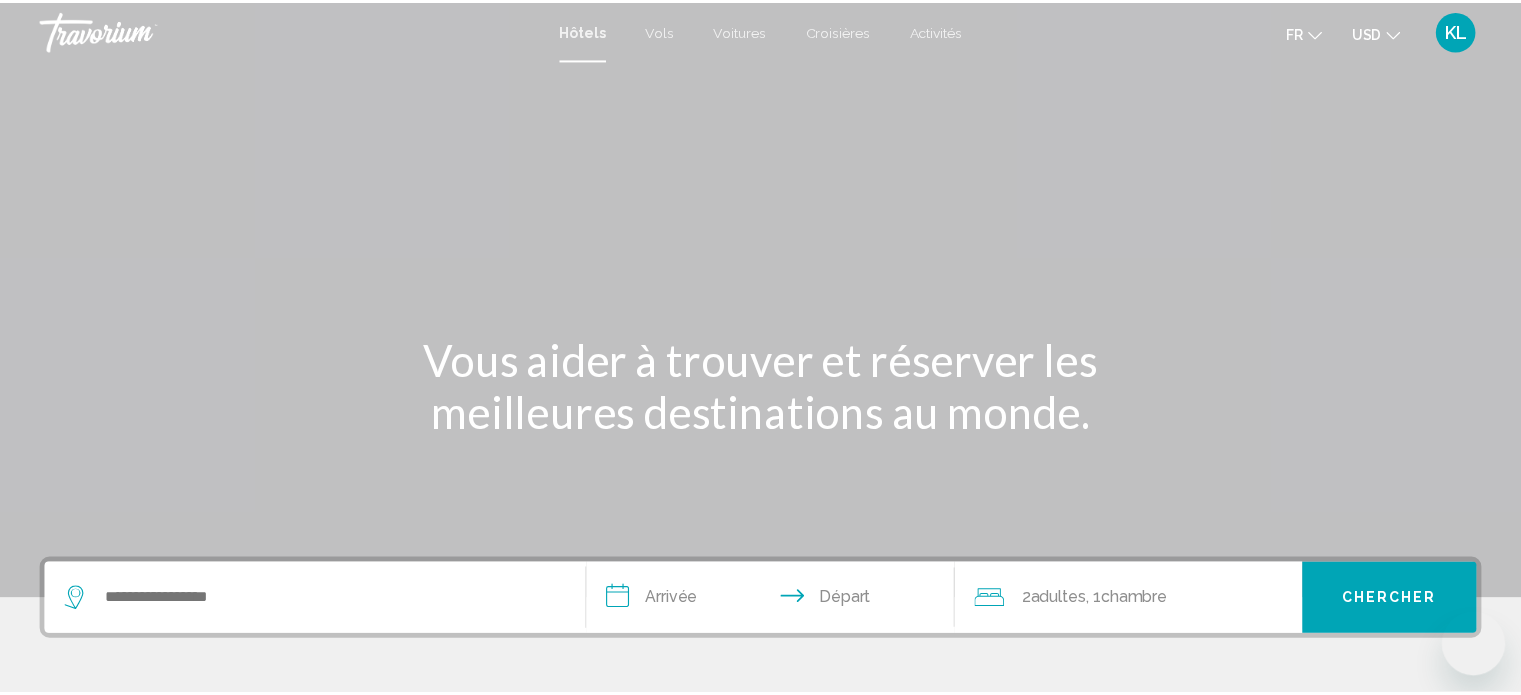 scroll, scrollTop: 0, scrollLeft: 0, axis: both 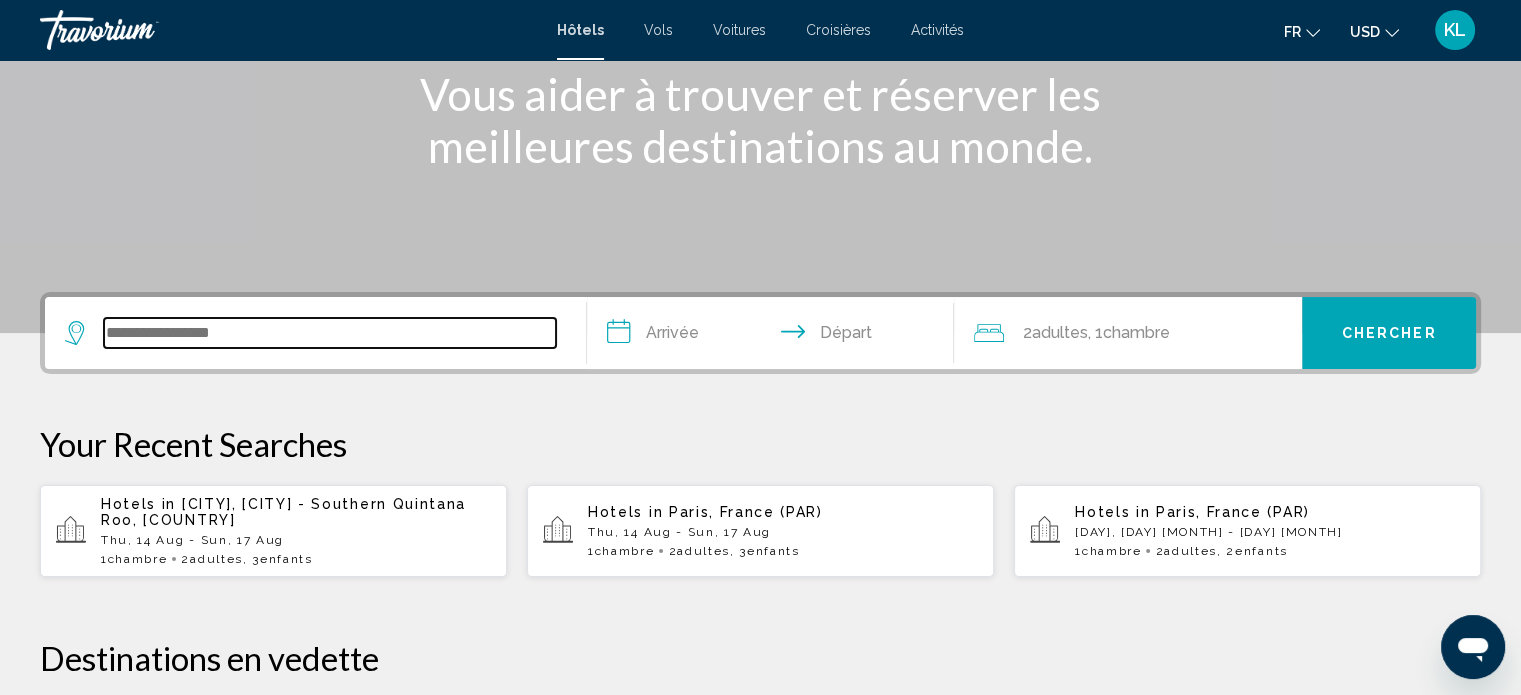 click at bounding box center [330, 333] 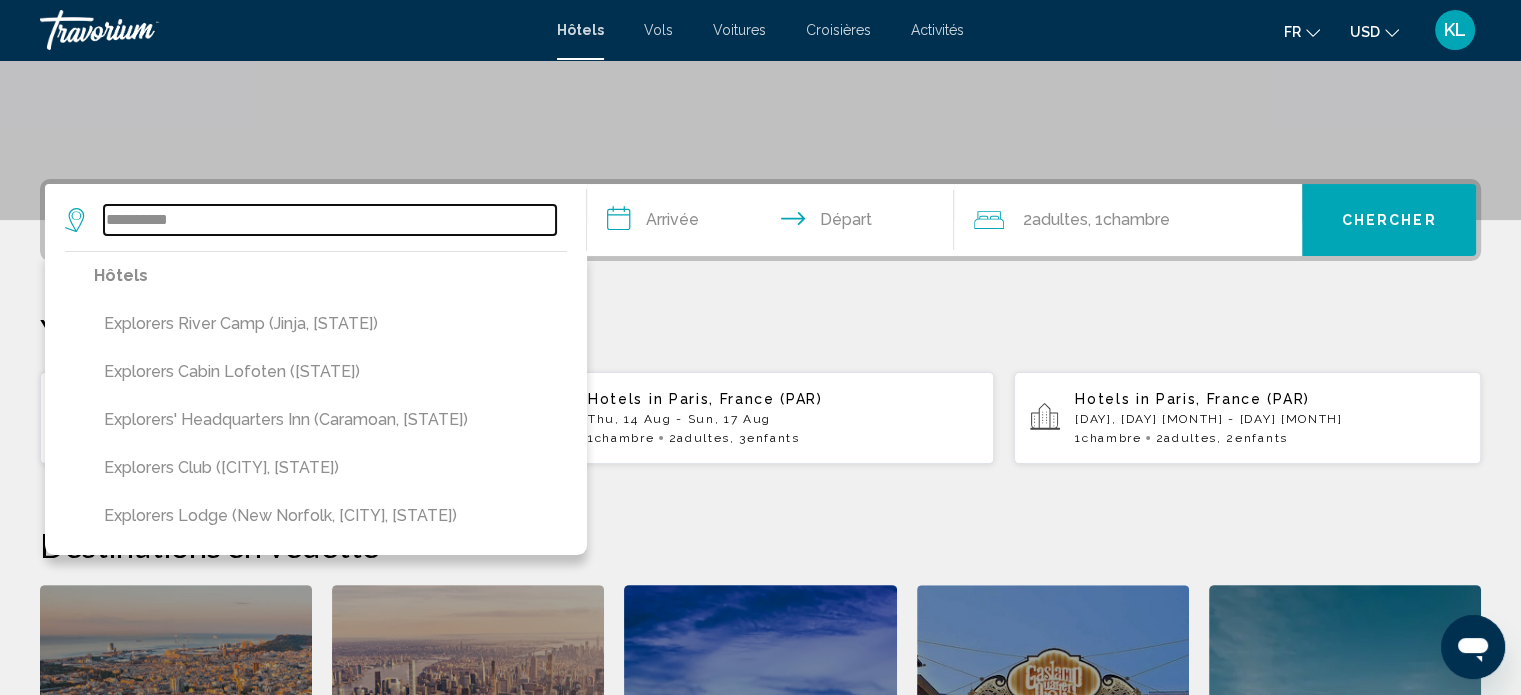 scroll, scrollTop: 376, scrollLeft: 0, axis: vertical 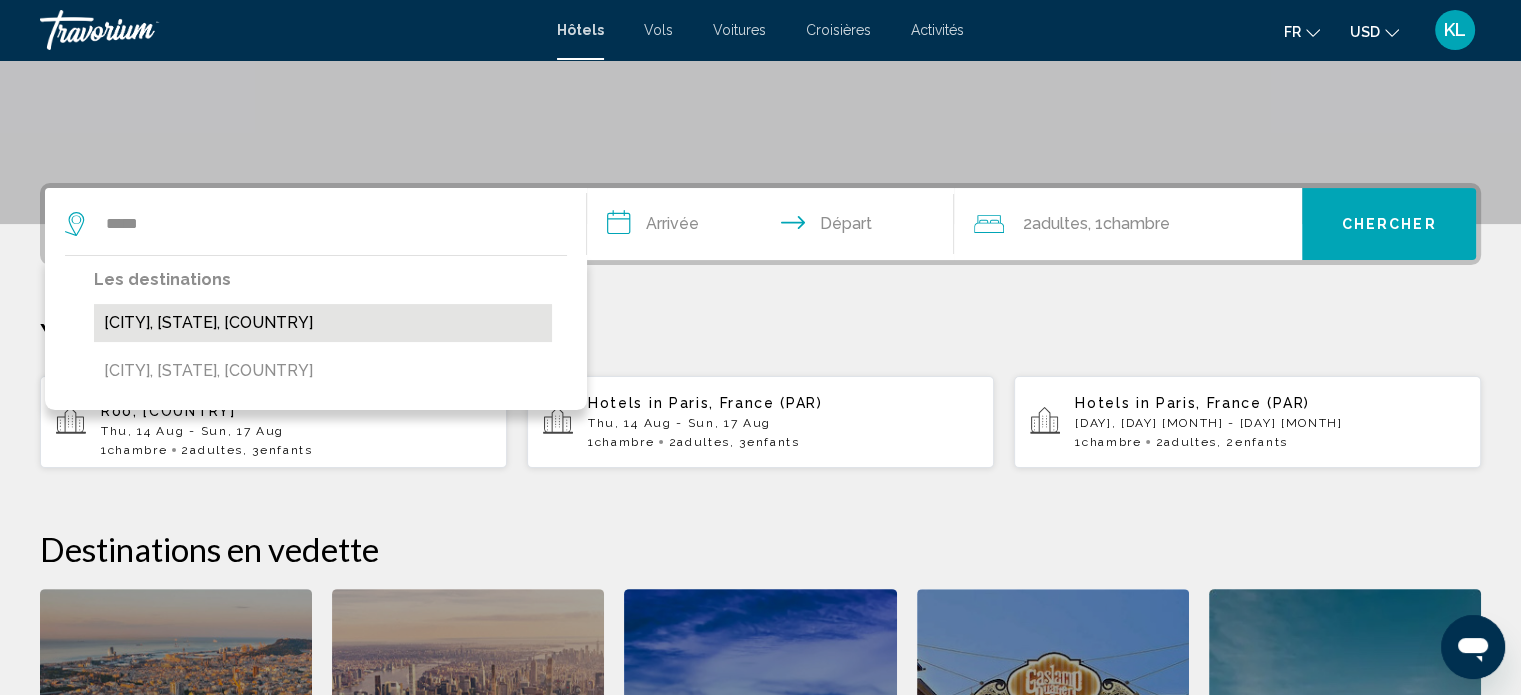 click on "[CITY], [STATE], [COUNTRY]" at bounding box center [323, 323] 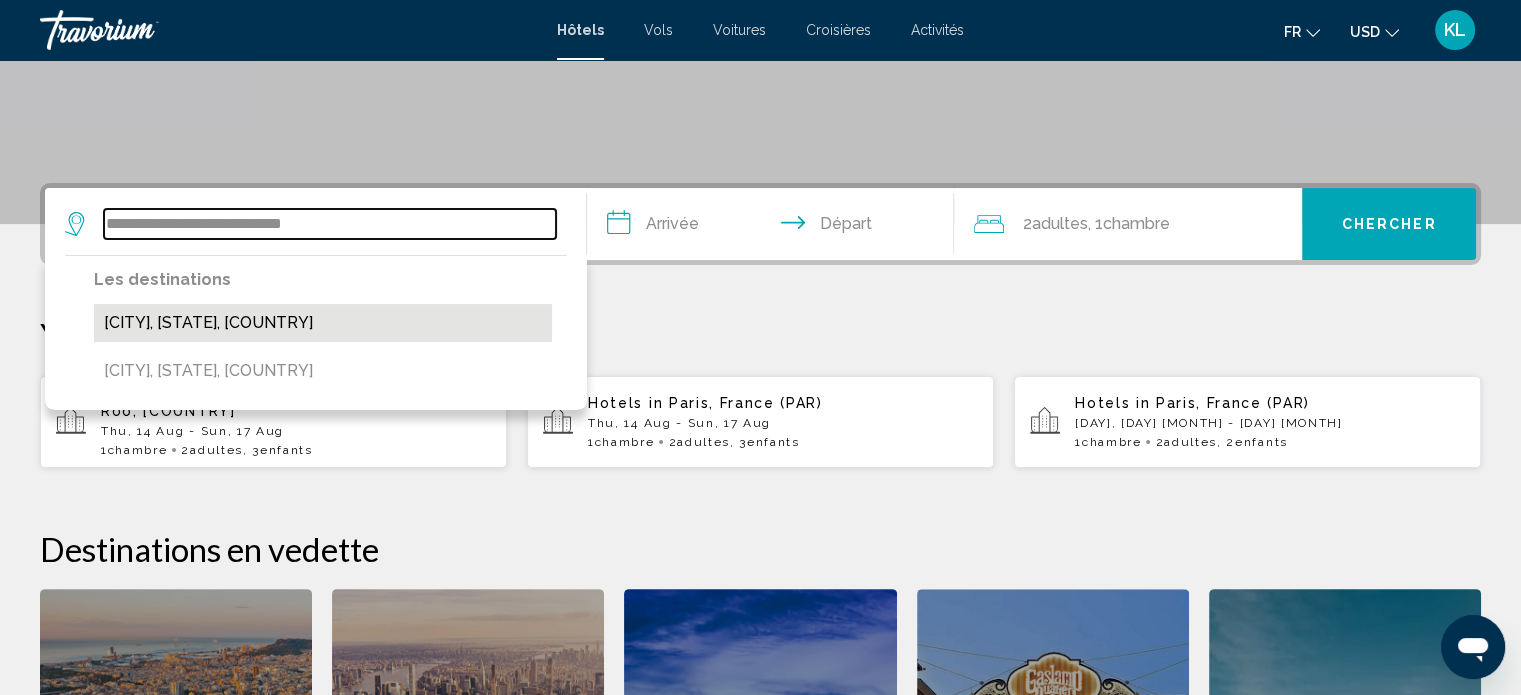 scroll, scrollTop: 493, scrollLeft: 0, axis: vertical 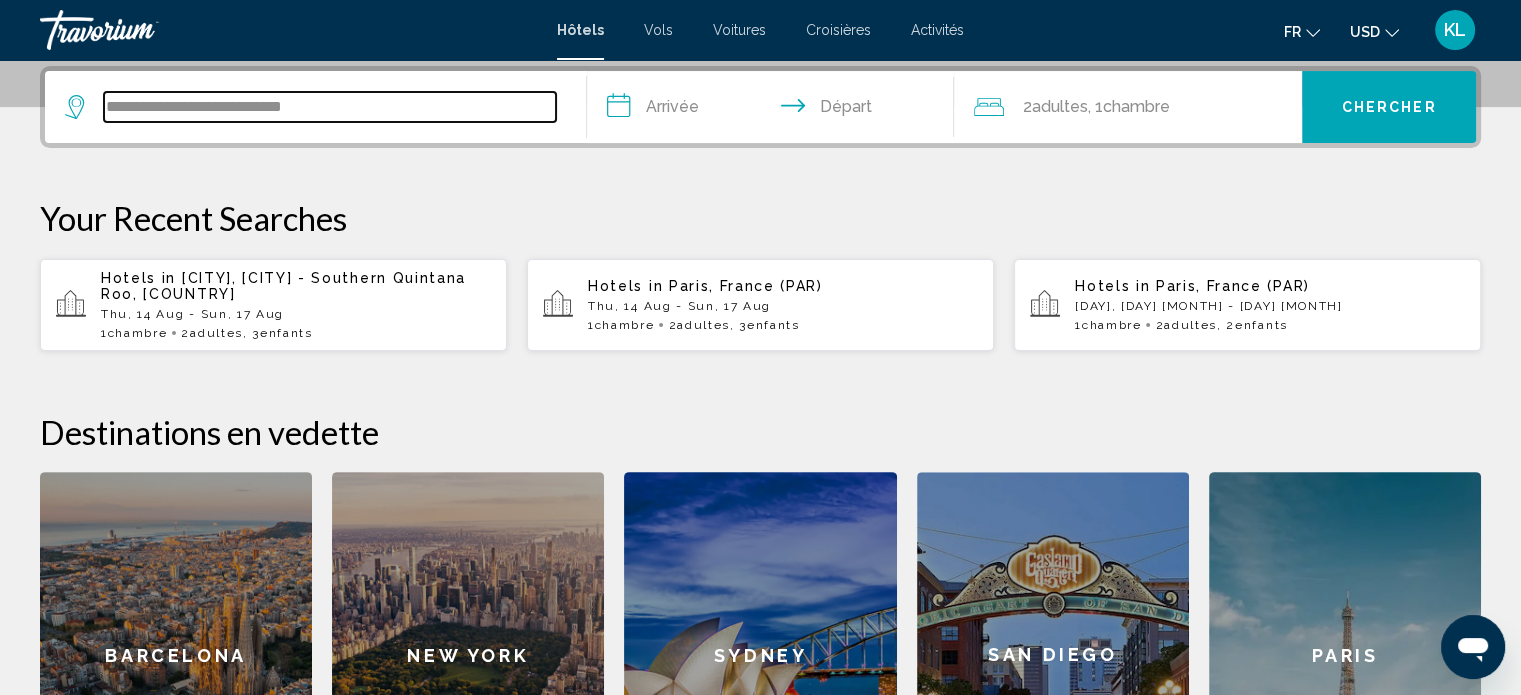 drag, startPoint x: 364, startPoint y: 109, endPoint x: 104, endPoint y: 119, distance: 260.19223 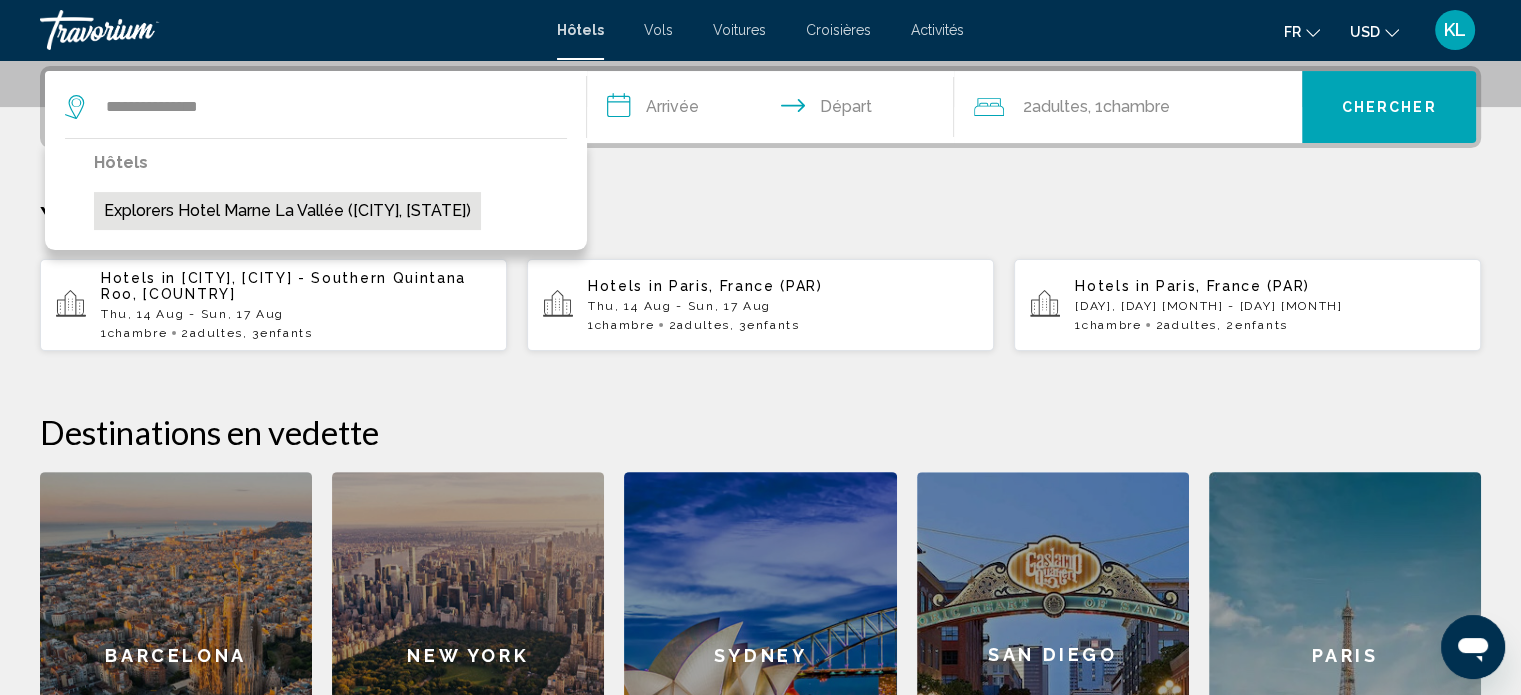 click on "Explorers Hotel Marne la Vallée ([CITY], [STATE])" at bounding box center (287, 211) 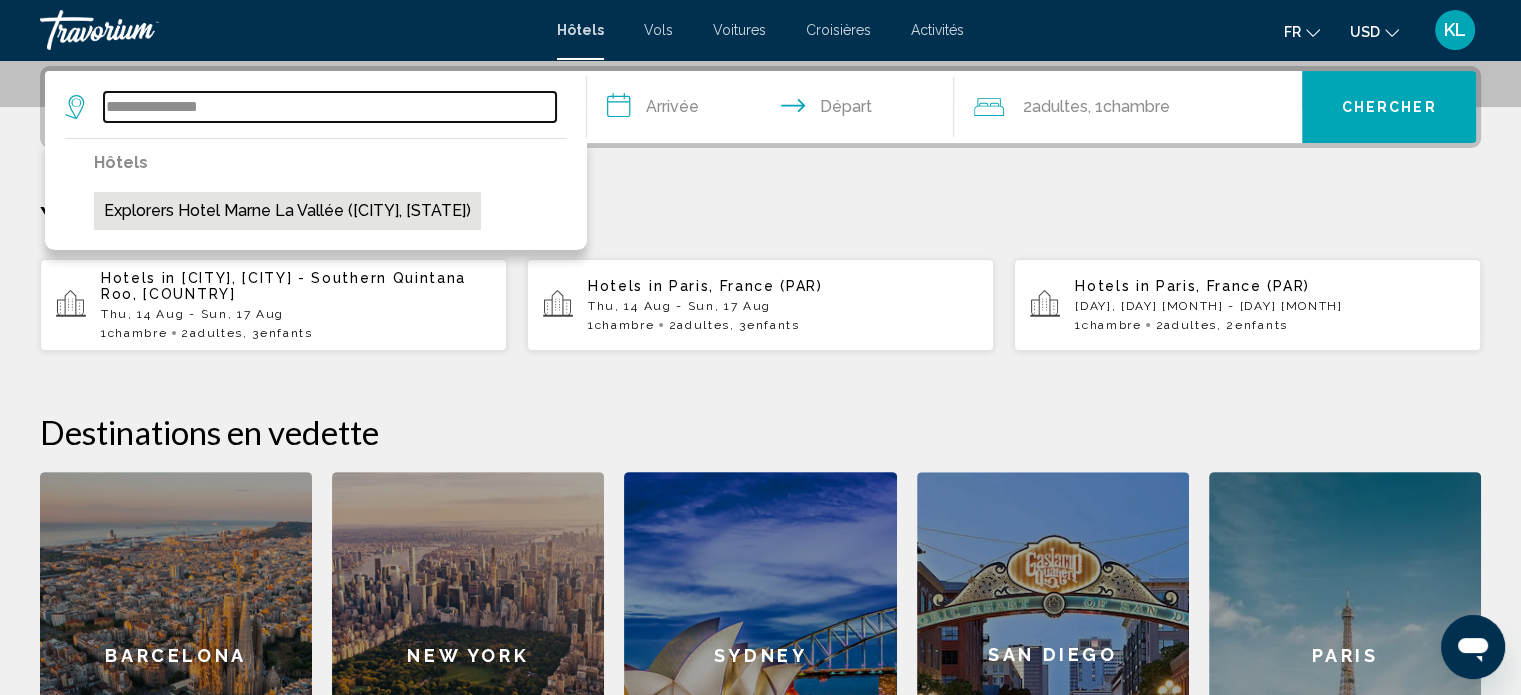 type on "**********" 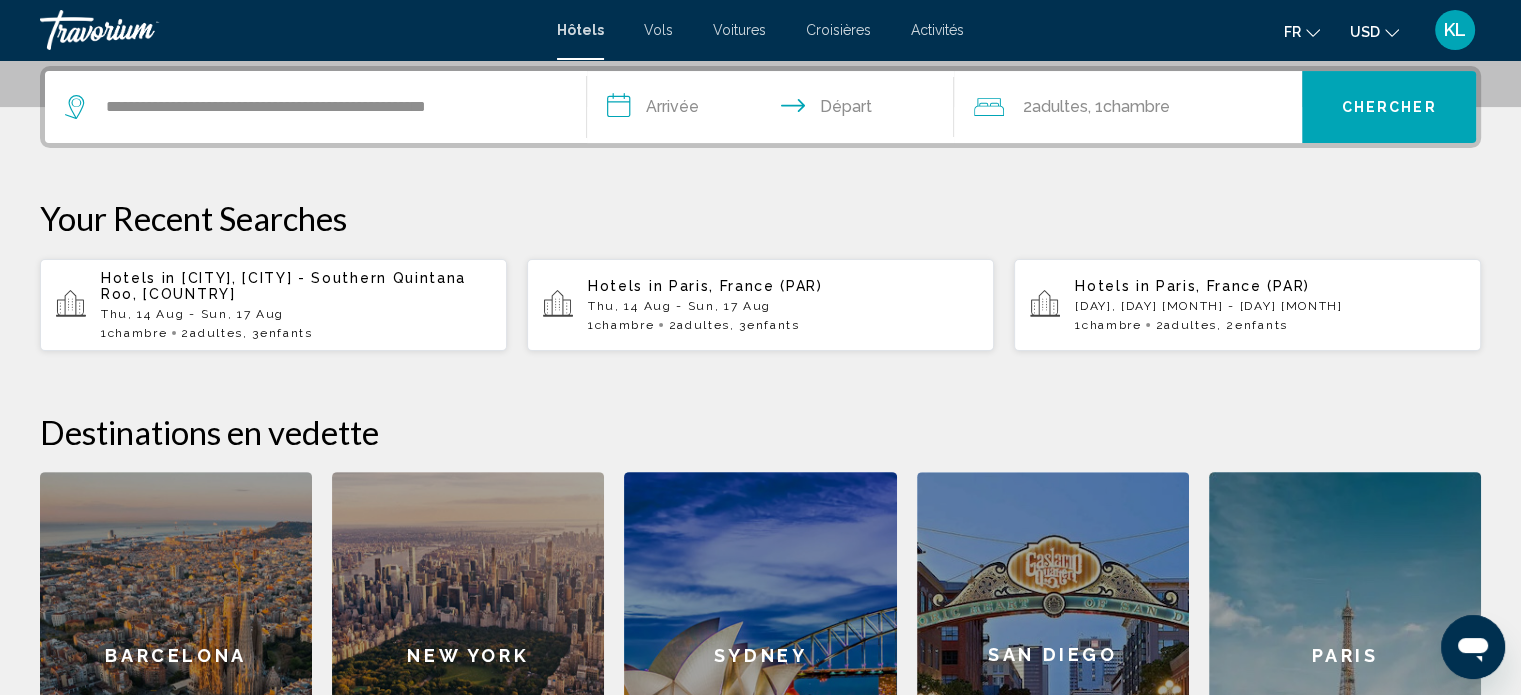 click on "**********" at bounding box center [775, 110] 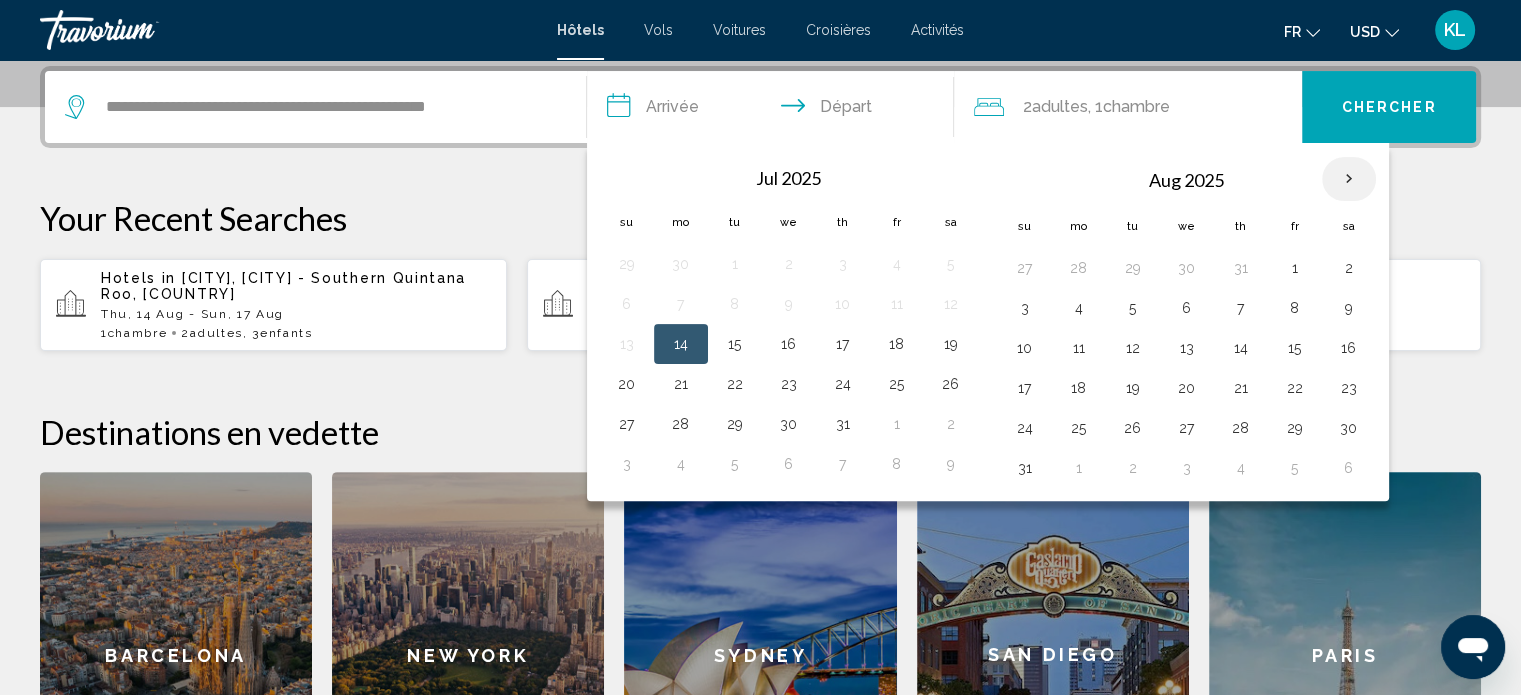 click at bounding box center (1349, 179) 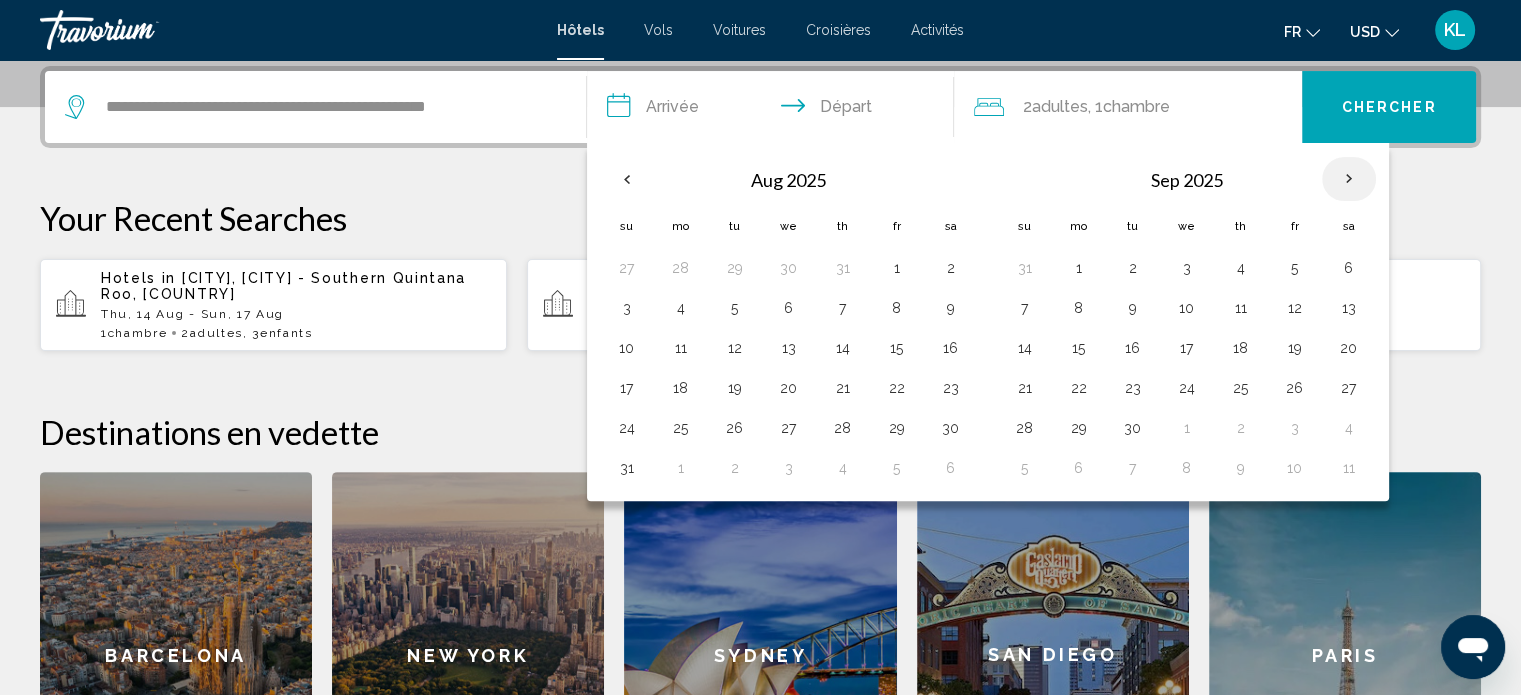 click at bounding box center [1349, 179] 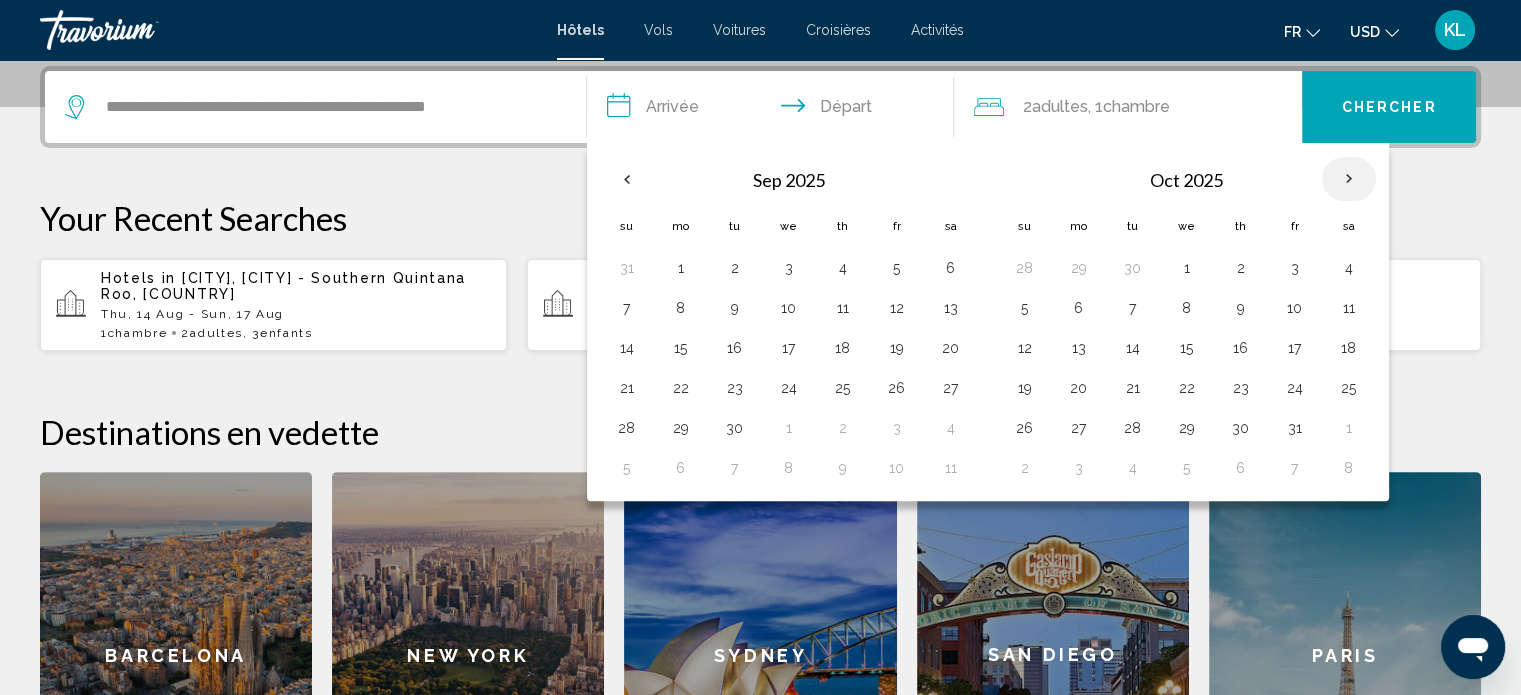 click at bounding box center (1349, 179) 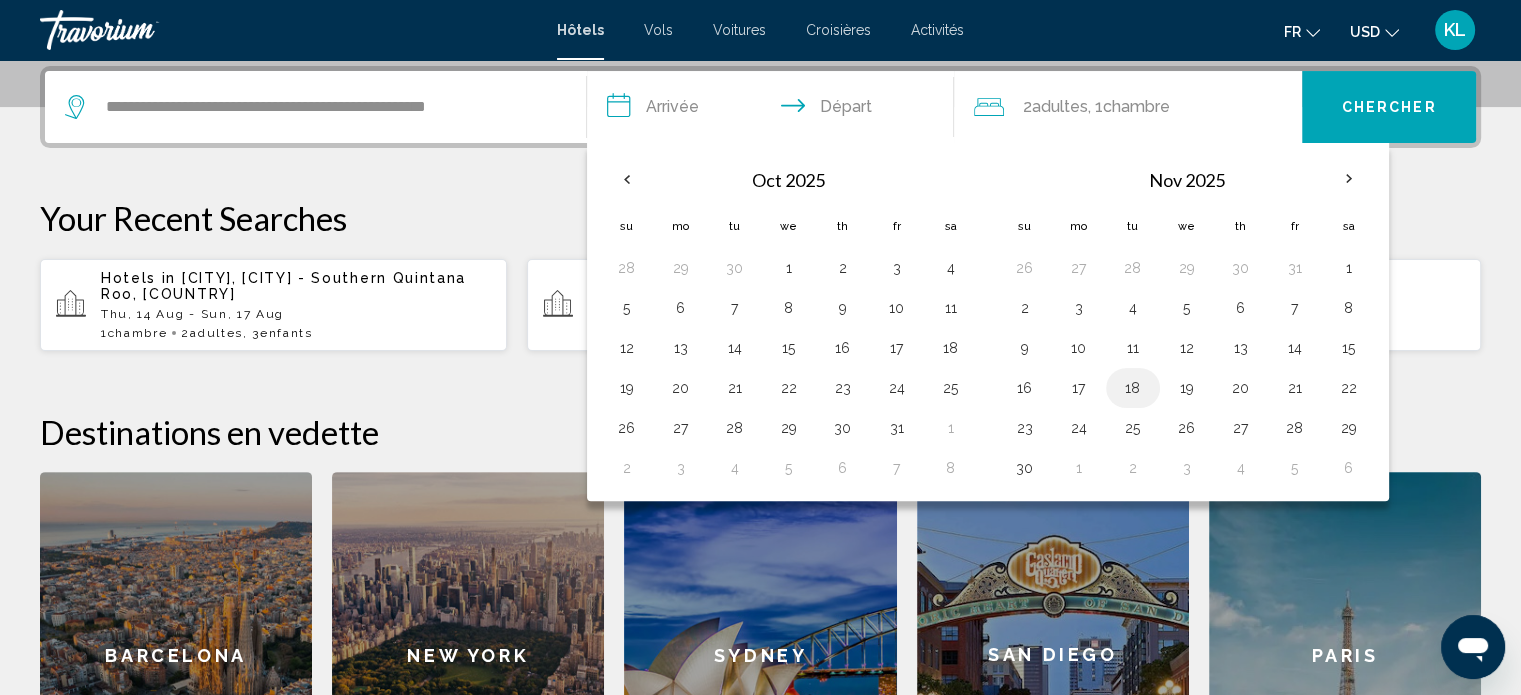 click on "18" at bounding box center [1133, 388] 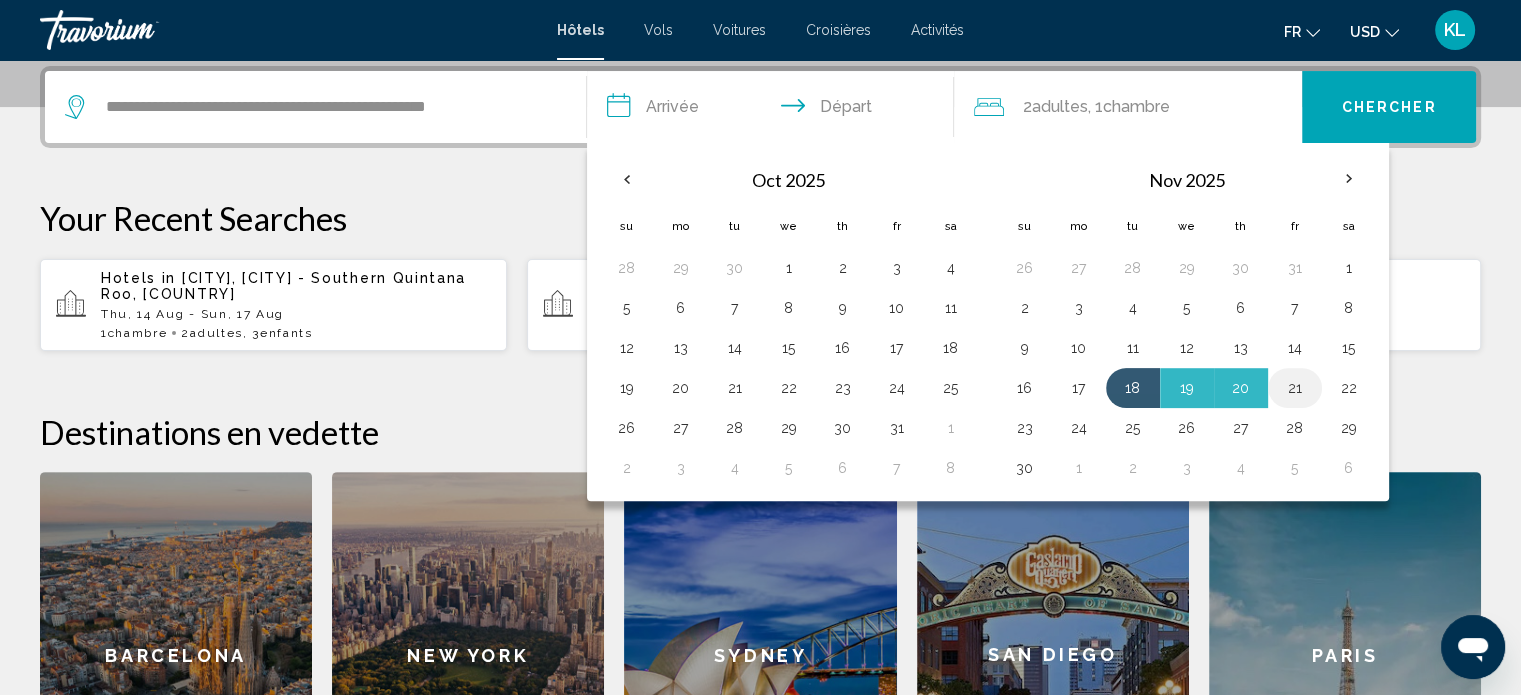 click on "21" at bounding box center (1295, 388) 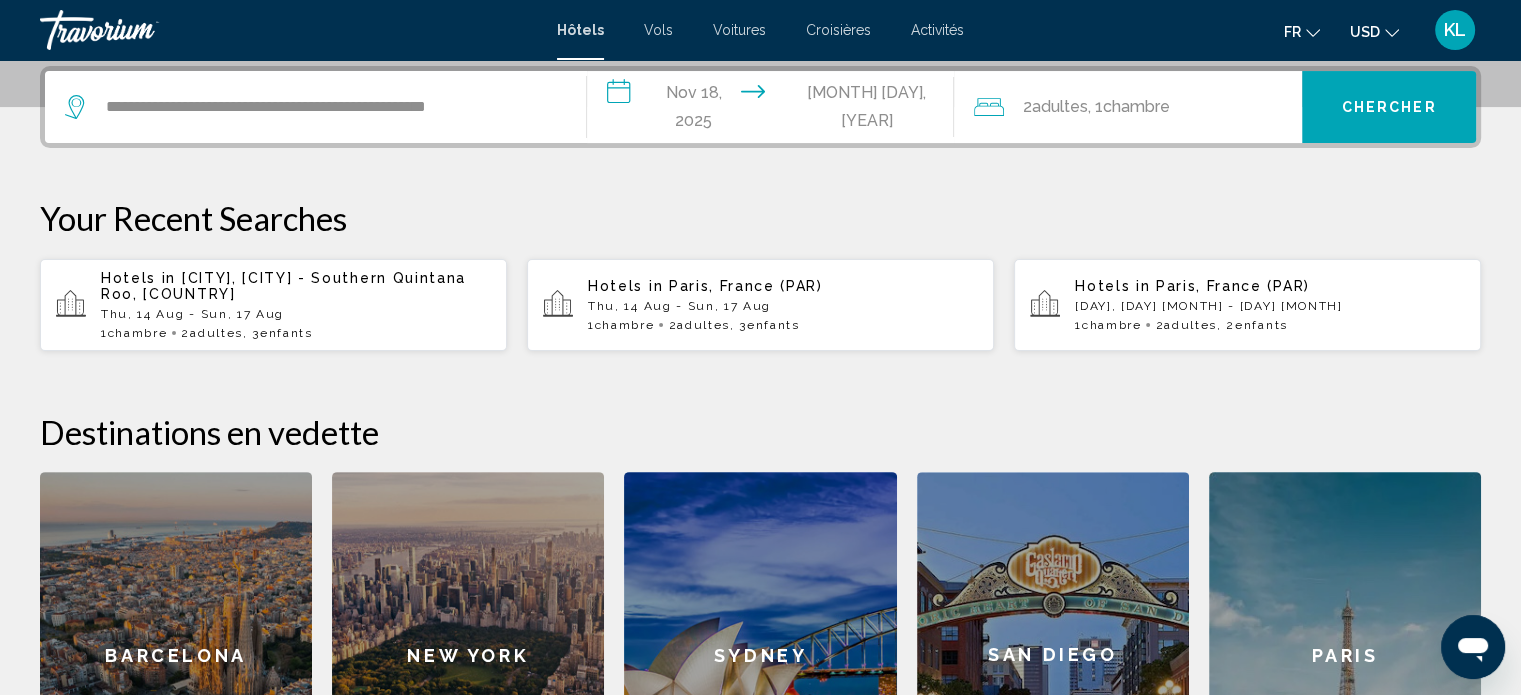 click on "Chambre" 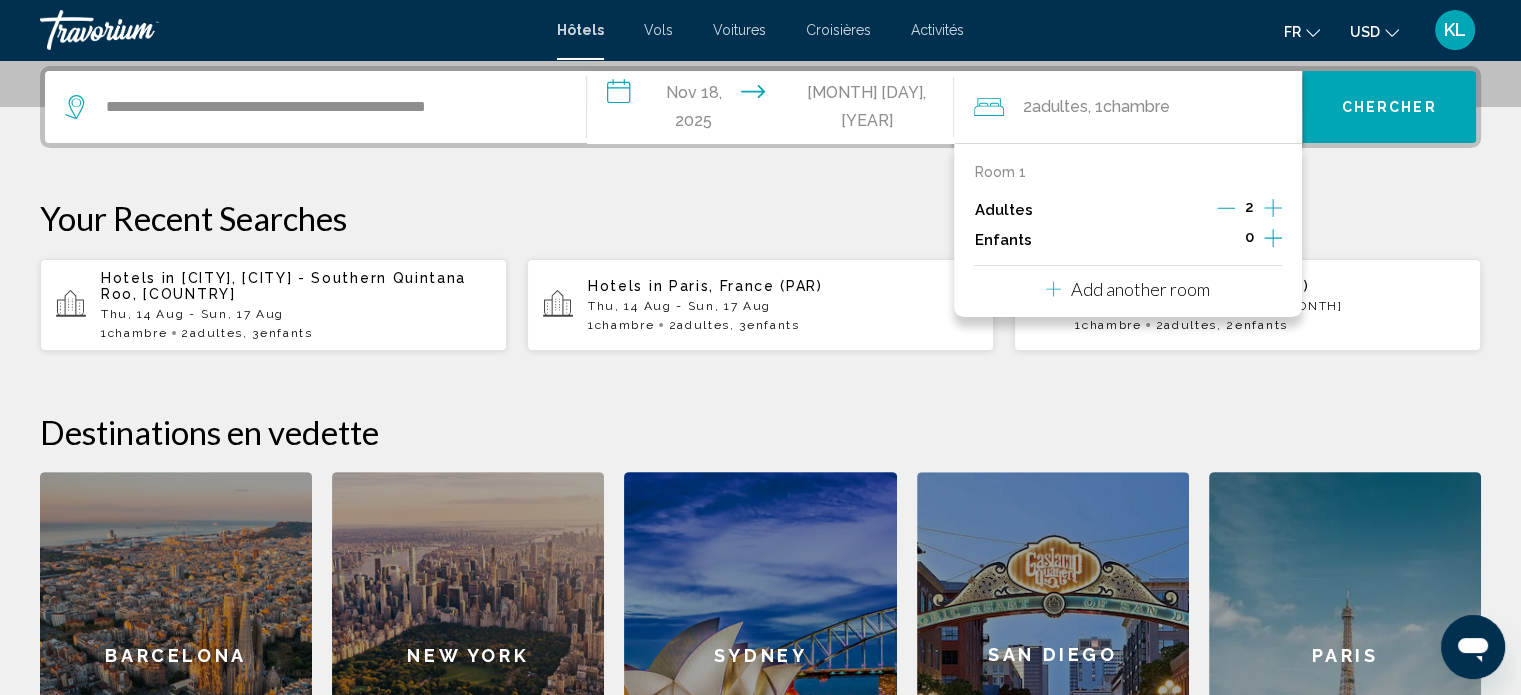 click 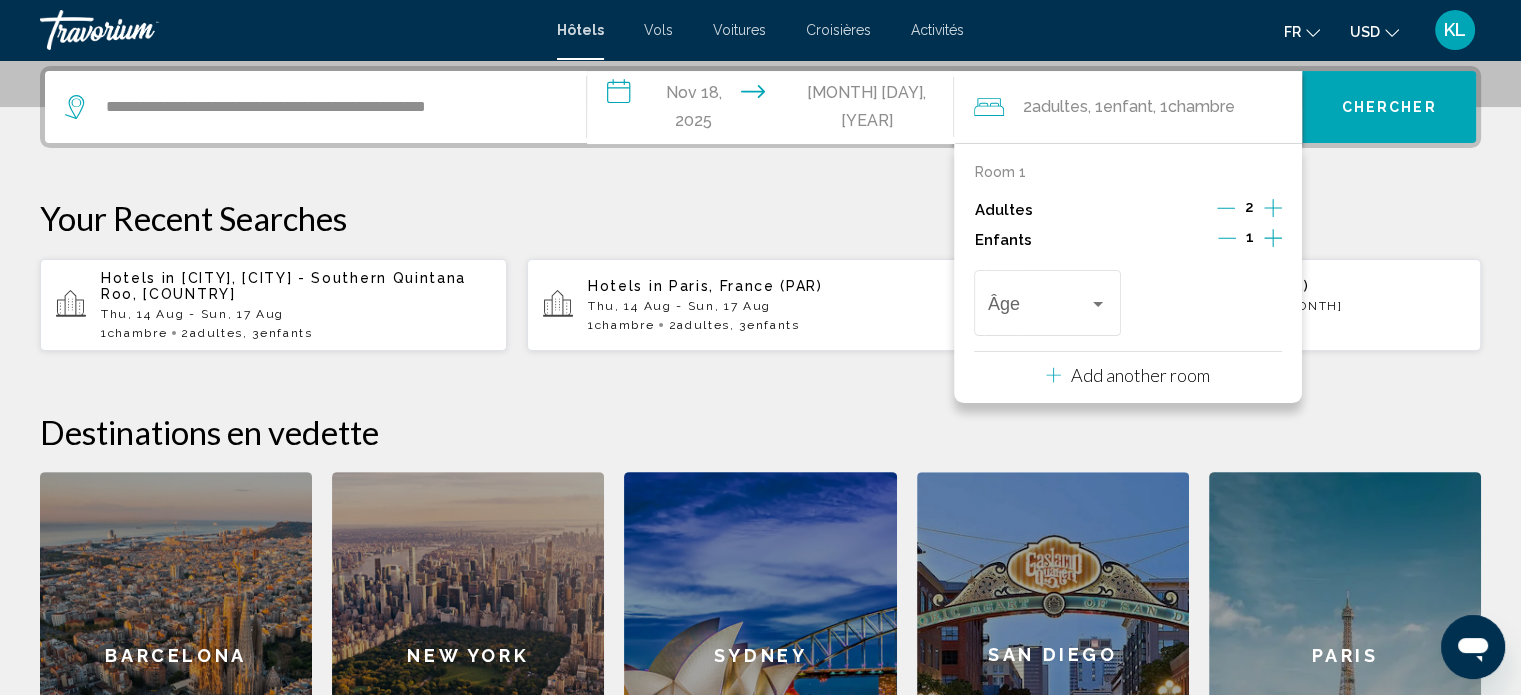 click 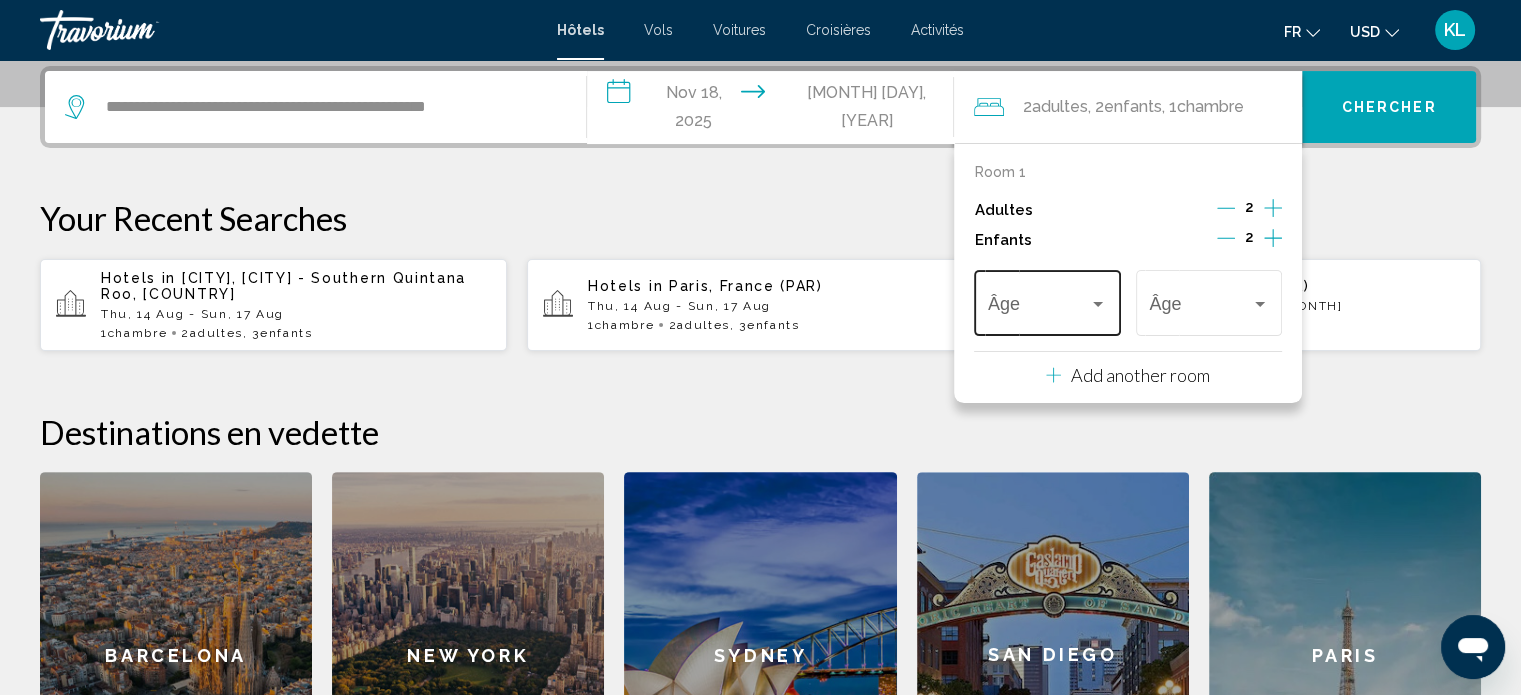 click on "Âge" at bounding box center (1047, 300) 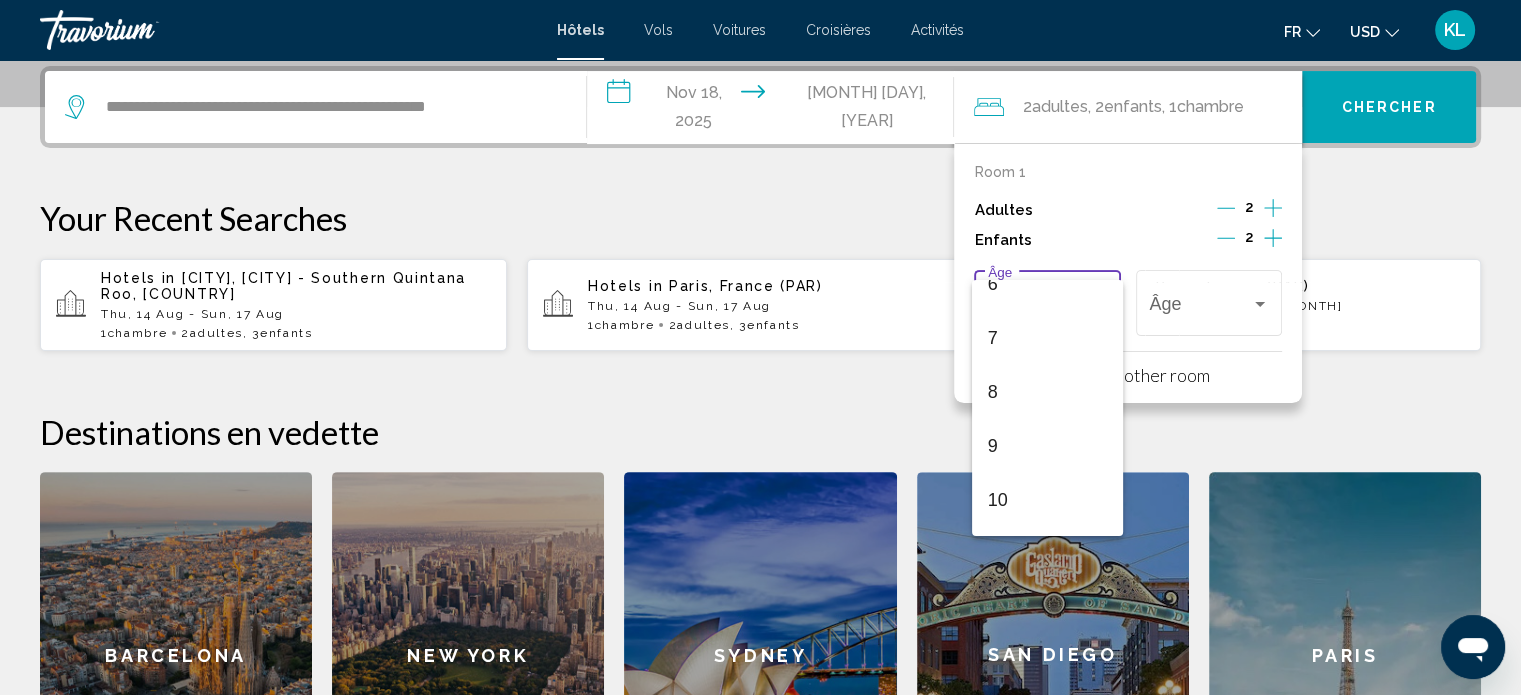 scroll, scrollTop: 348, scrollLeft: 0, axis: vertical 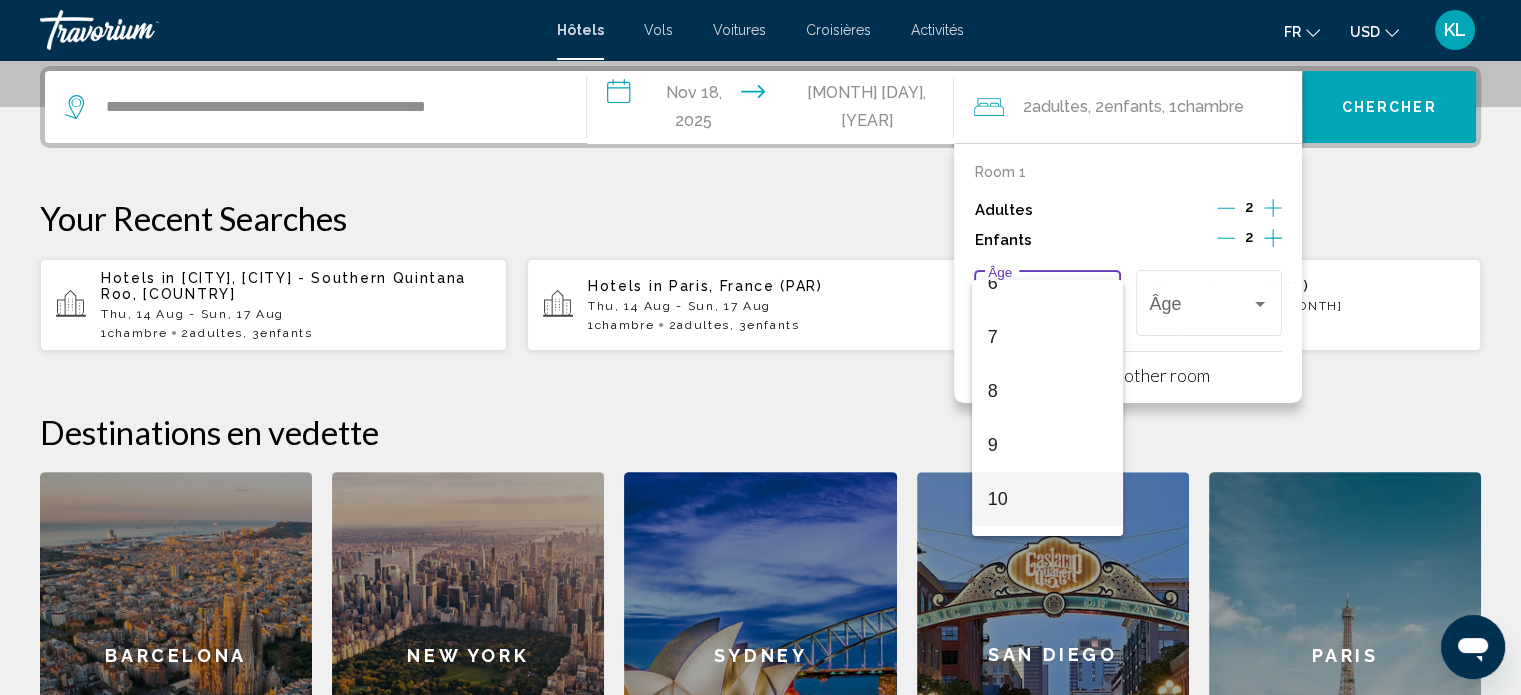 click on "10" at bounding box center (1047, 499) 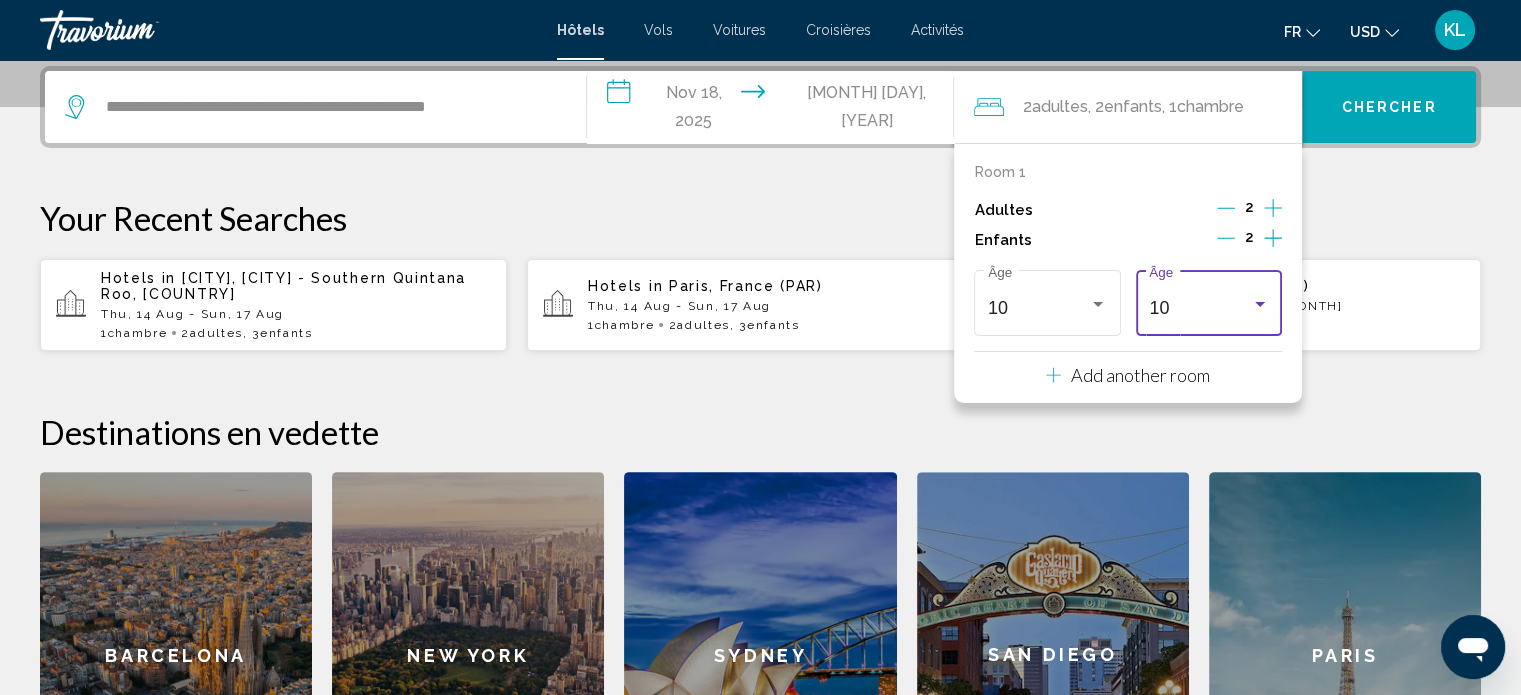 click on "[AGE] Âge" at bounding box center (1208, 300) 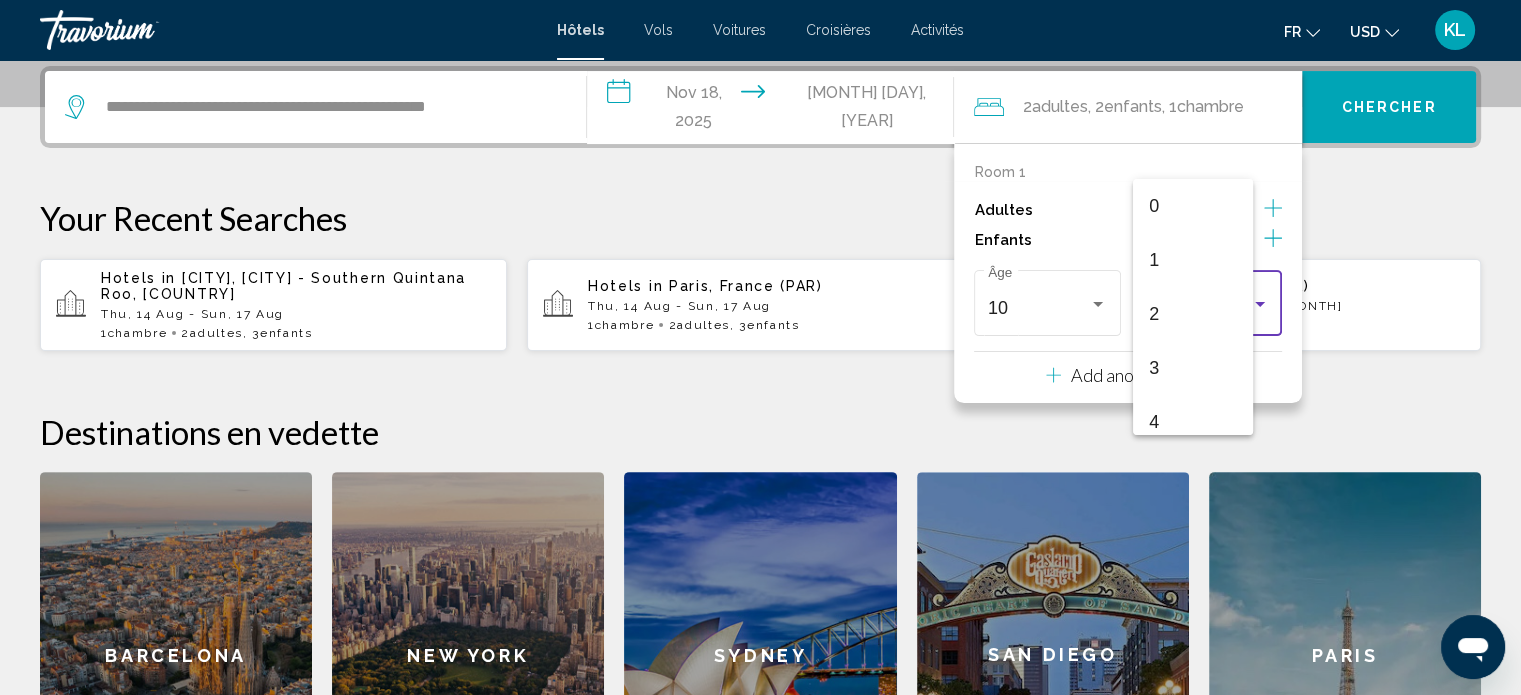 scroll, scrollTop: 439, scrollLeft: 0, axis: vertical 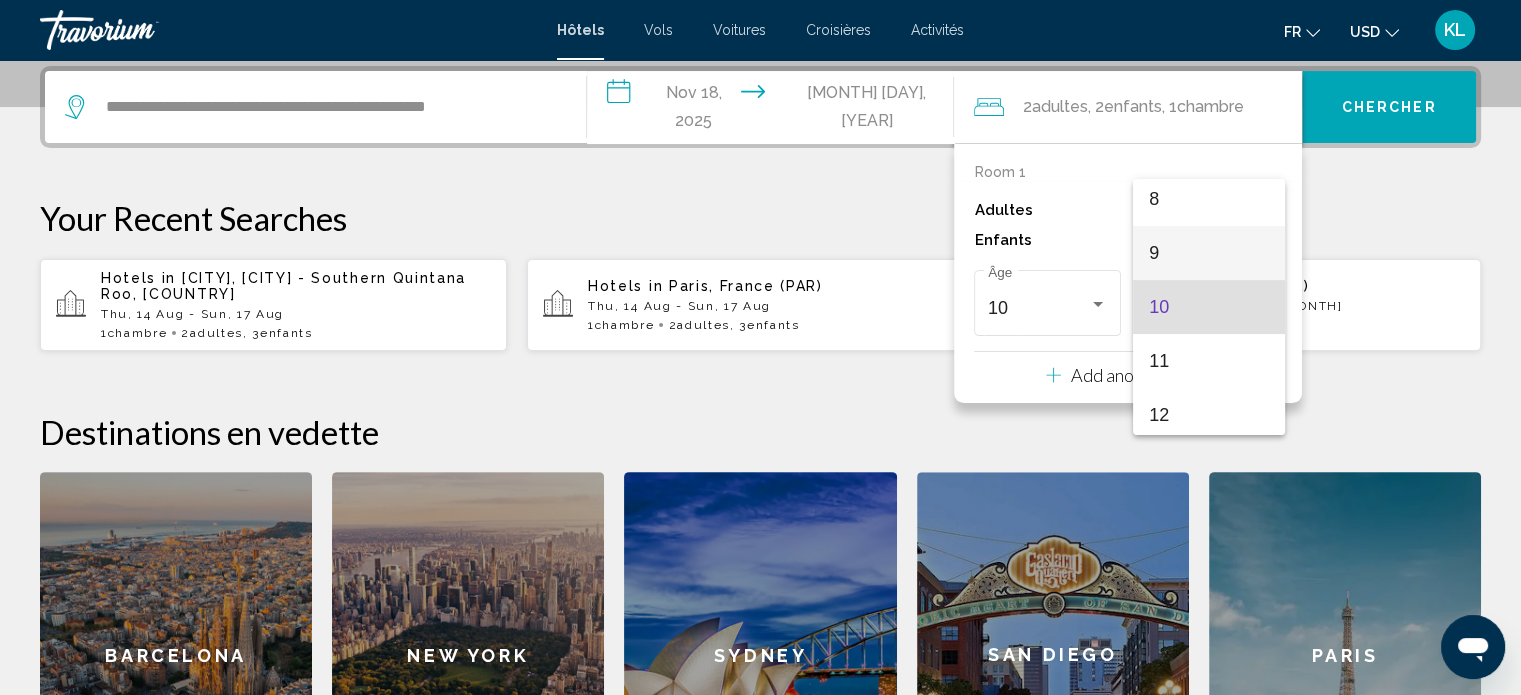 click on "9" at bounding box center [1208, 253] 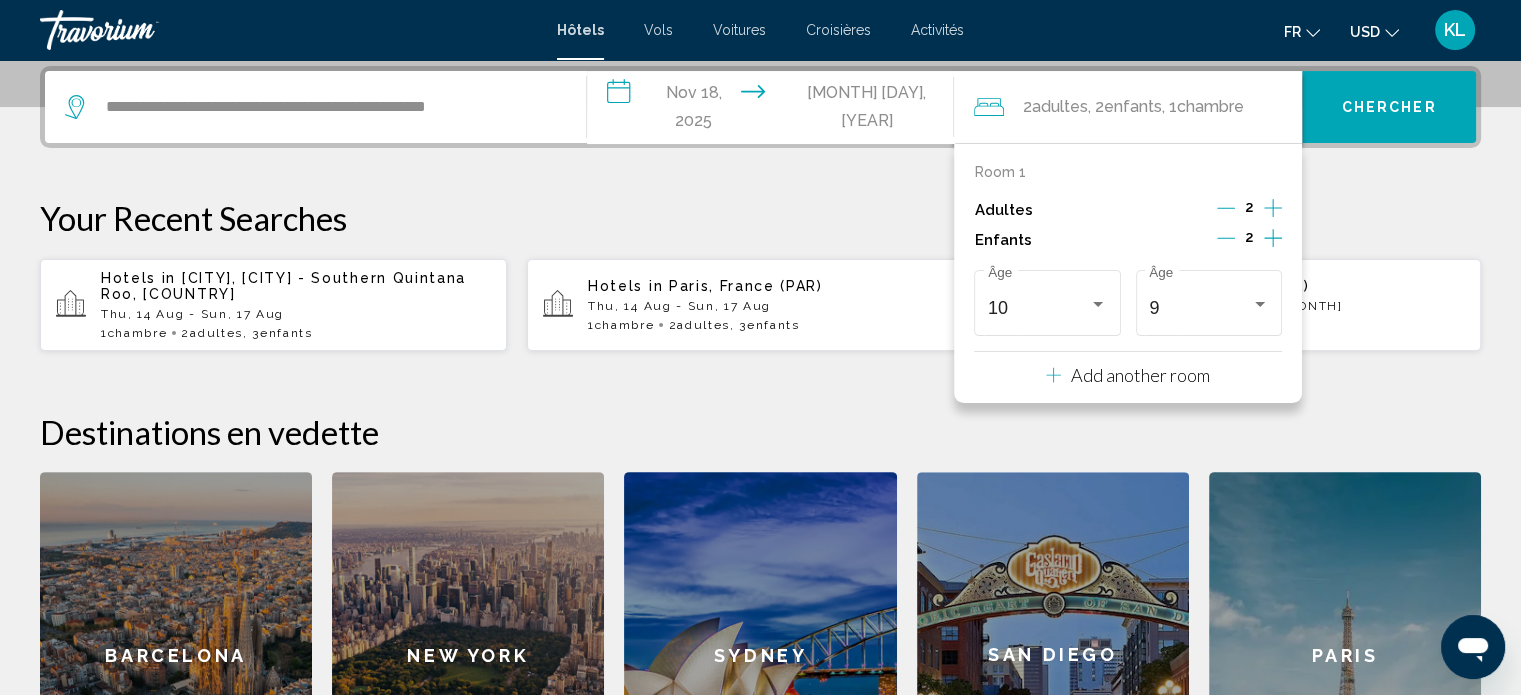 click on "Chercher" at bounding box center [1389, 107] 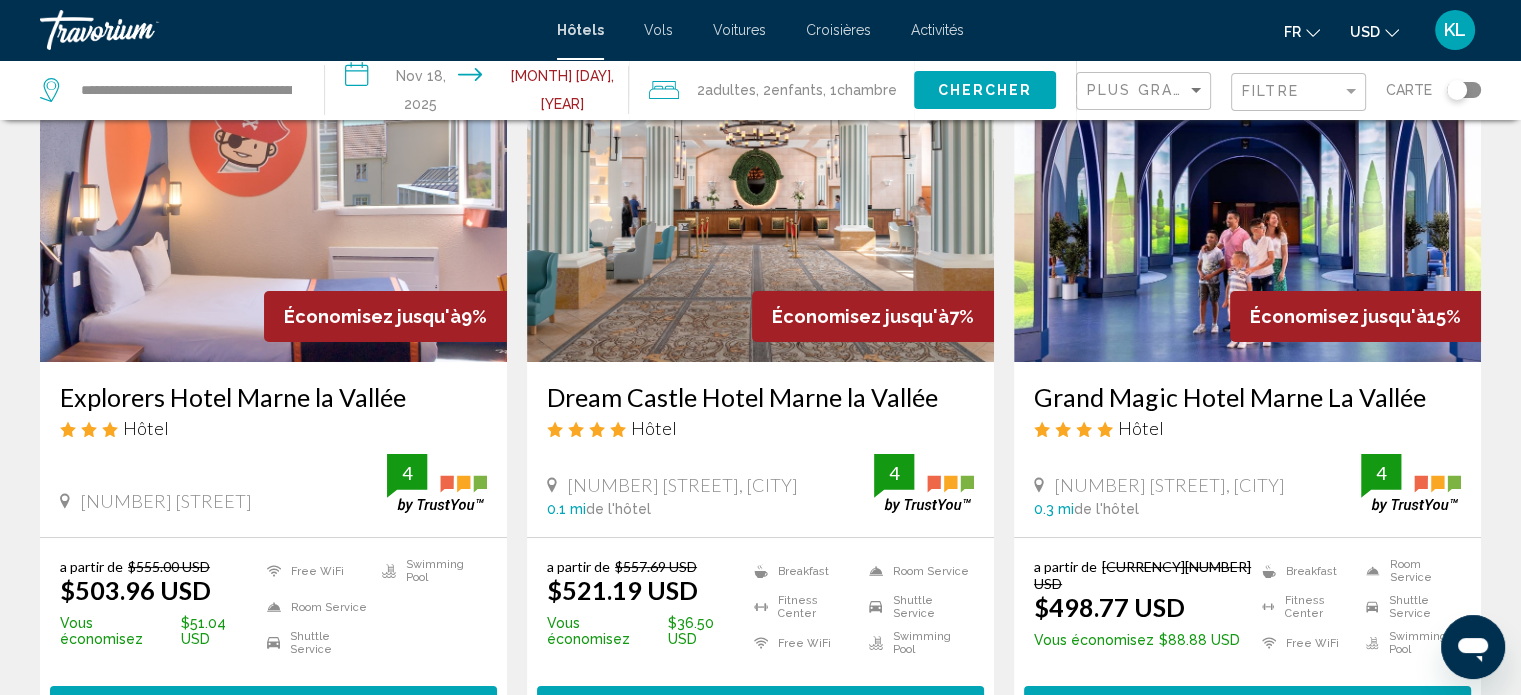 scroll, scrollTop: 148, scrollLeft: 0, axis: vertical 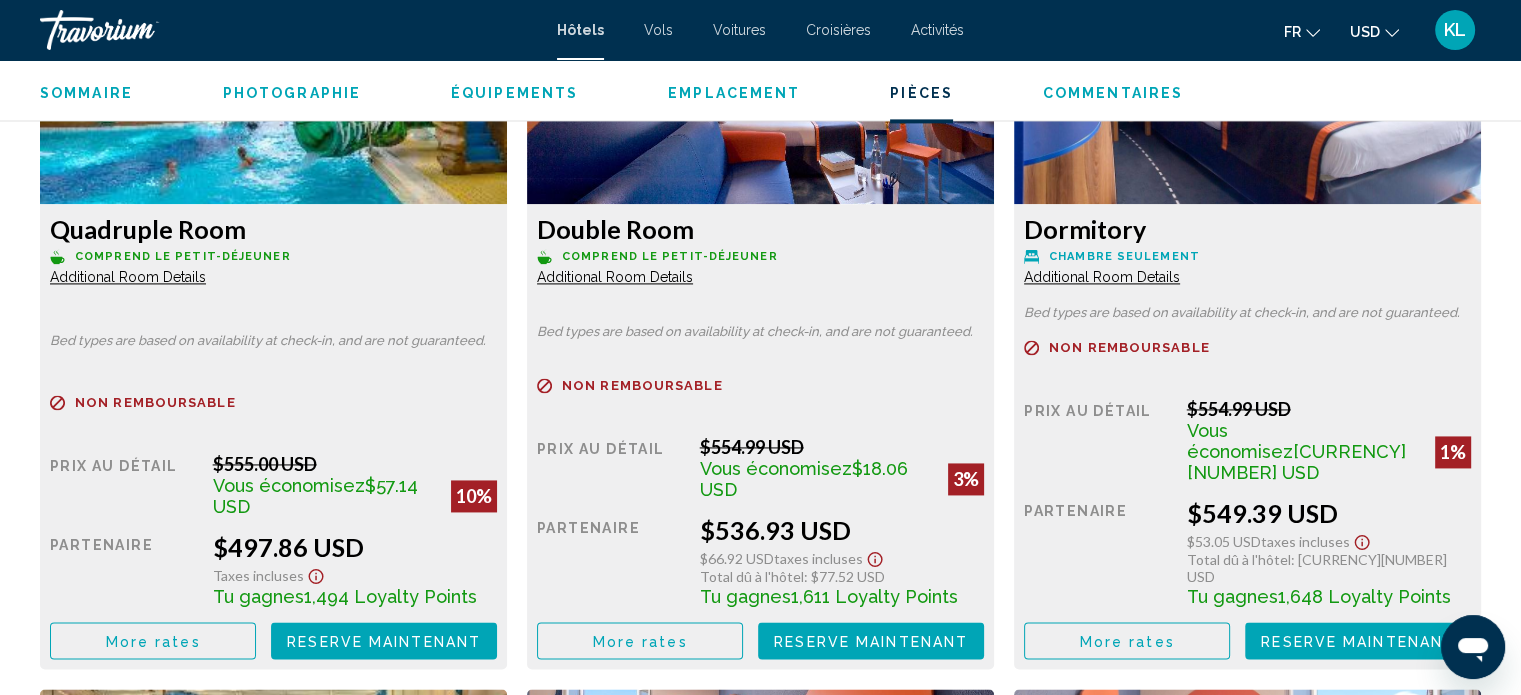 click on "Additional Room Details" at bounding box center [128, 277] 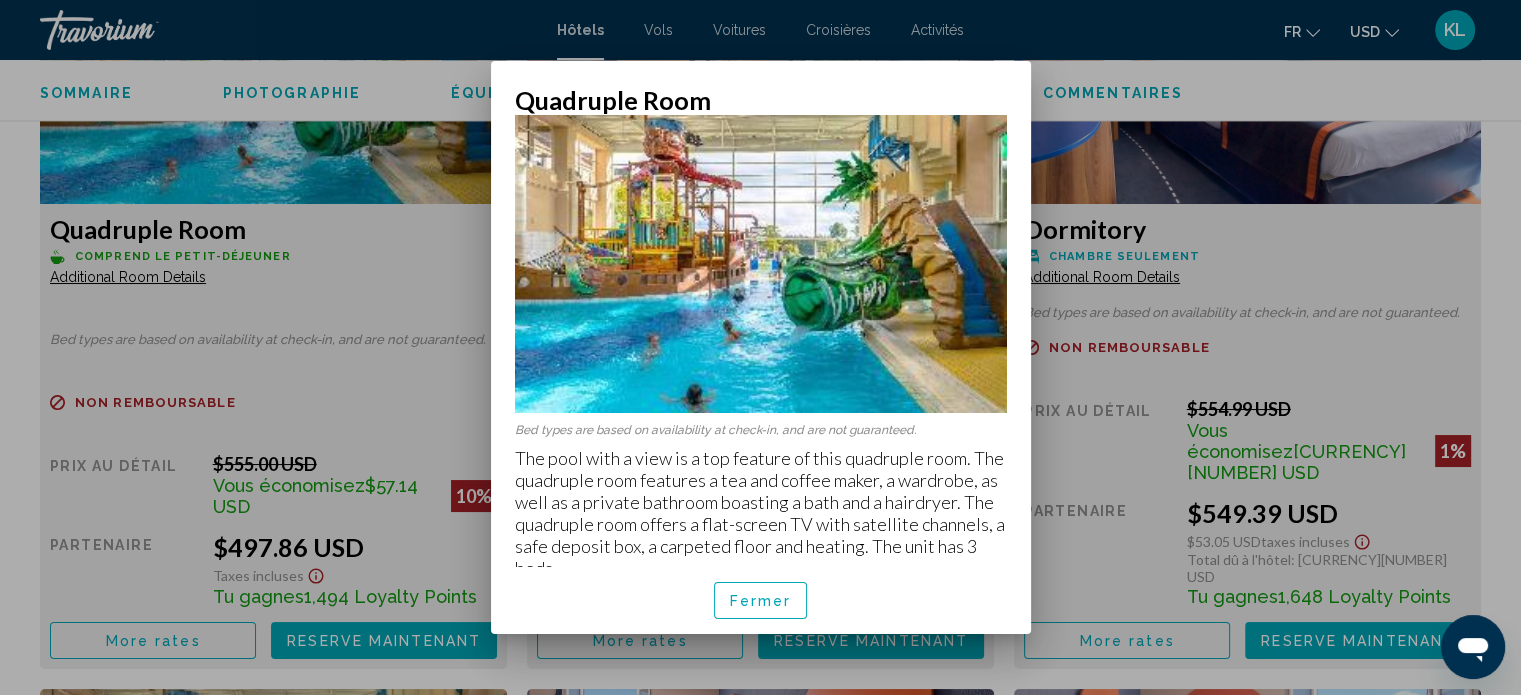 scroll, scrollTop: 41, scrollLeft: 0, axis: vertical 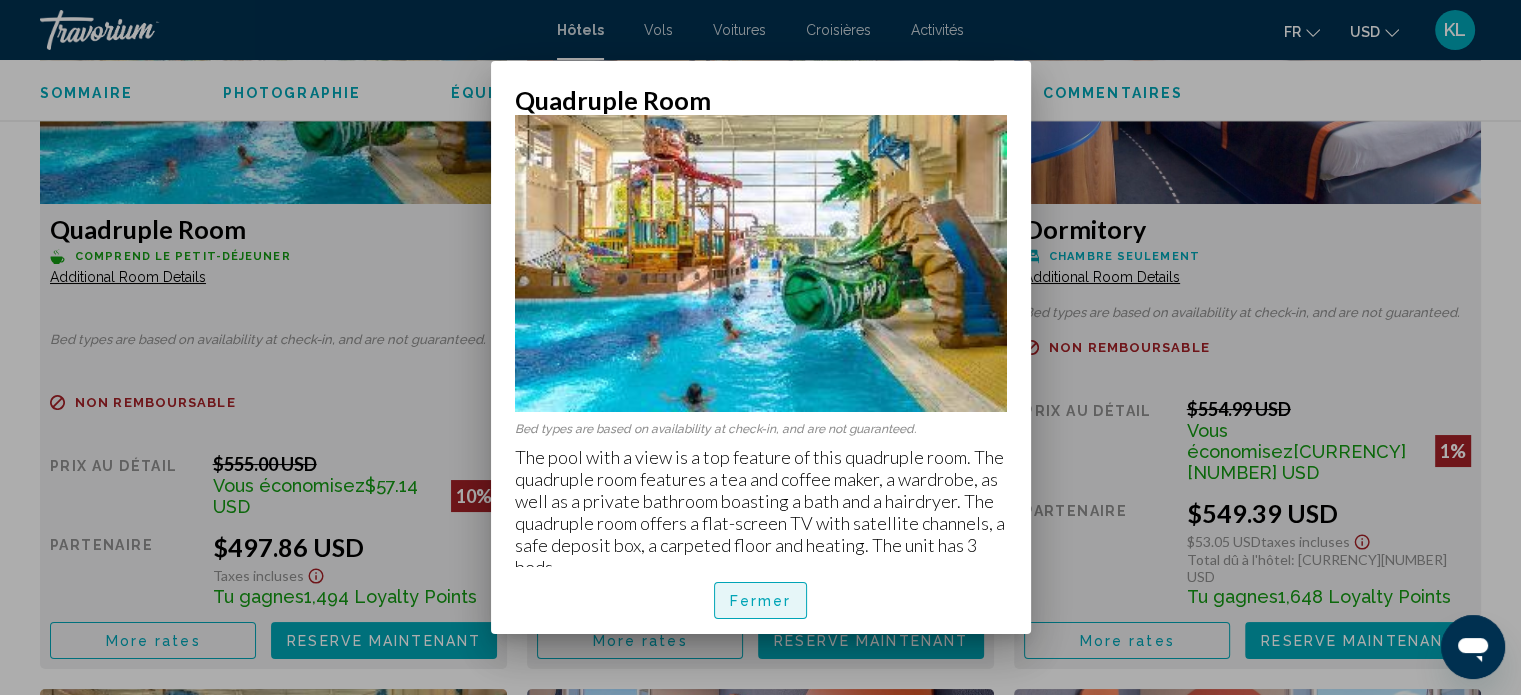 click on "Fermer" at bounding box center (761, 600) 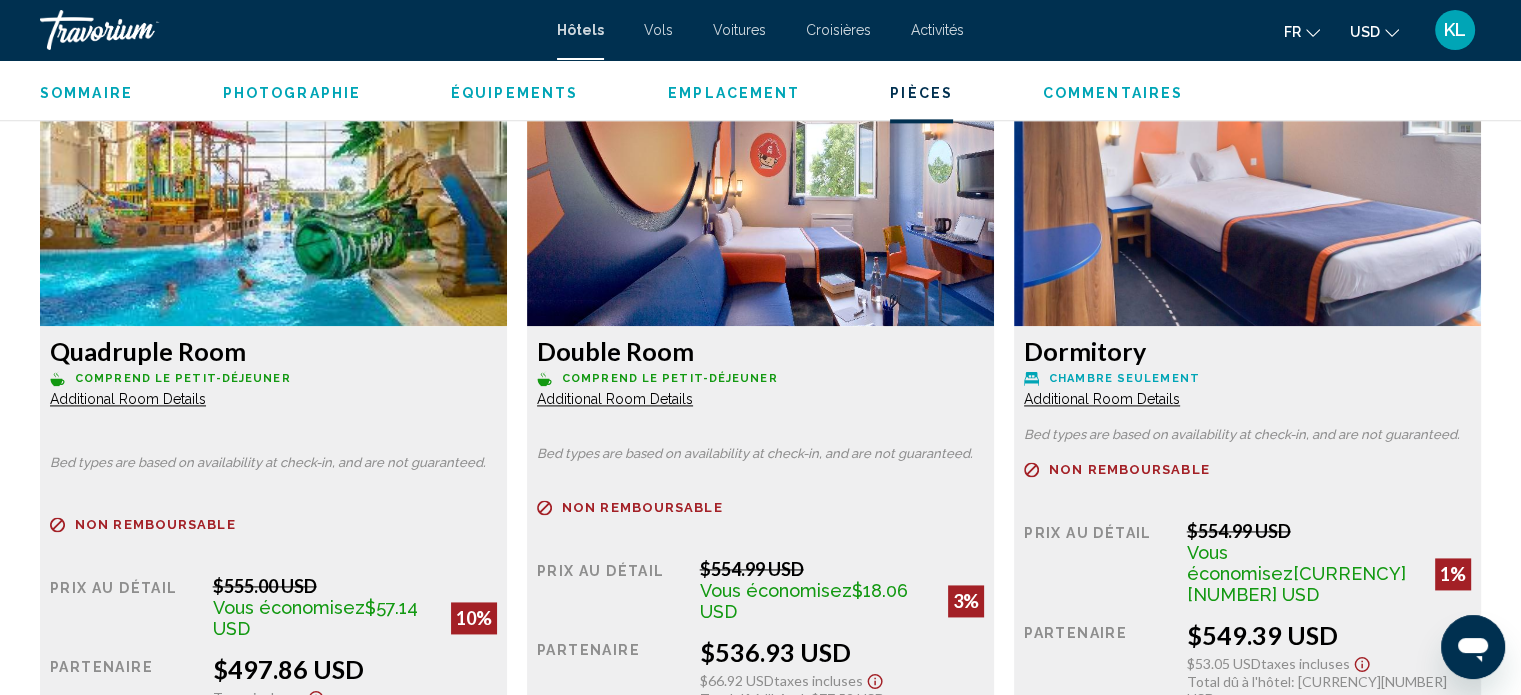 scroll, scrollTop: 2858, scrollLeft: 0, axis: vertical 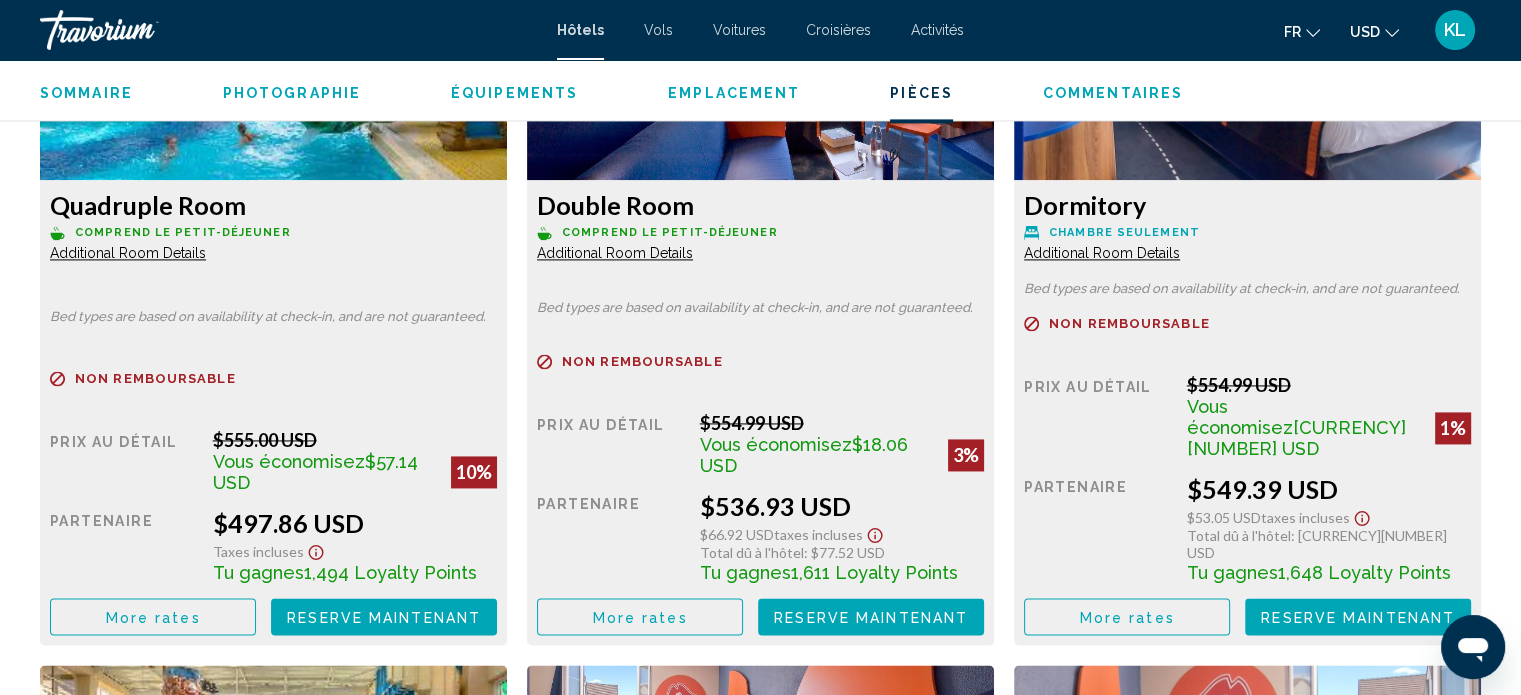 click on "Reserve maintenant" at bounding box center (384, 617) 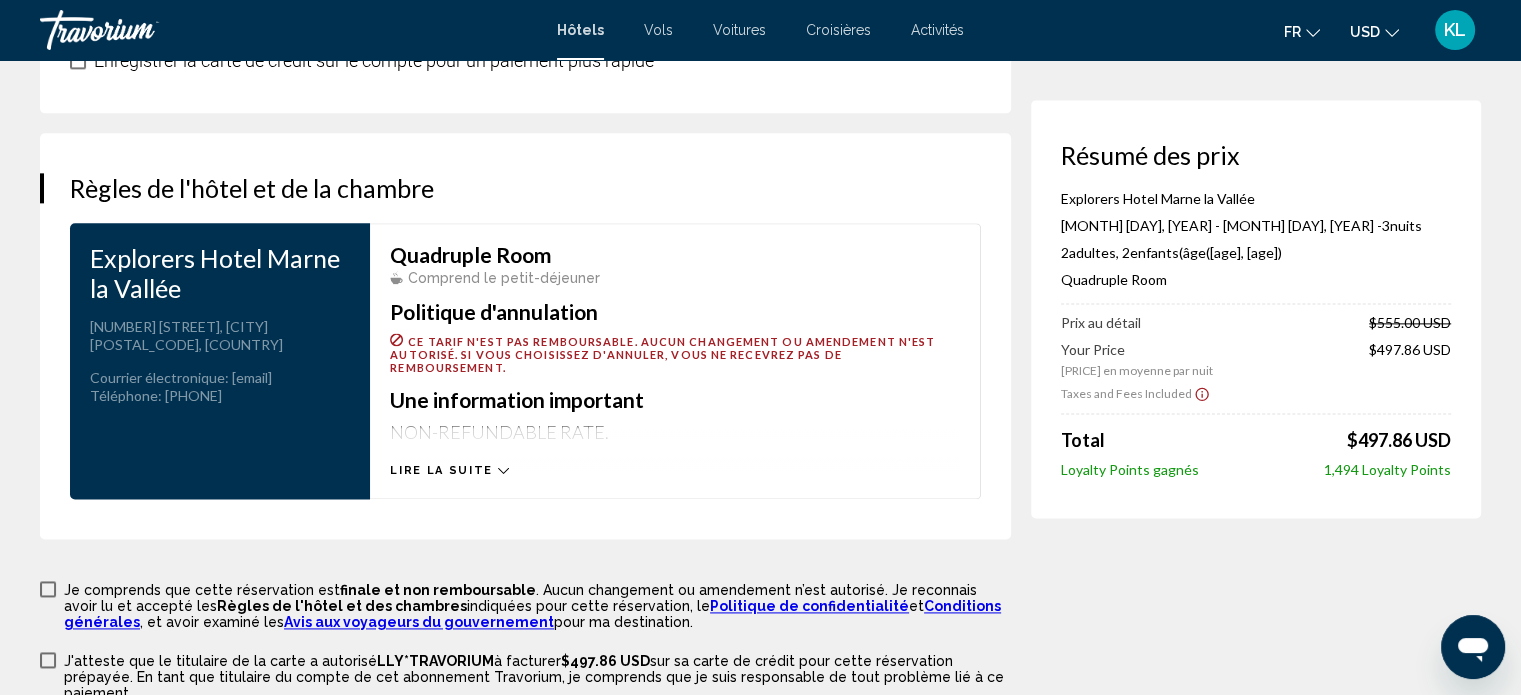scroll, scrollTop: 2571, scrollLeft: 0, axis: vertical 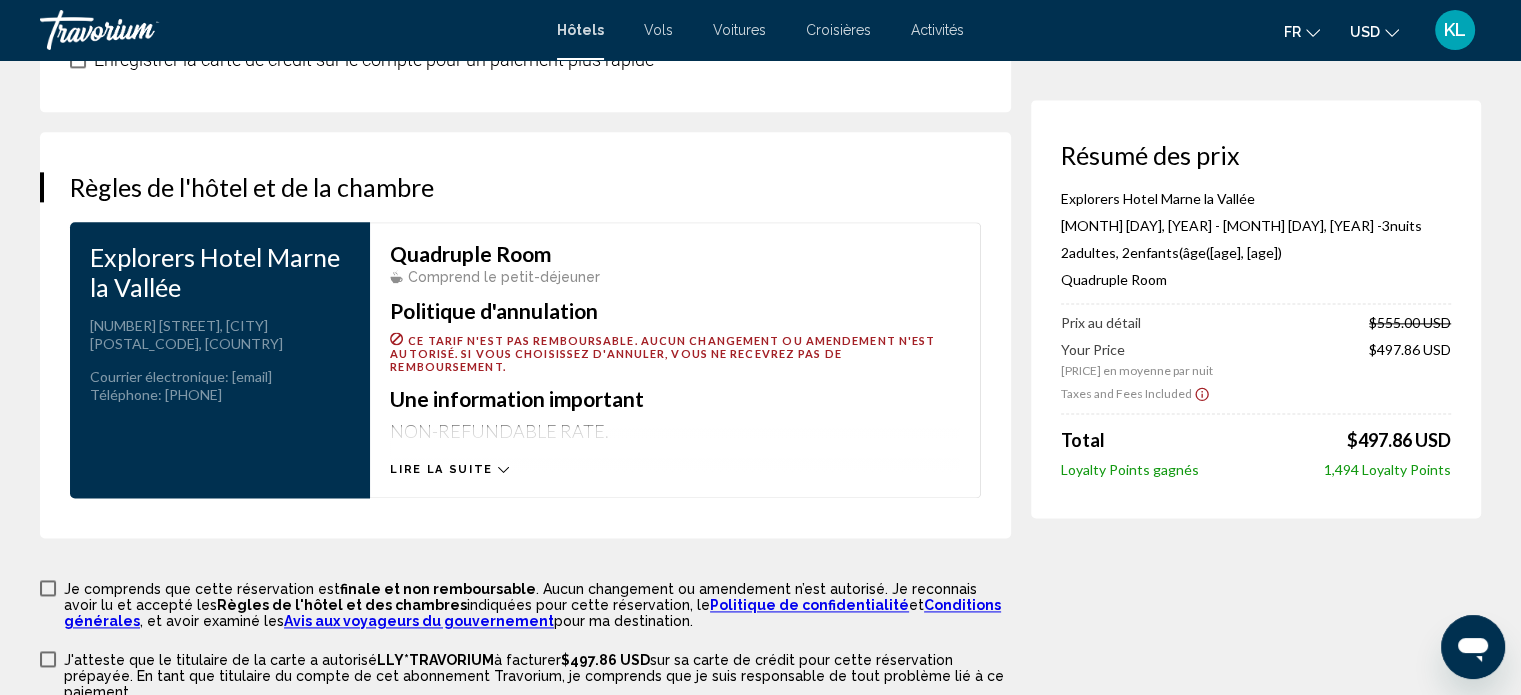 click on "Lire la suite" at bounding box center [449, 469] 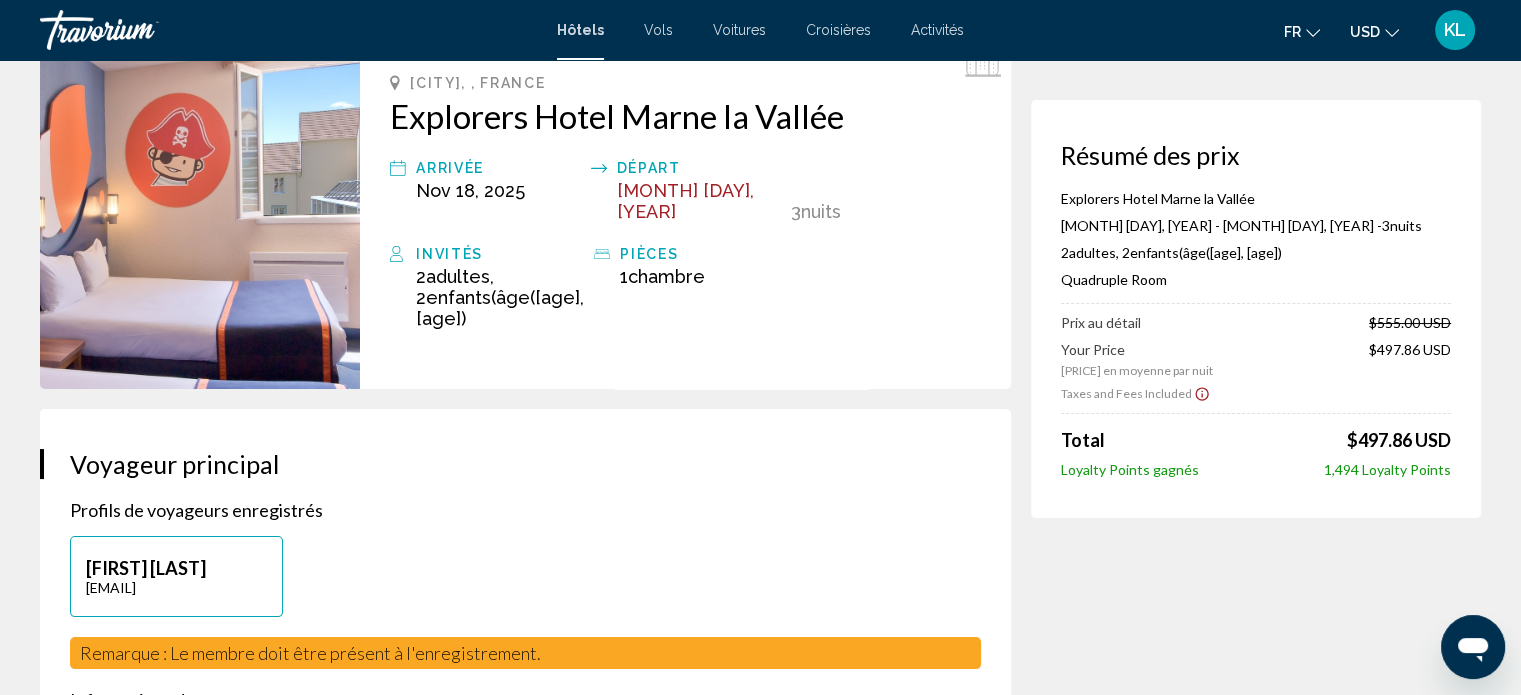 scroll, scrollTop: 0, scrollLeft: 0, axis: both 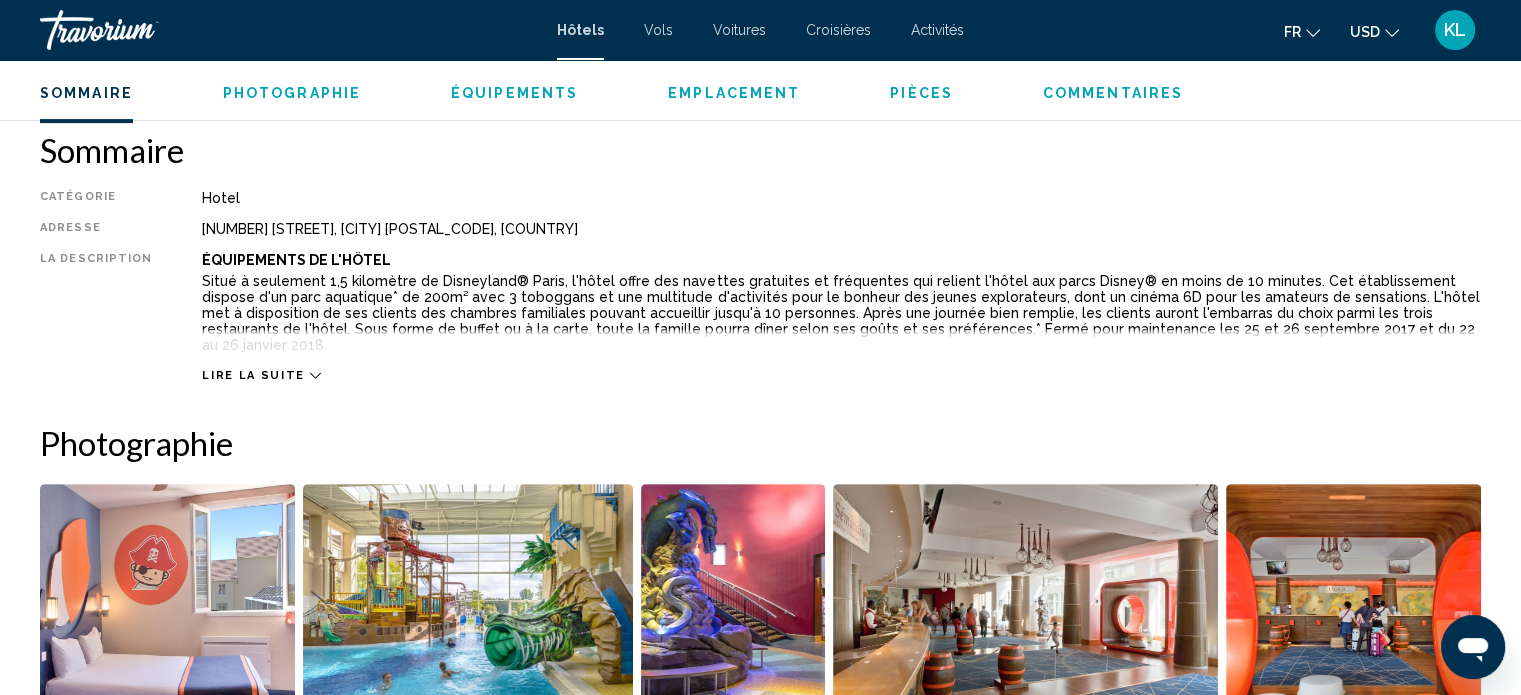 click on "Lire la suite" at bounding box center [253, 375] 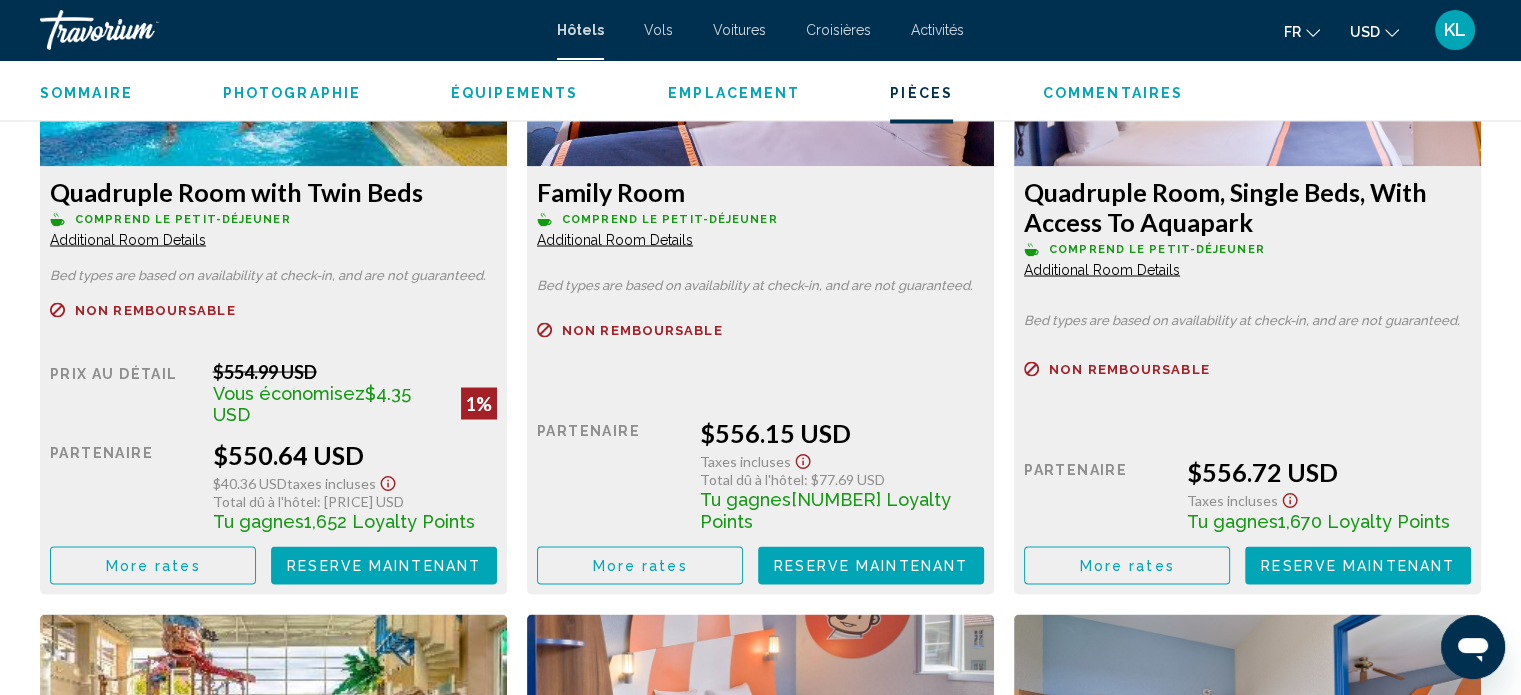 scroll, scrollTop: 3540, scrollLeft: 0, axis: vertical 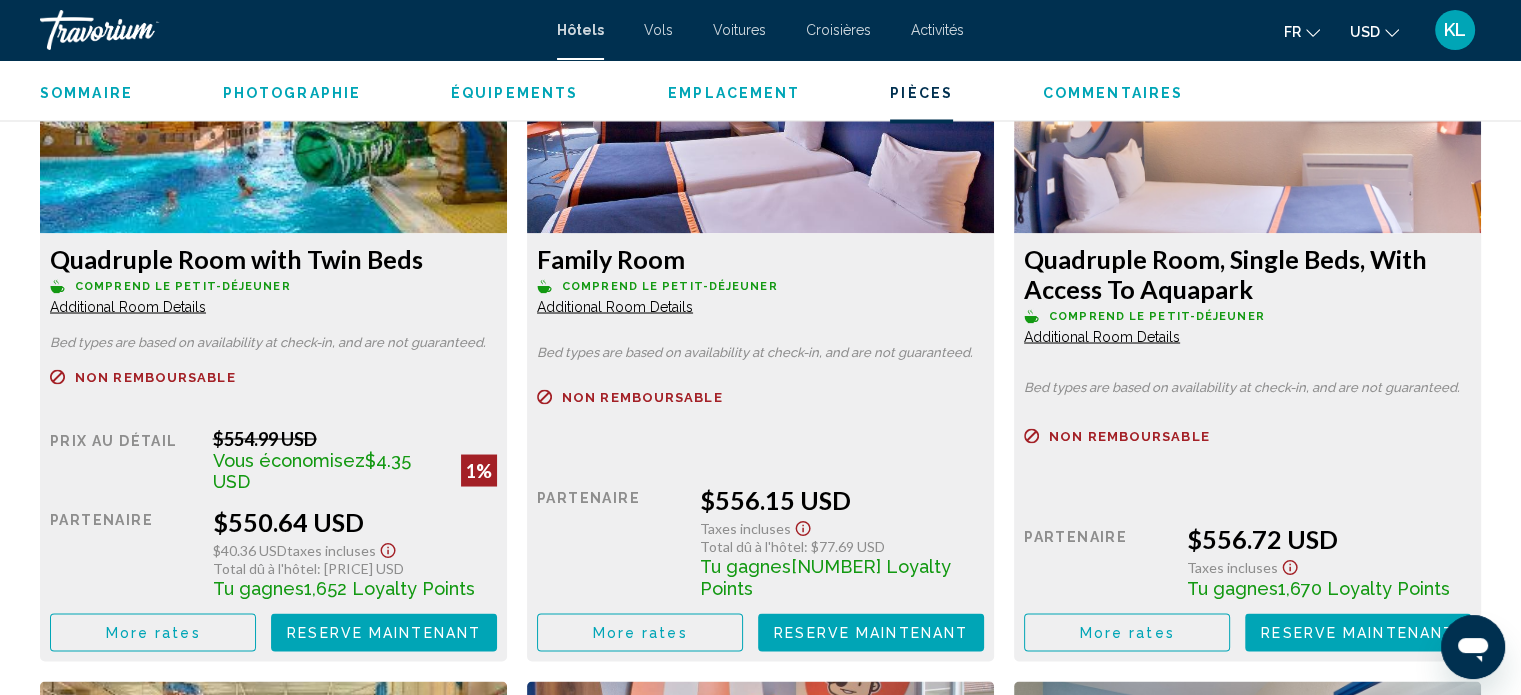 click on "More rates" at bounding box center [153, -65] 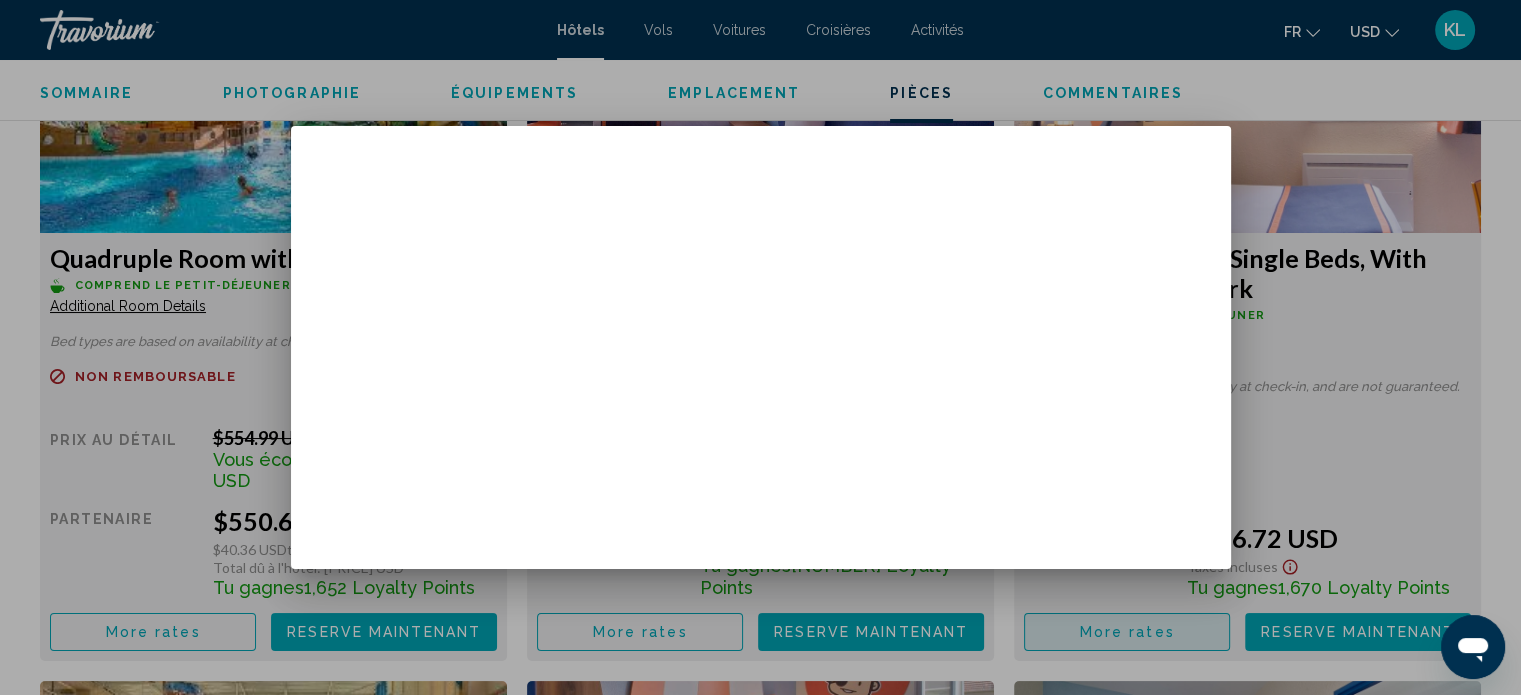 scroll, scrollTop: 0, scrollLeft: 0, axis: both 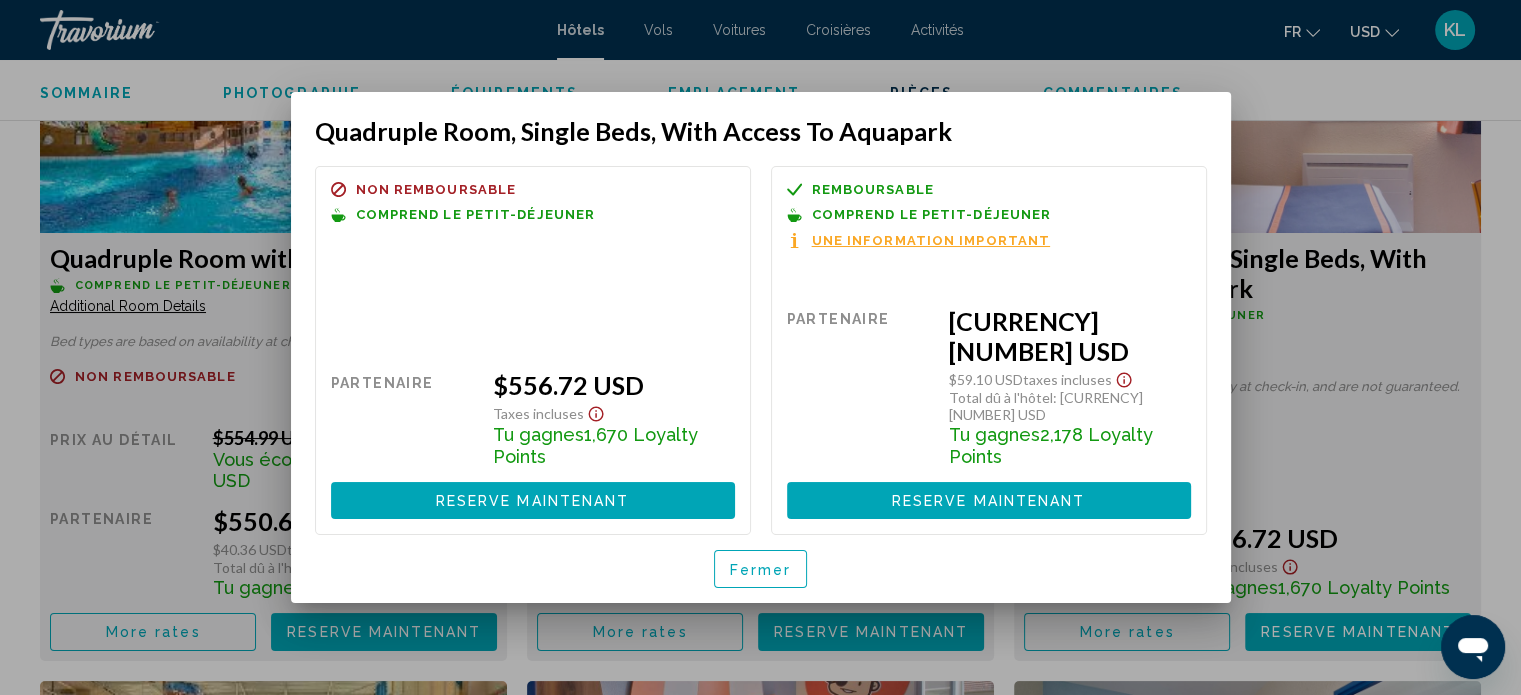click on "Une information important" at bounding box center (931, 240) 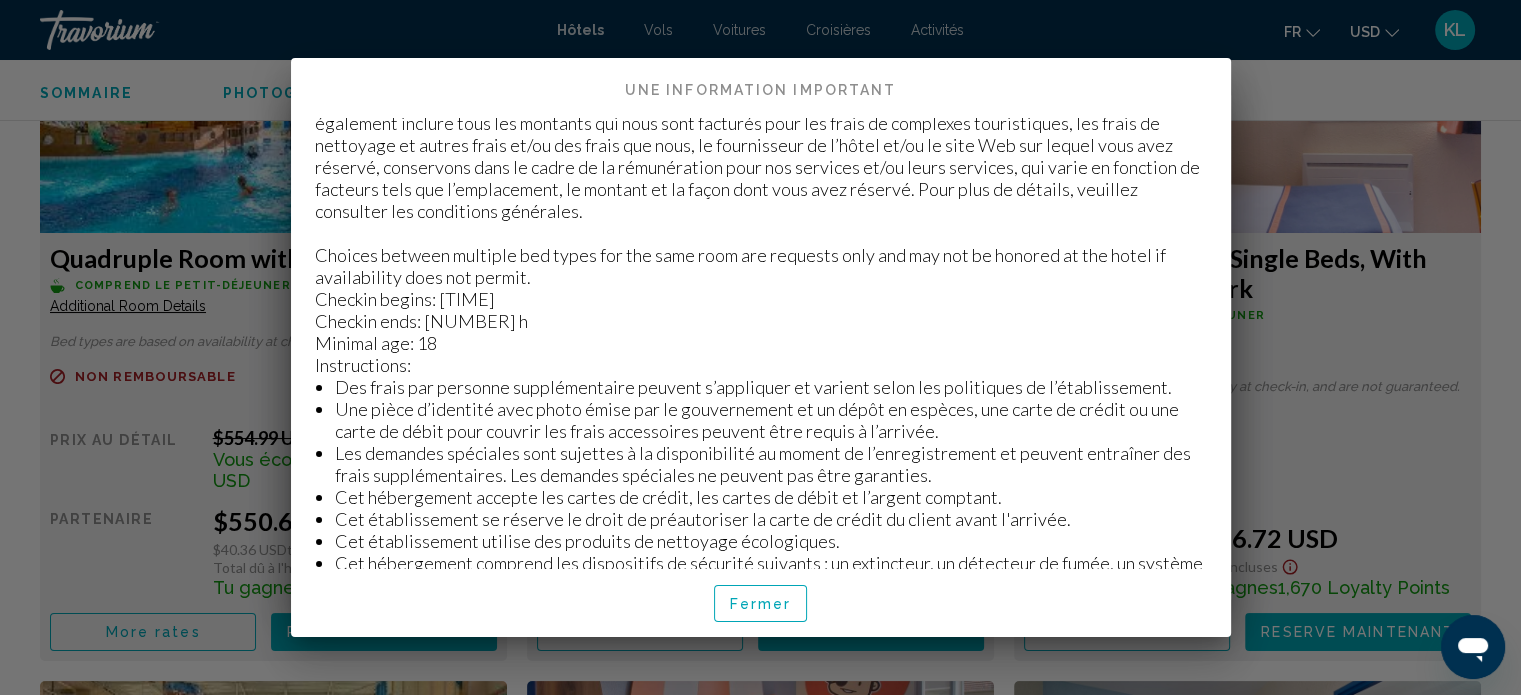 scroll, scrollTop: 0, scrollLeft: 0, axis: both 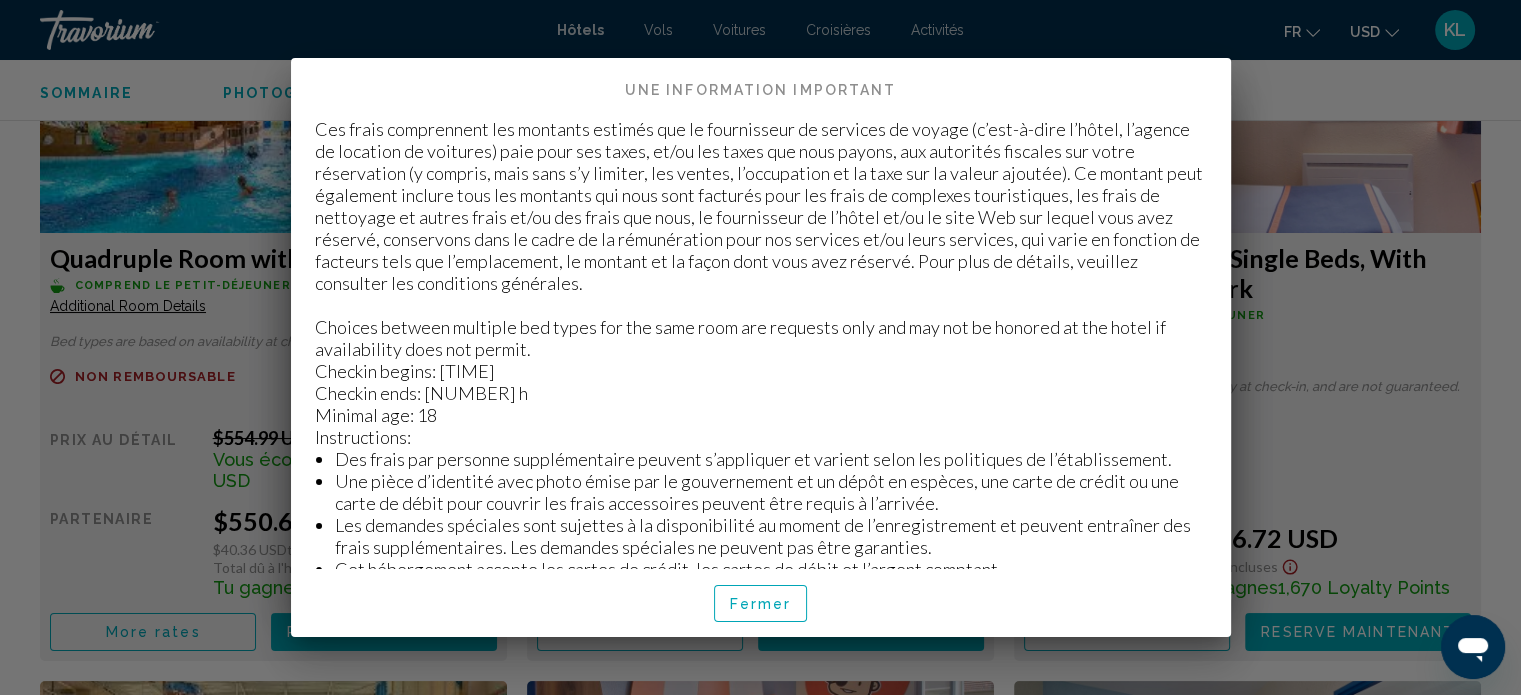 click on "Fermer" at bounding box center [761, 604] 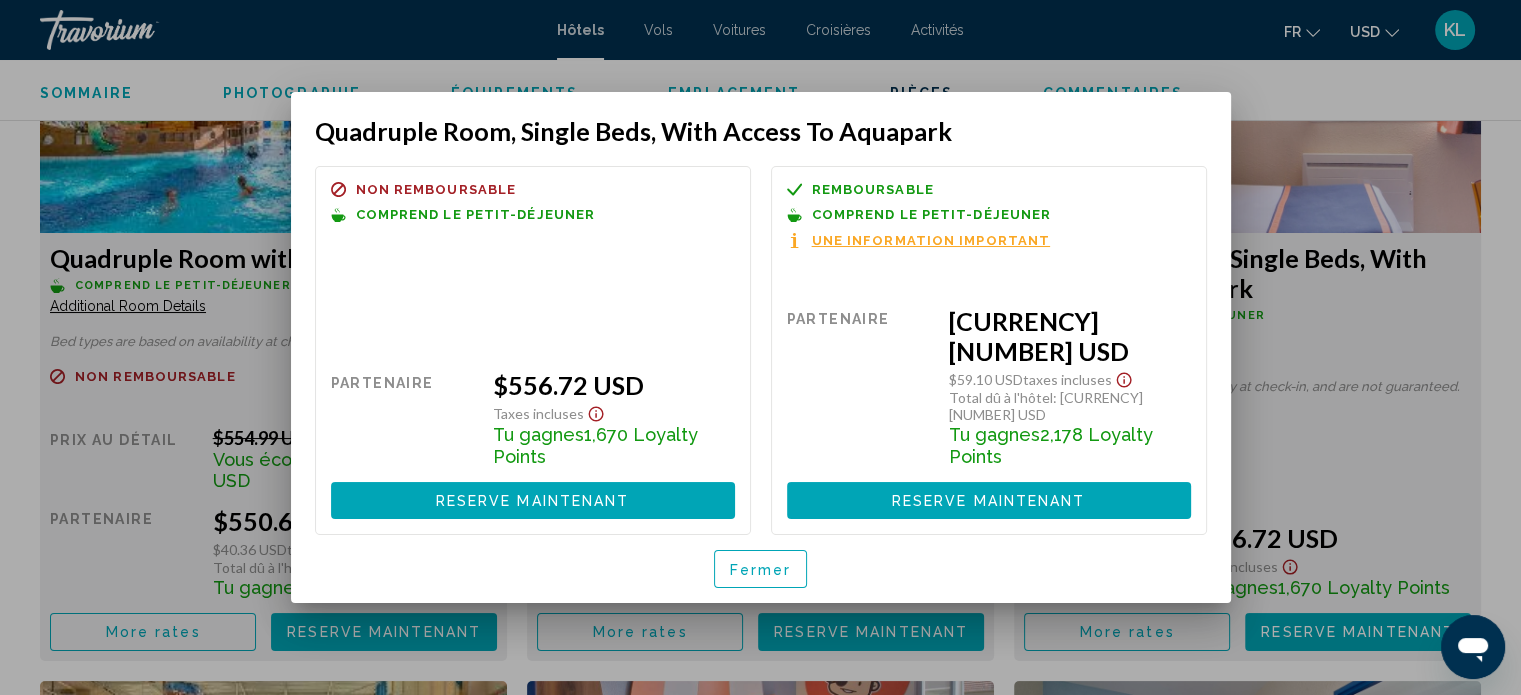click on "Fermer" at bounding box center [761, 570] 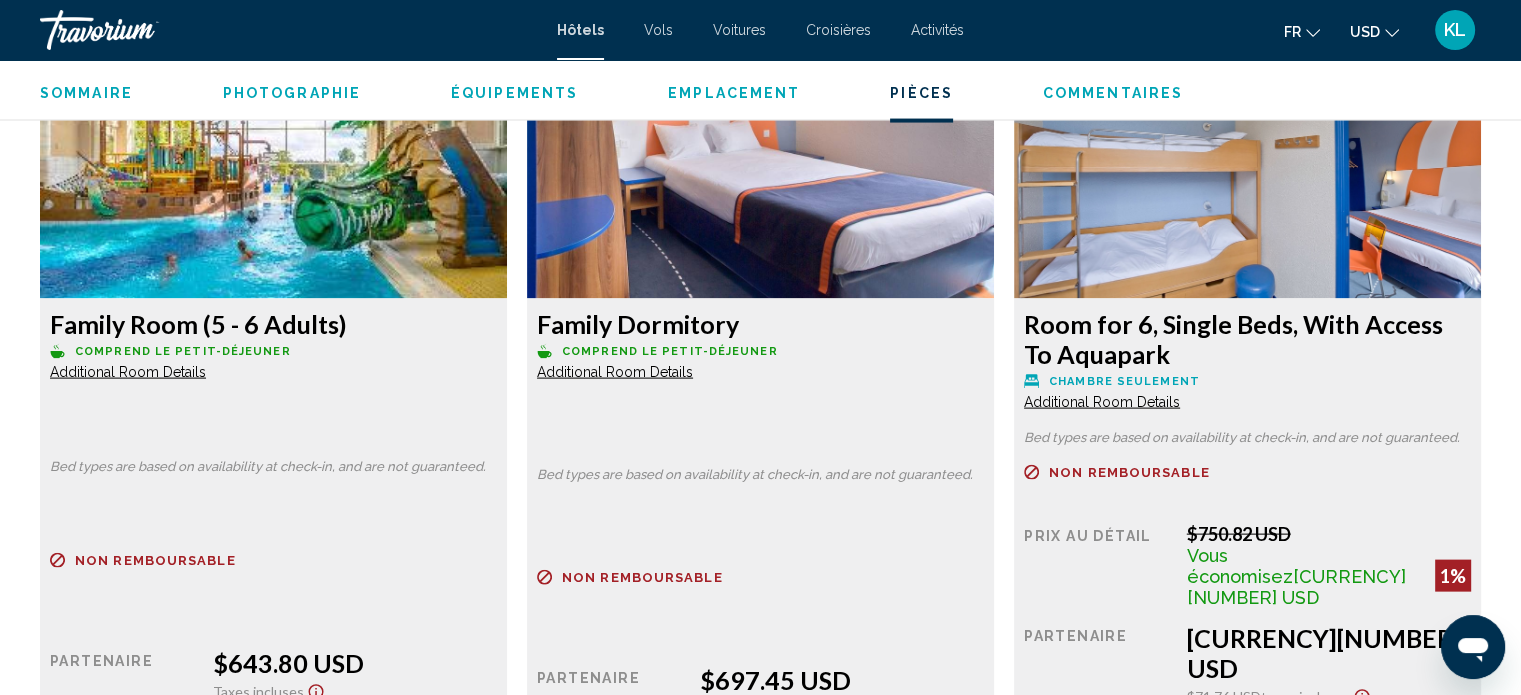 scroll, scrollTop: 4176, scrollLeft: 0, axis: vertical 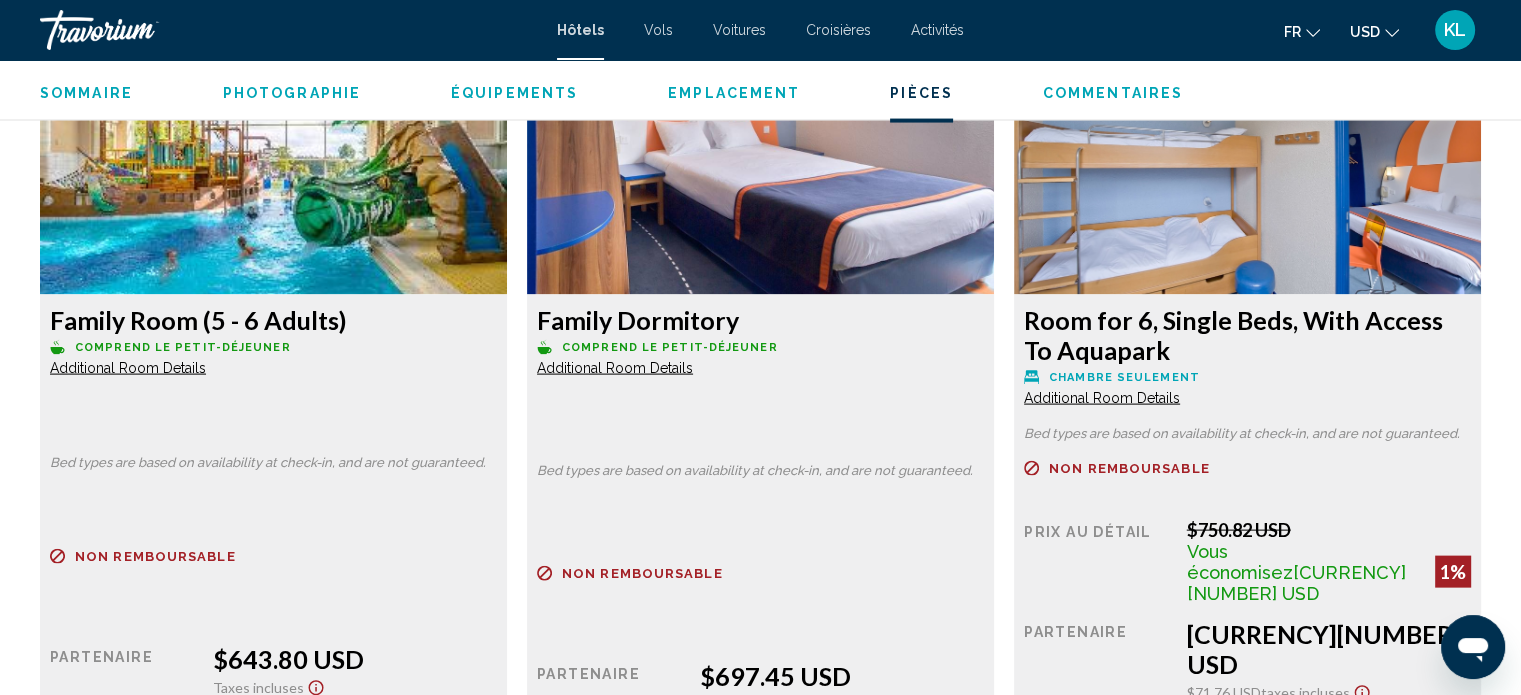 click on "More rates" at bounding box center [153, -702] 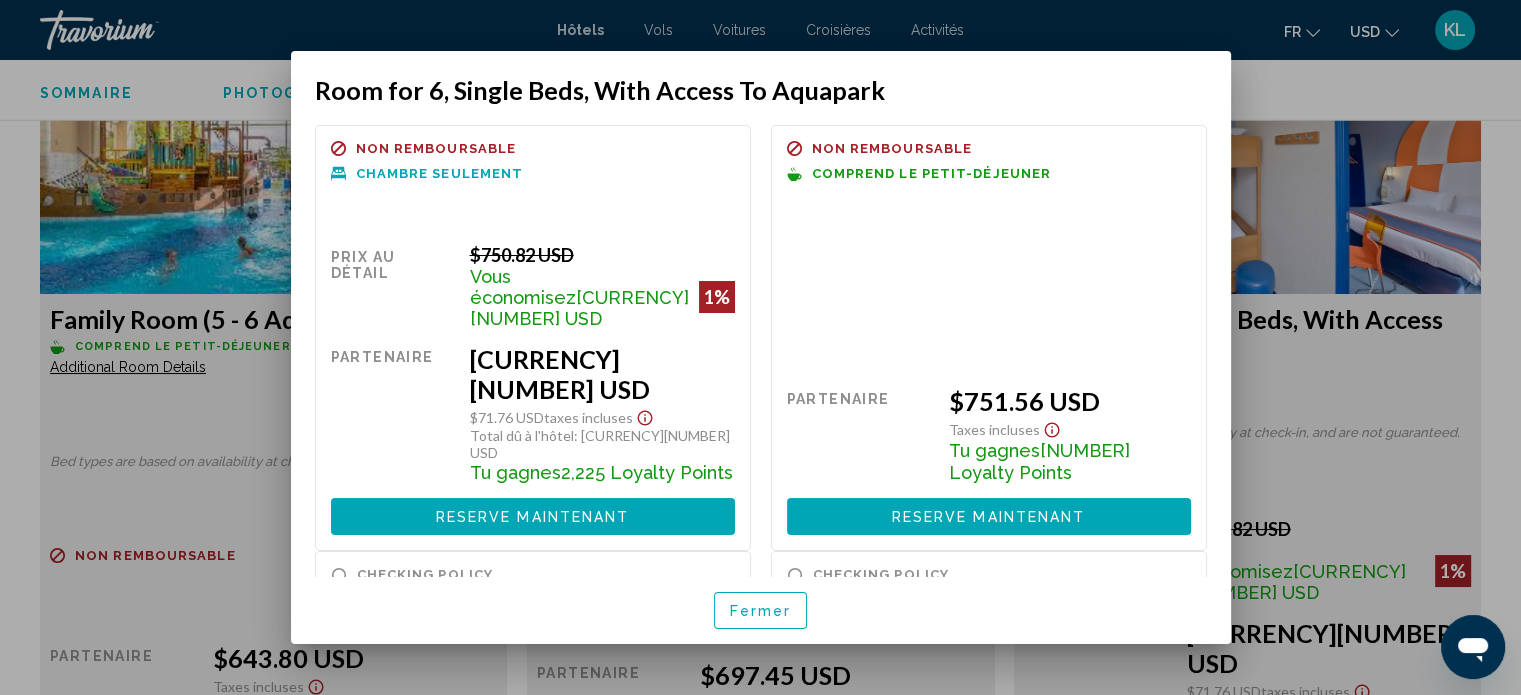 scroll, scrollTop: 0, scrollLeft: 0, axis: both 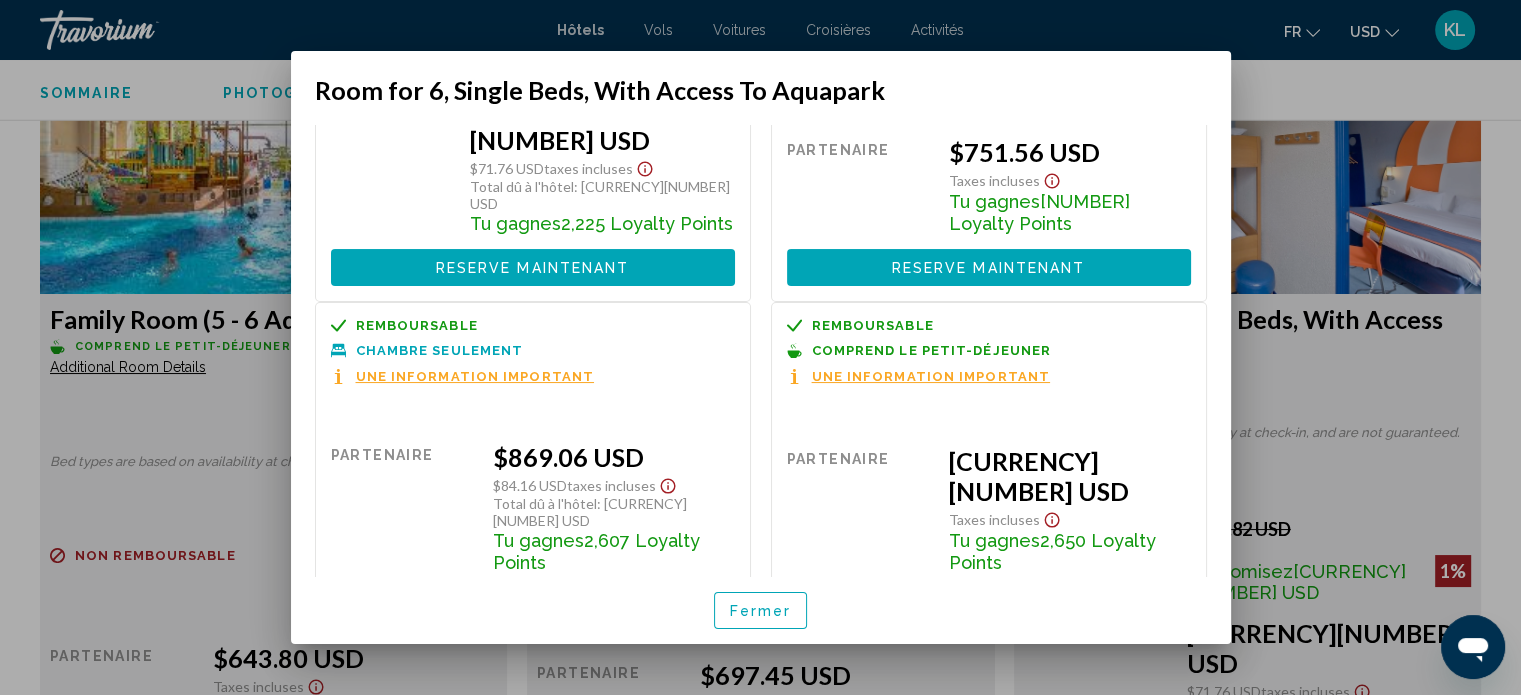 click on "Fermer" at bounding box center (761, 610) 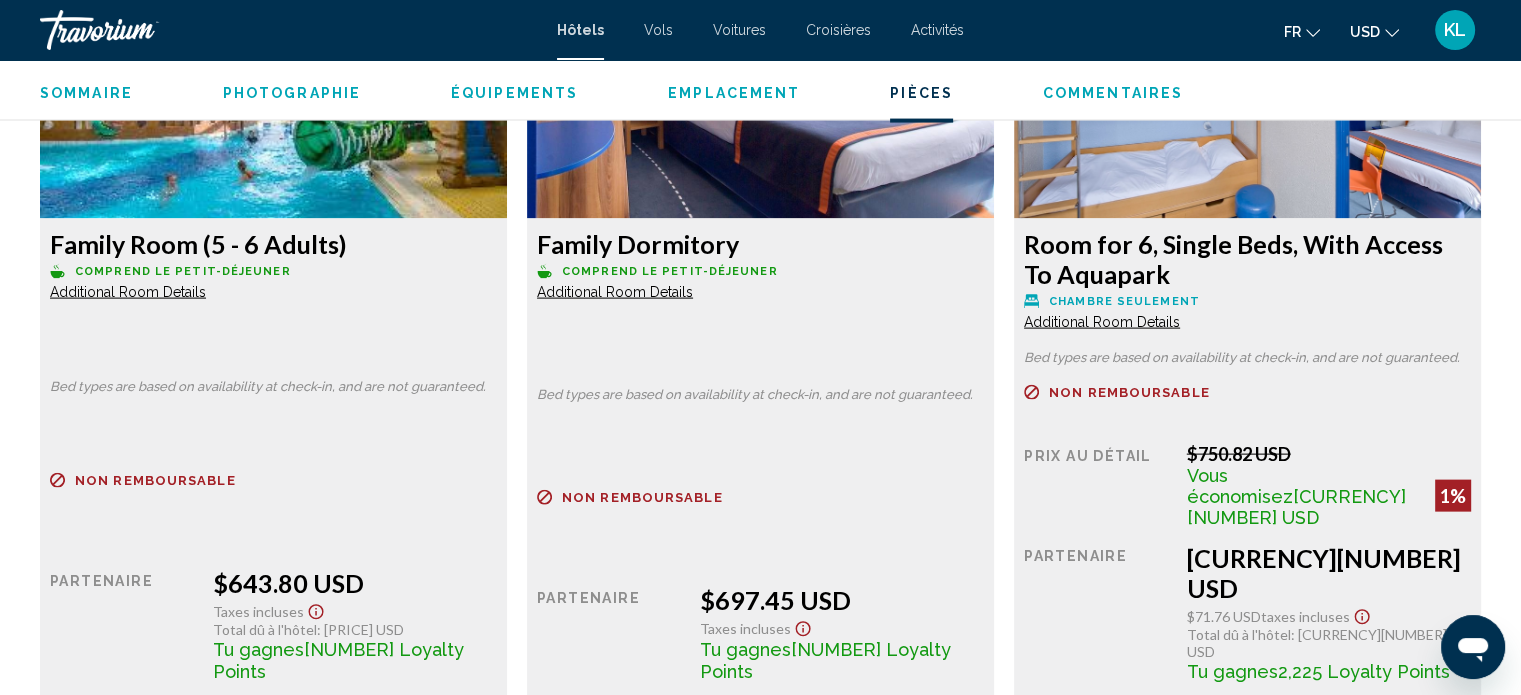 scroll, scrollTop: 4269, scrollLeft: 0, axis: vertical 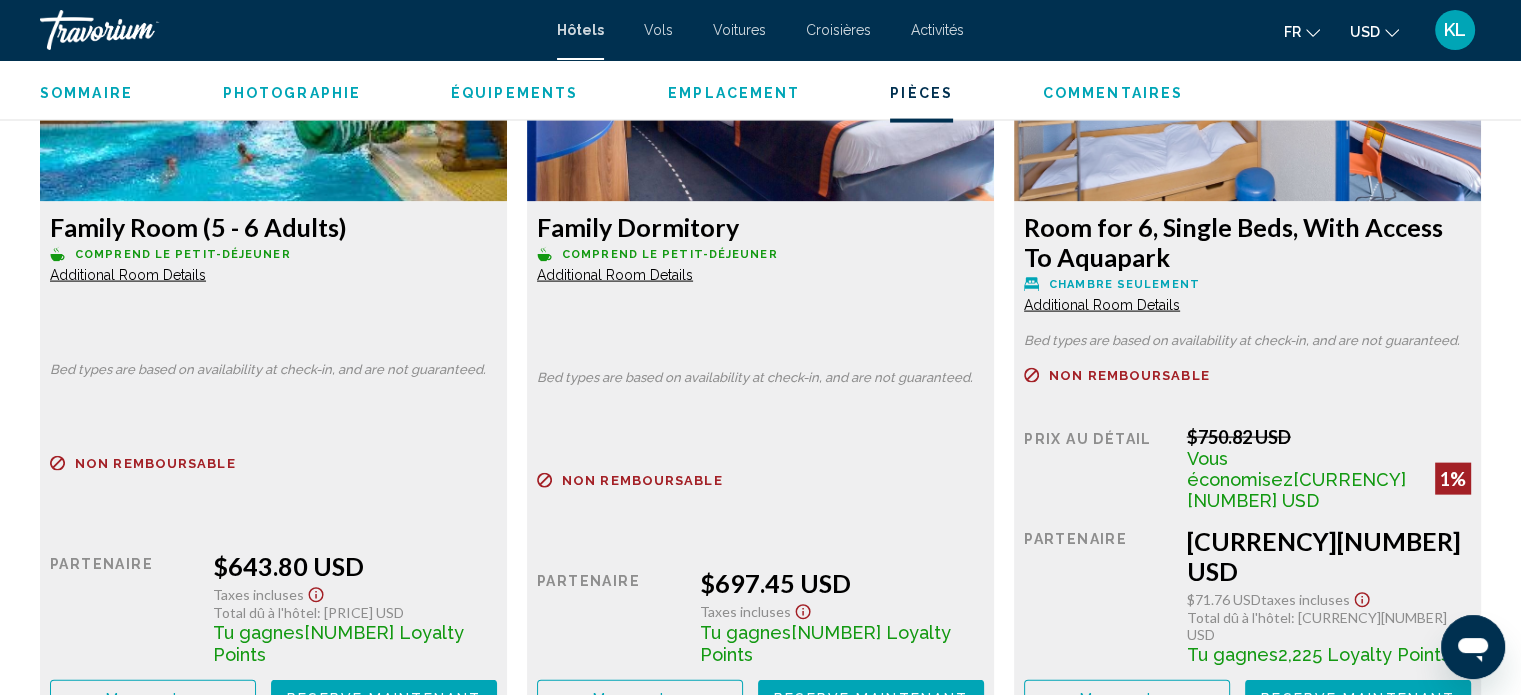 click on "Additional Room Details" at bounding box center (128, -1158) 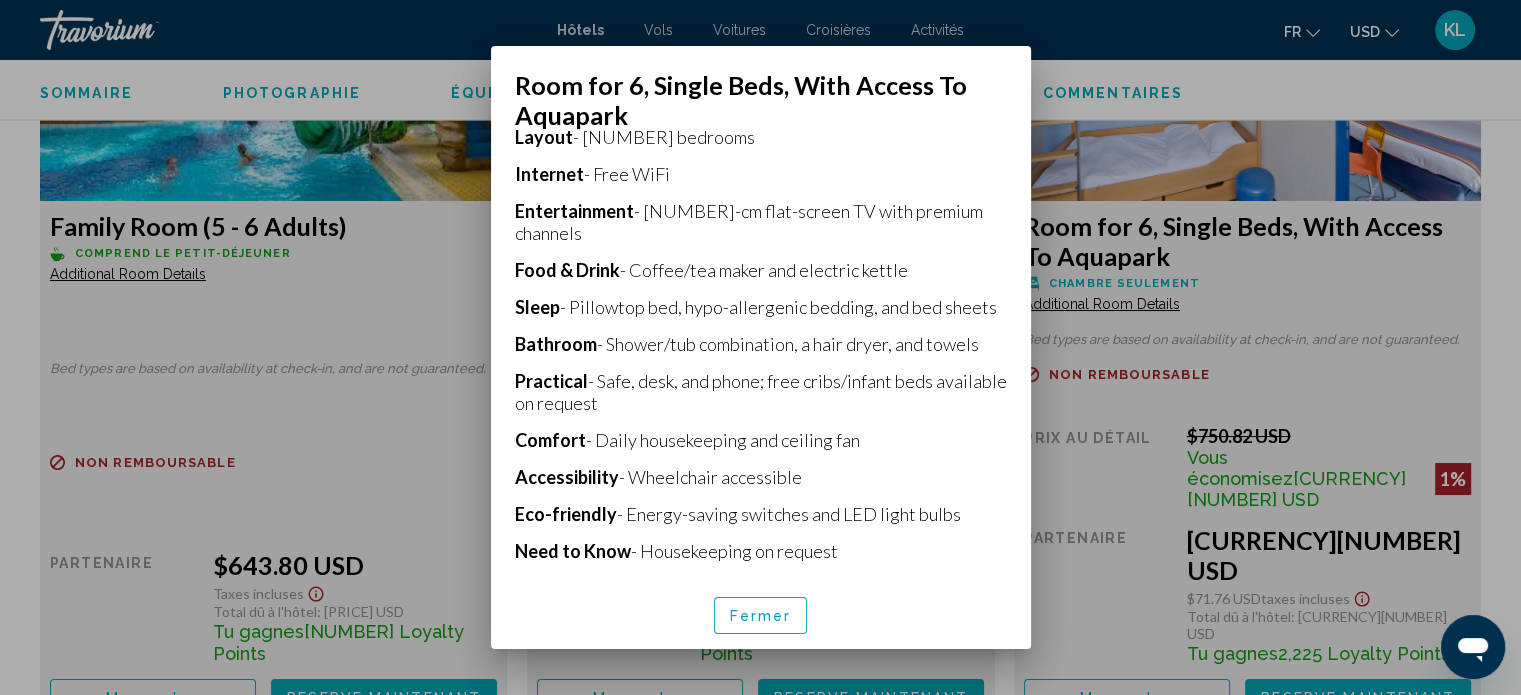 scroll, scrollTop: 530, scrollLeft: 0, axis: vertical 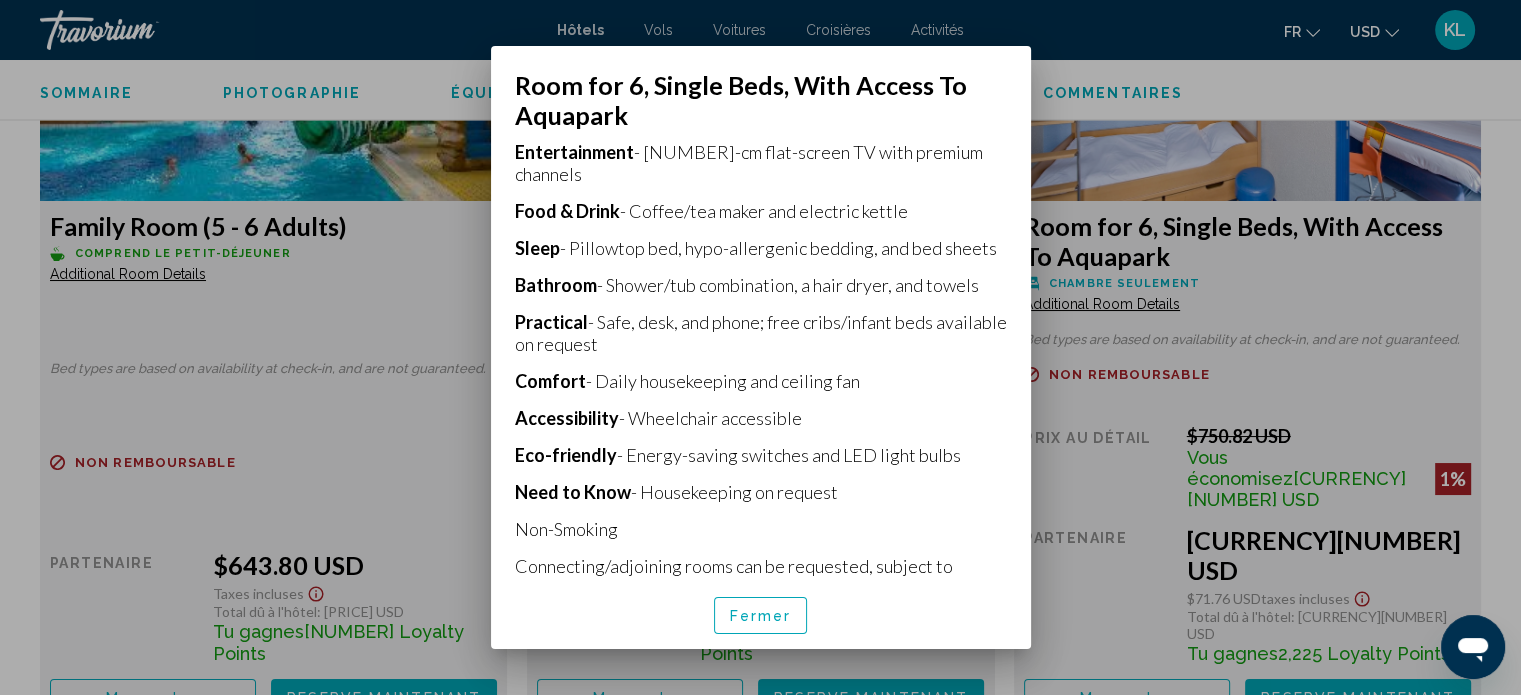 click on "Fermer" at bounding box center [761, 615] 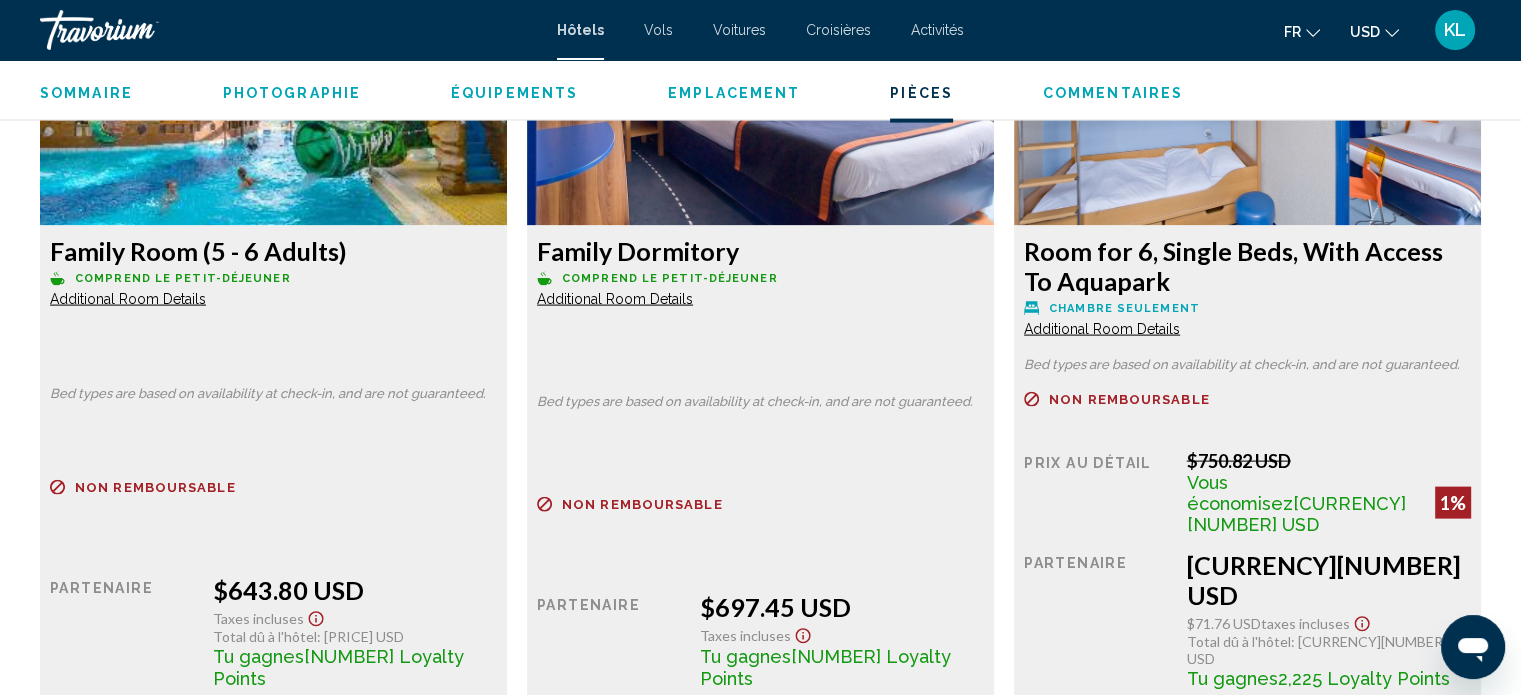 scroll, scrollTop: 4313, scrollLeft: 0, axis: vertical 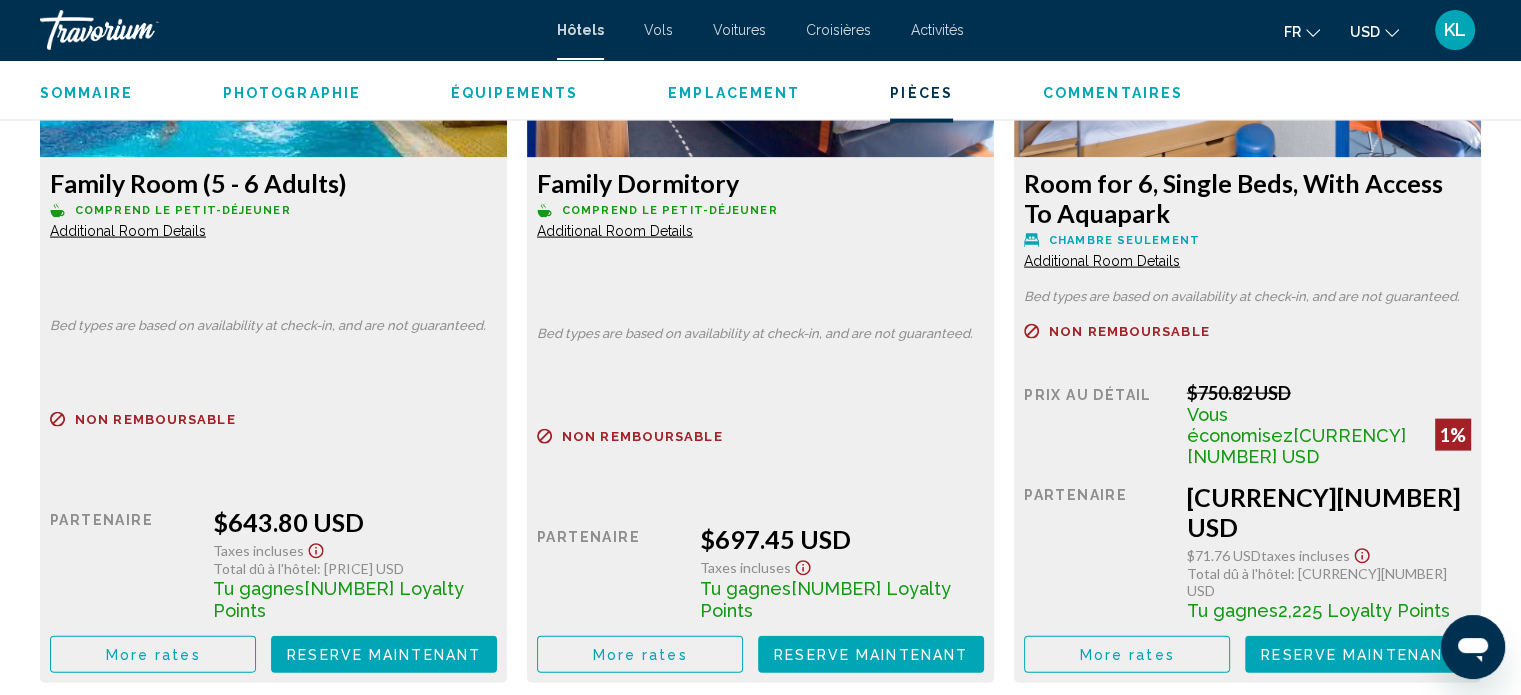 click on "More rates" at bounding box center (153, -838) 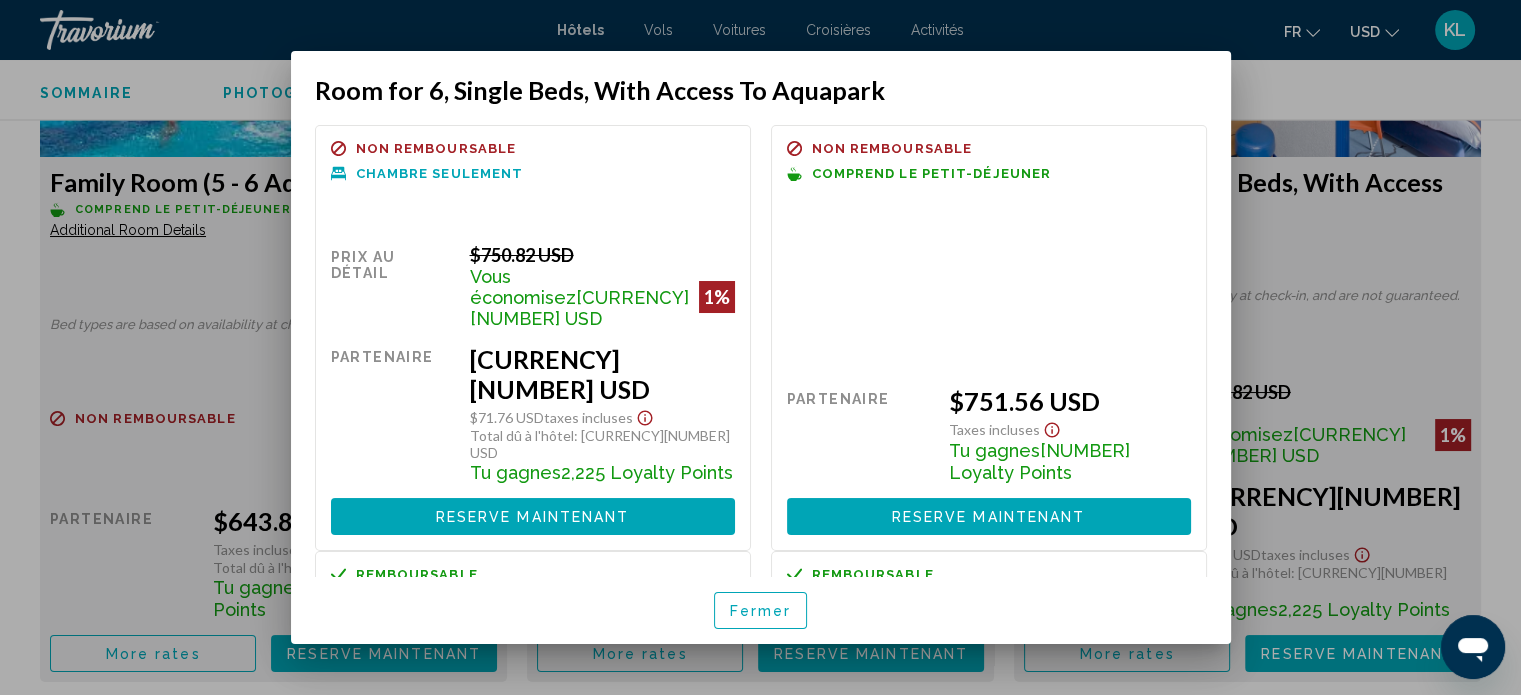 scroll, scrollTop: 0, scrollLeft: 0, axis: both 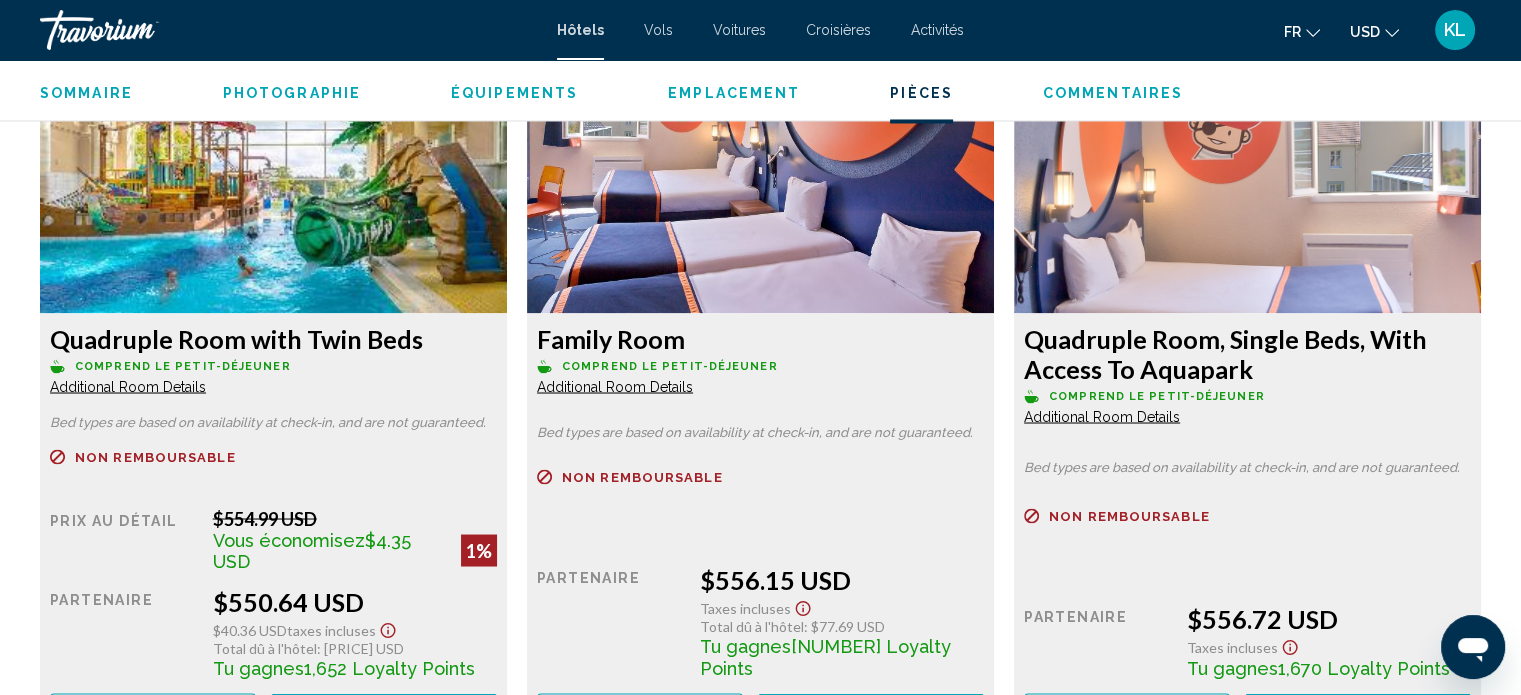 click on "Additional Room Details" at bounding box center (128, -349) 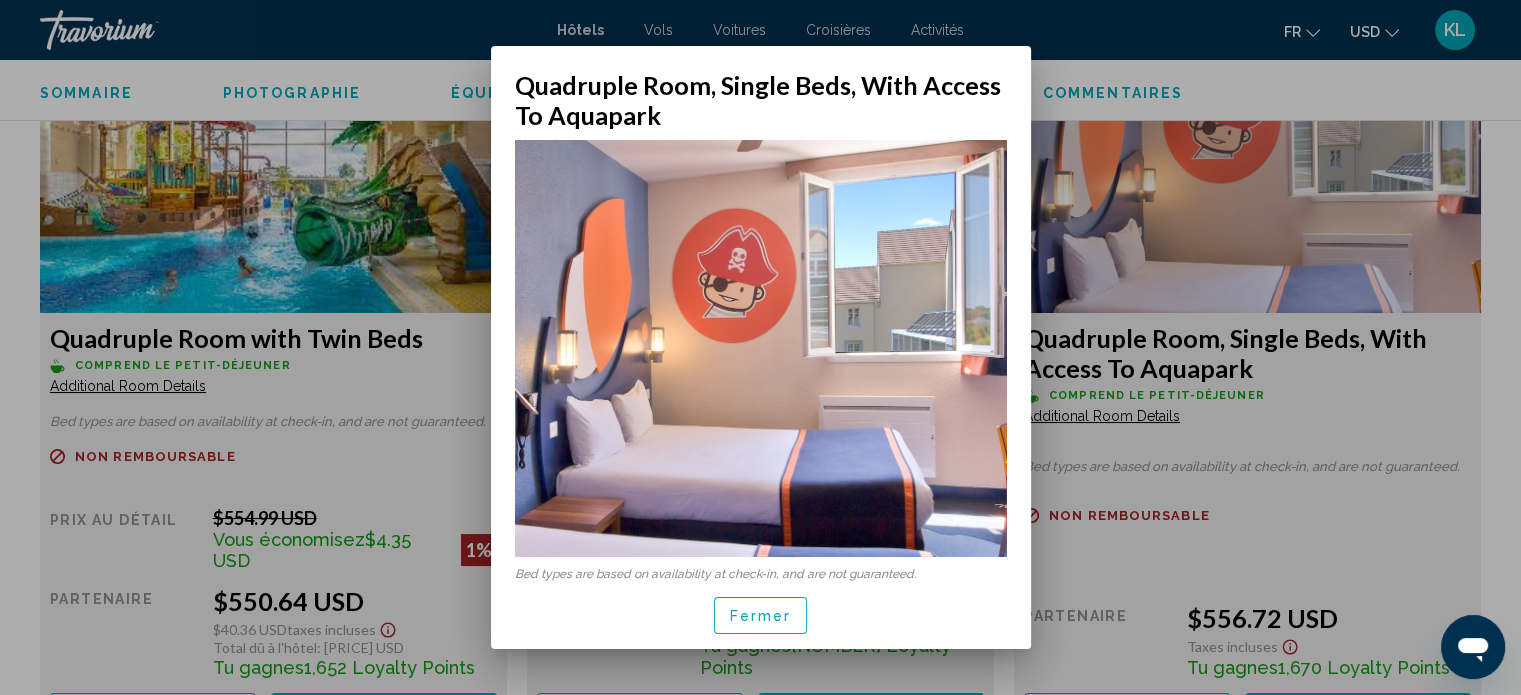 scroll, scrollTop: 0, scrollLeft: 0, axis: both 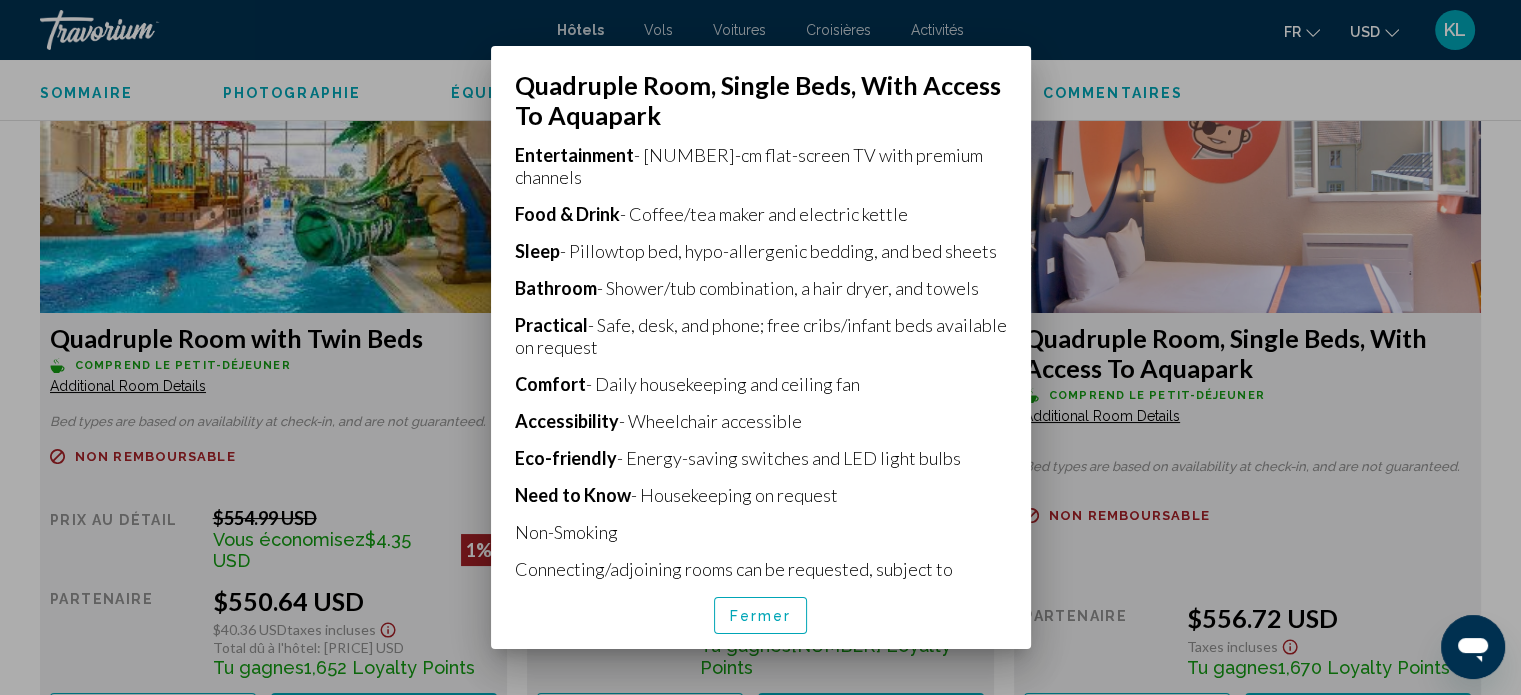 click on "Fermer" at bounding box center [761, 616] 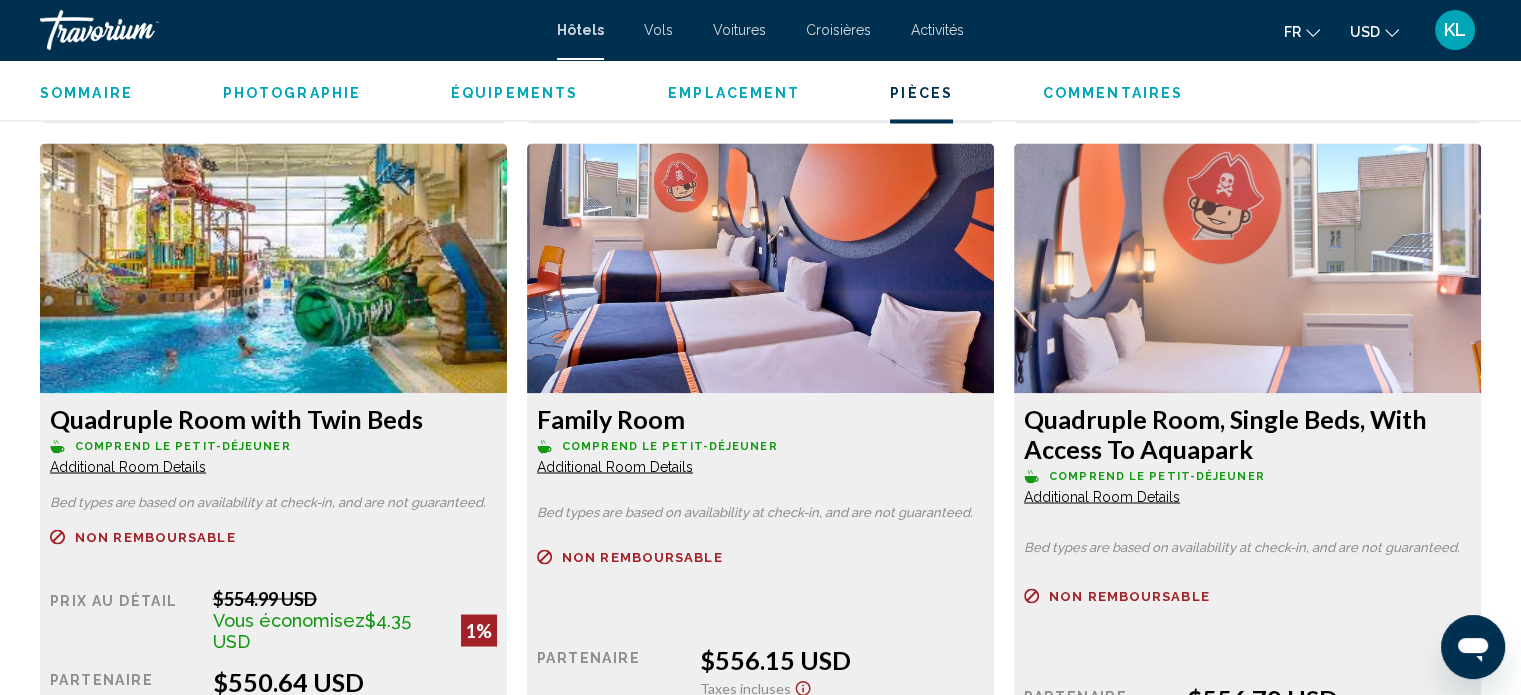scroll, scrollTop: 3500, scrollLeft: 0, axis: vertical 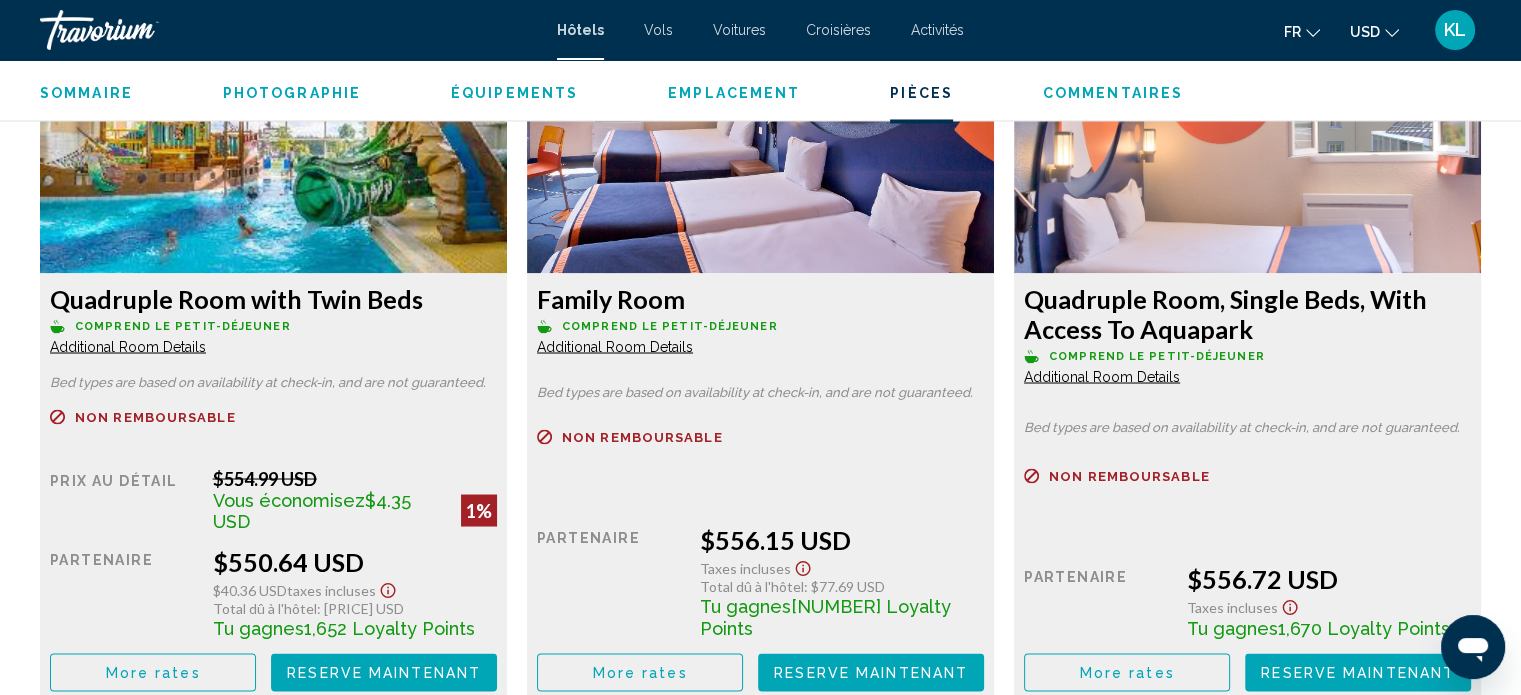 click on "More rates" at bounding box center (153, -25) 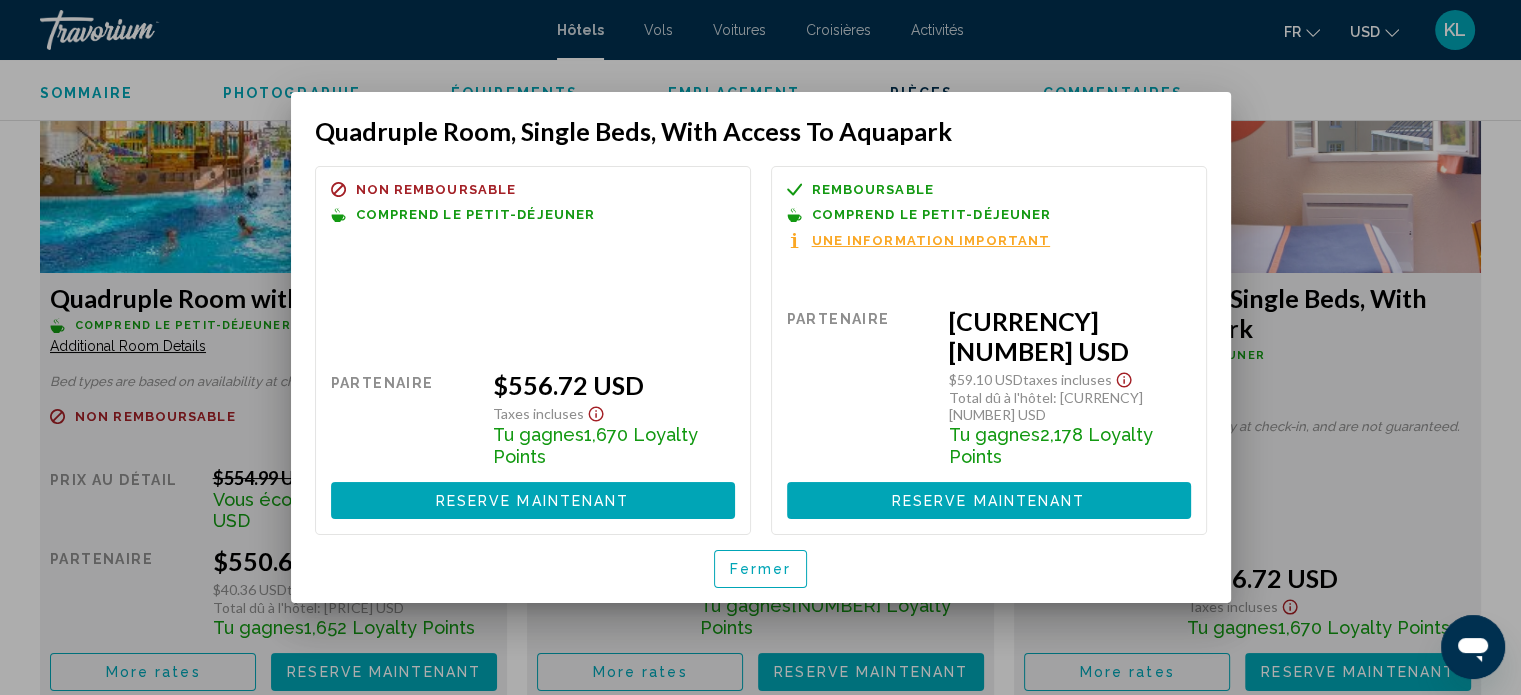 scroll, scrollTop: 0, scrollLeft: 0, axis: both 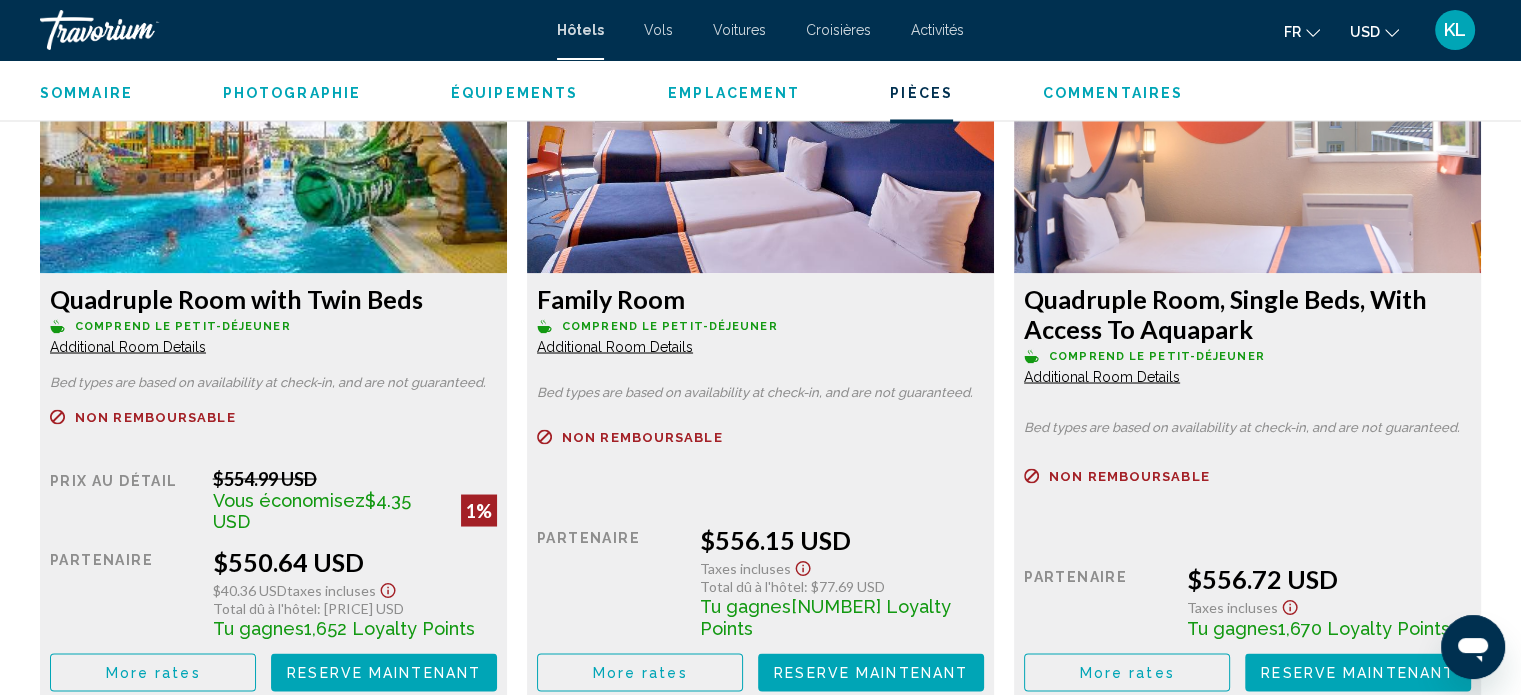 click on "USD
USD ($) MXN (Mex$) CAD (Can$) GBP (£) EUR (€) AUD (A$) NZD (NZ$) CNY (CN¥)" 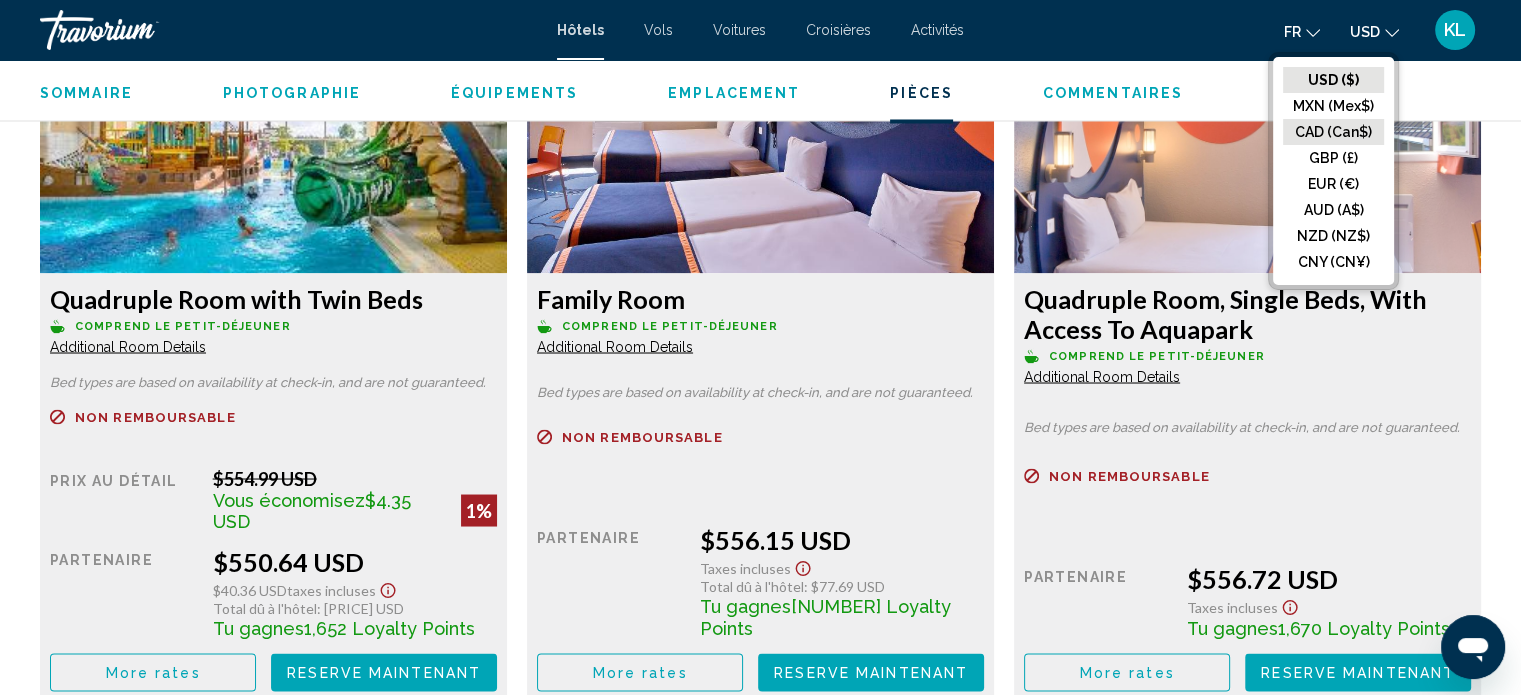 click on "CAD (Can$)" 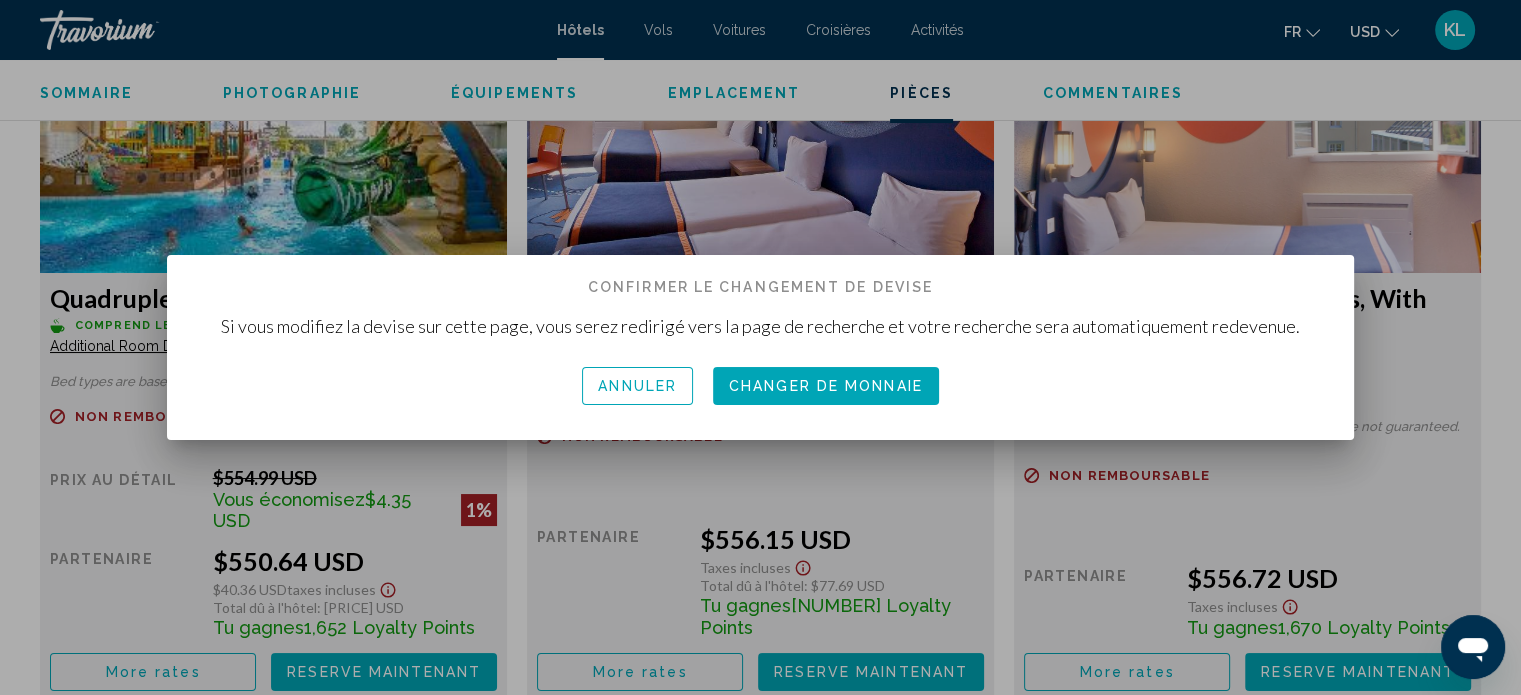 scroll, scrollTop: 0, scrollLeft: 0, axis: both 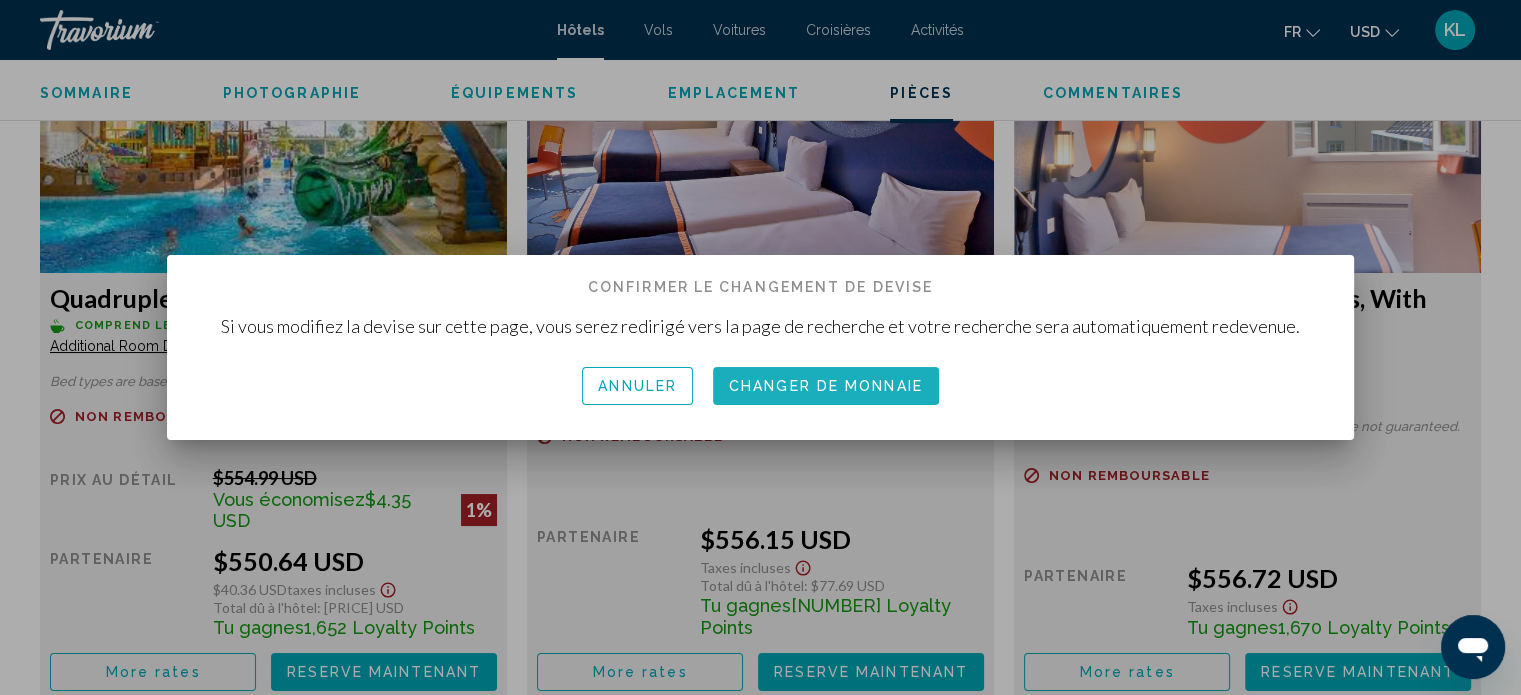 click on "Changer de monnaie" at bounding box center (826, 387) 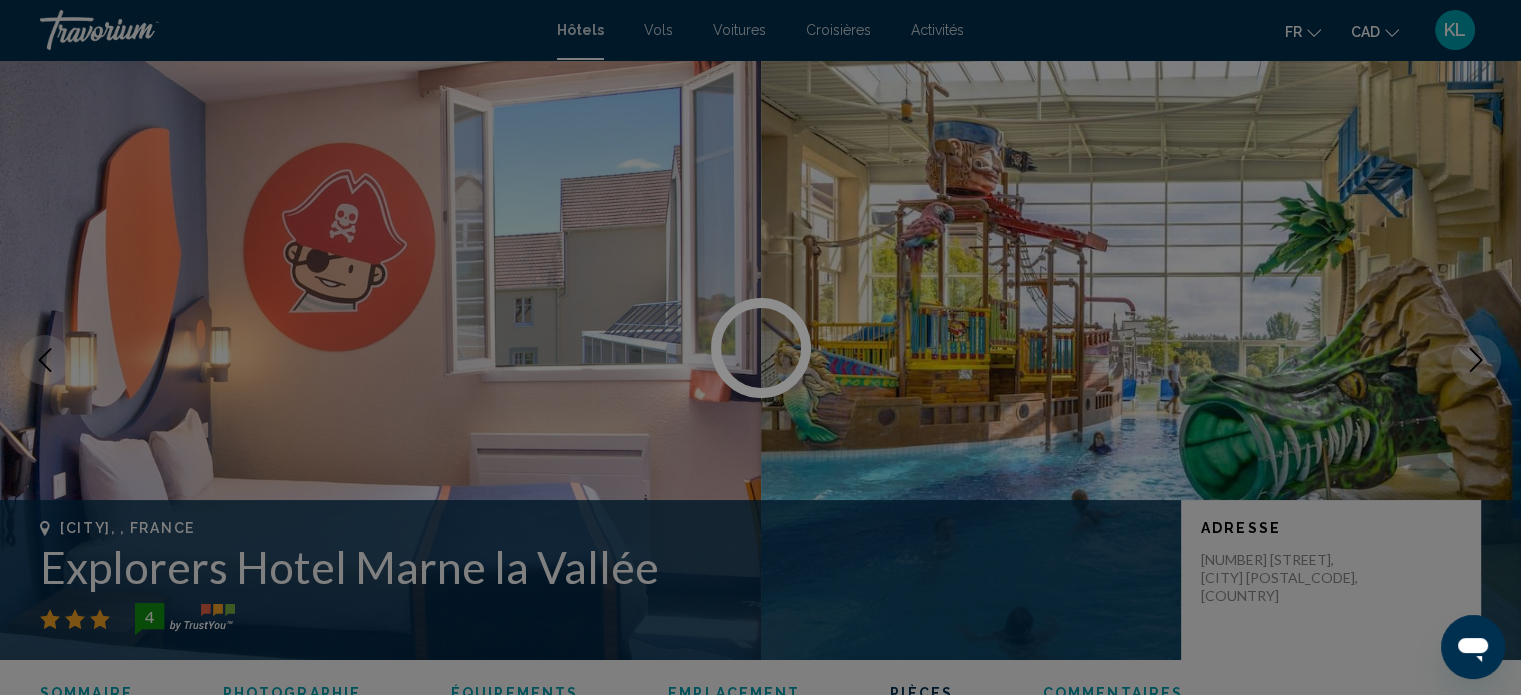 scroll, scrollTop: 3500, scrollLeft: 0, axis: vertical 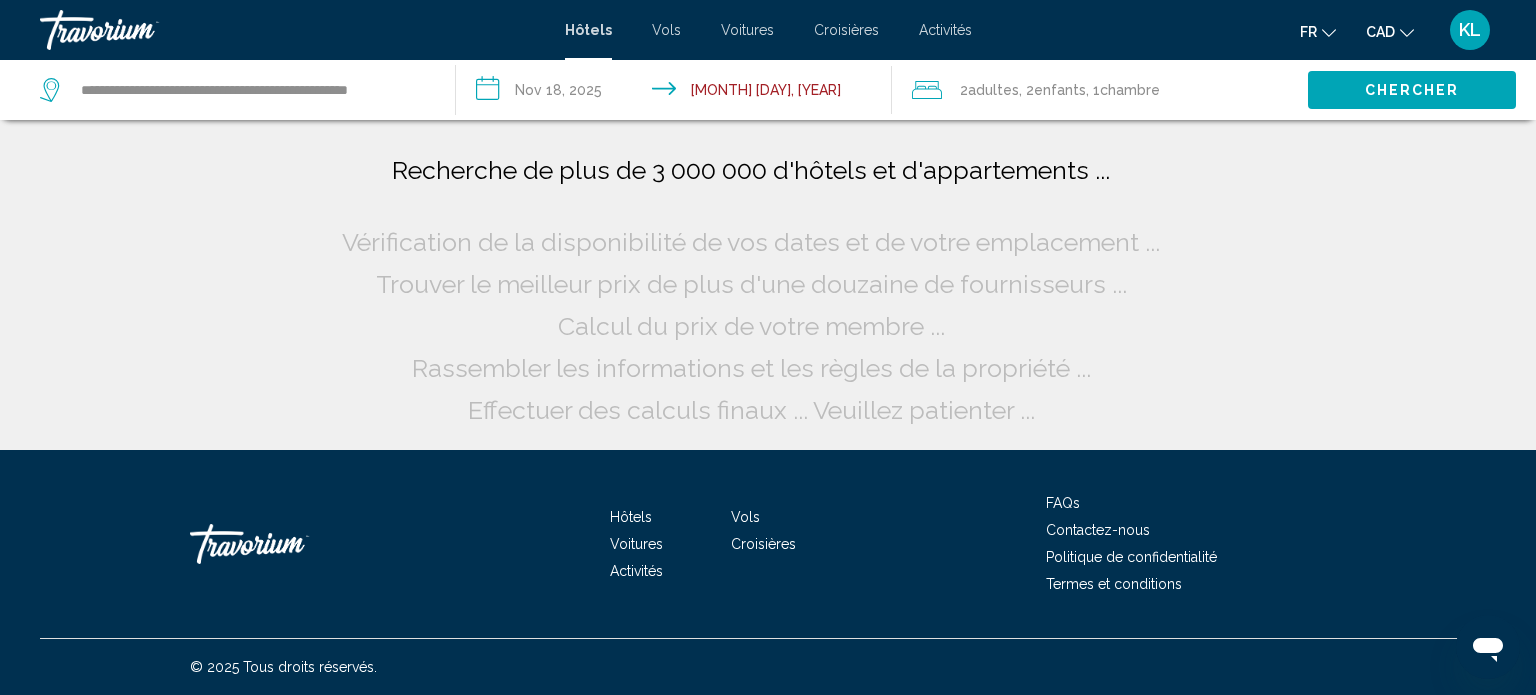 click 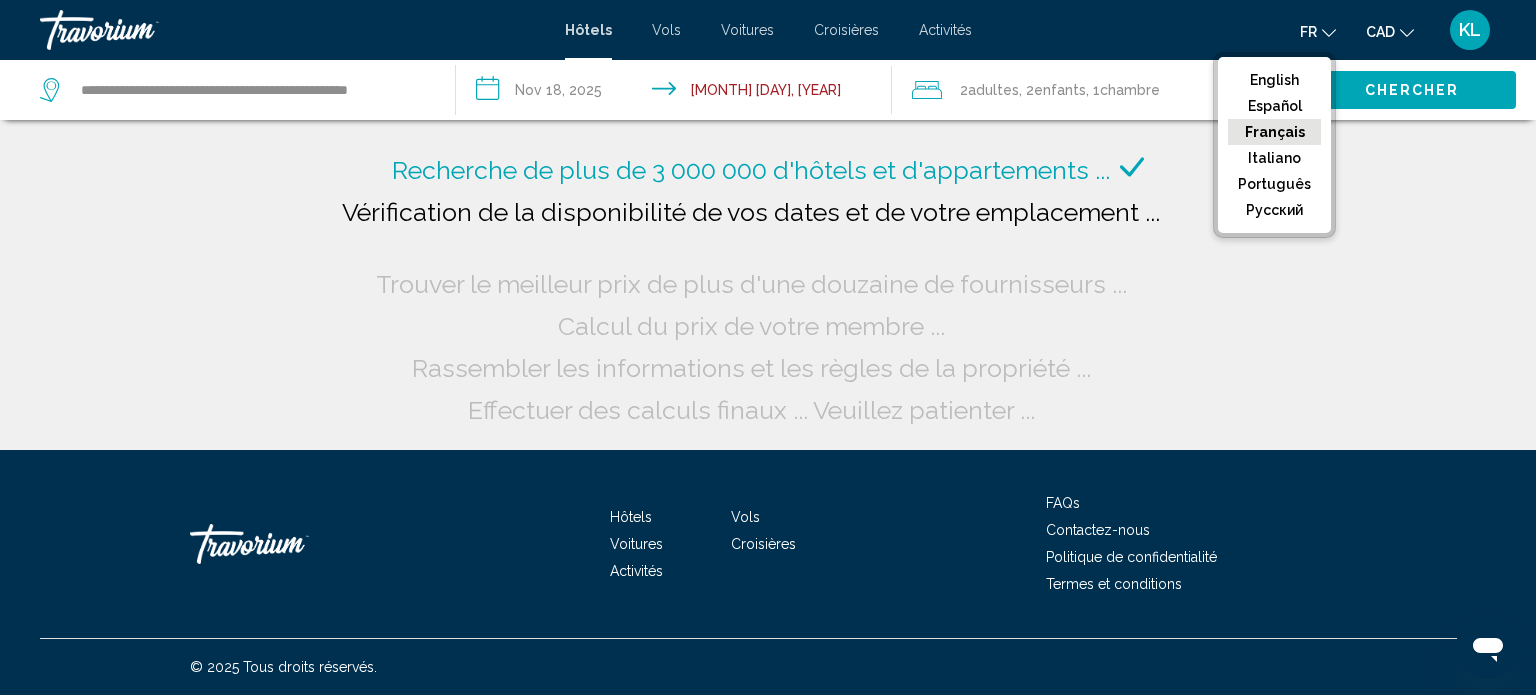 click 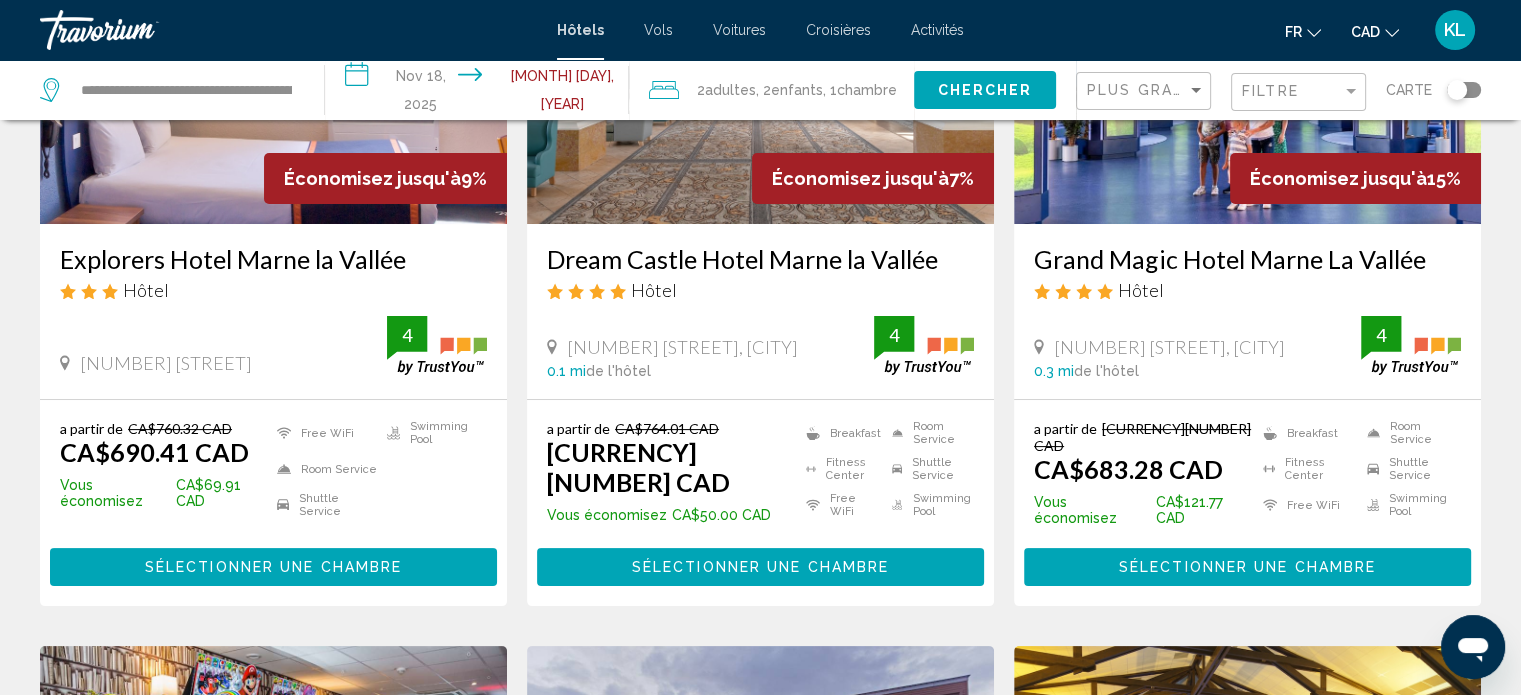 scroll, scrollTop: 291, scrollLeft: 0, axis: vertical 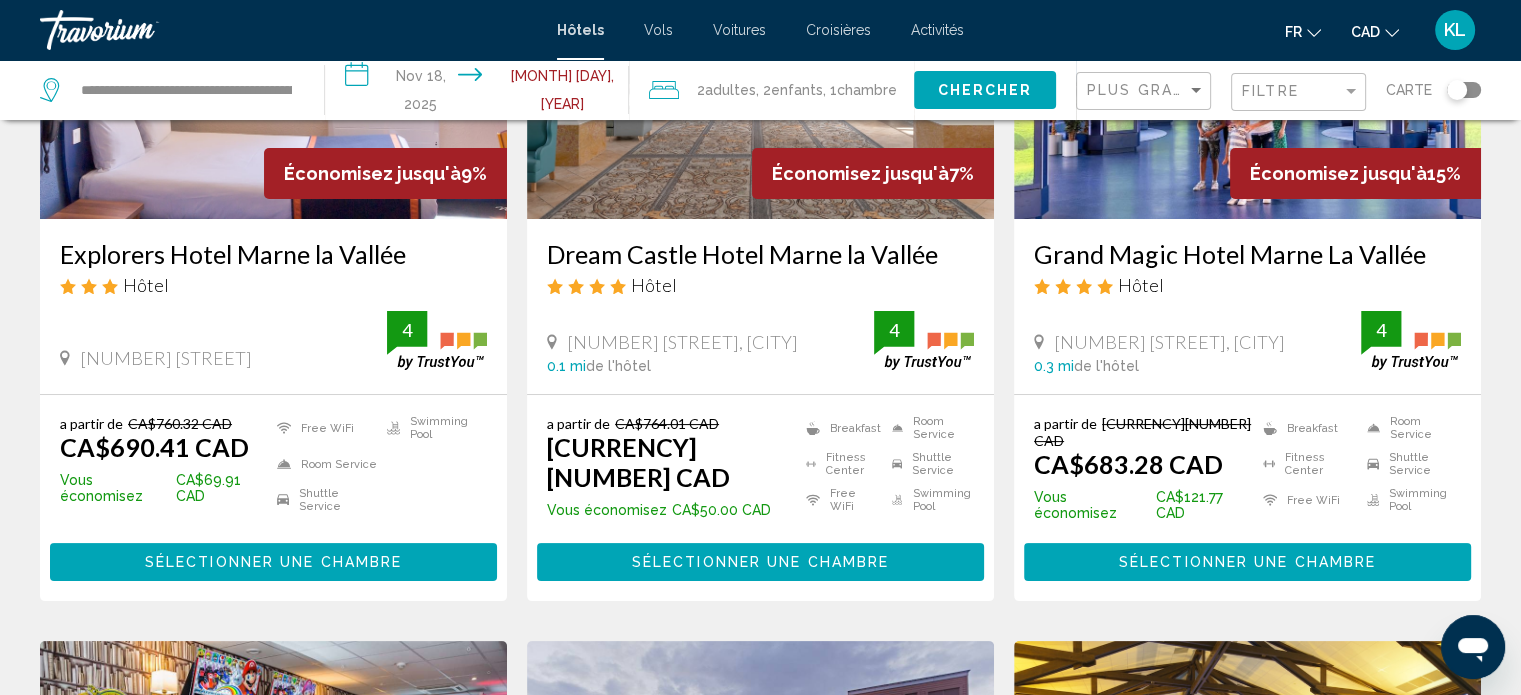 click on "Explorers Hotel Marne la Vallée" at bounding box center (273, 254) 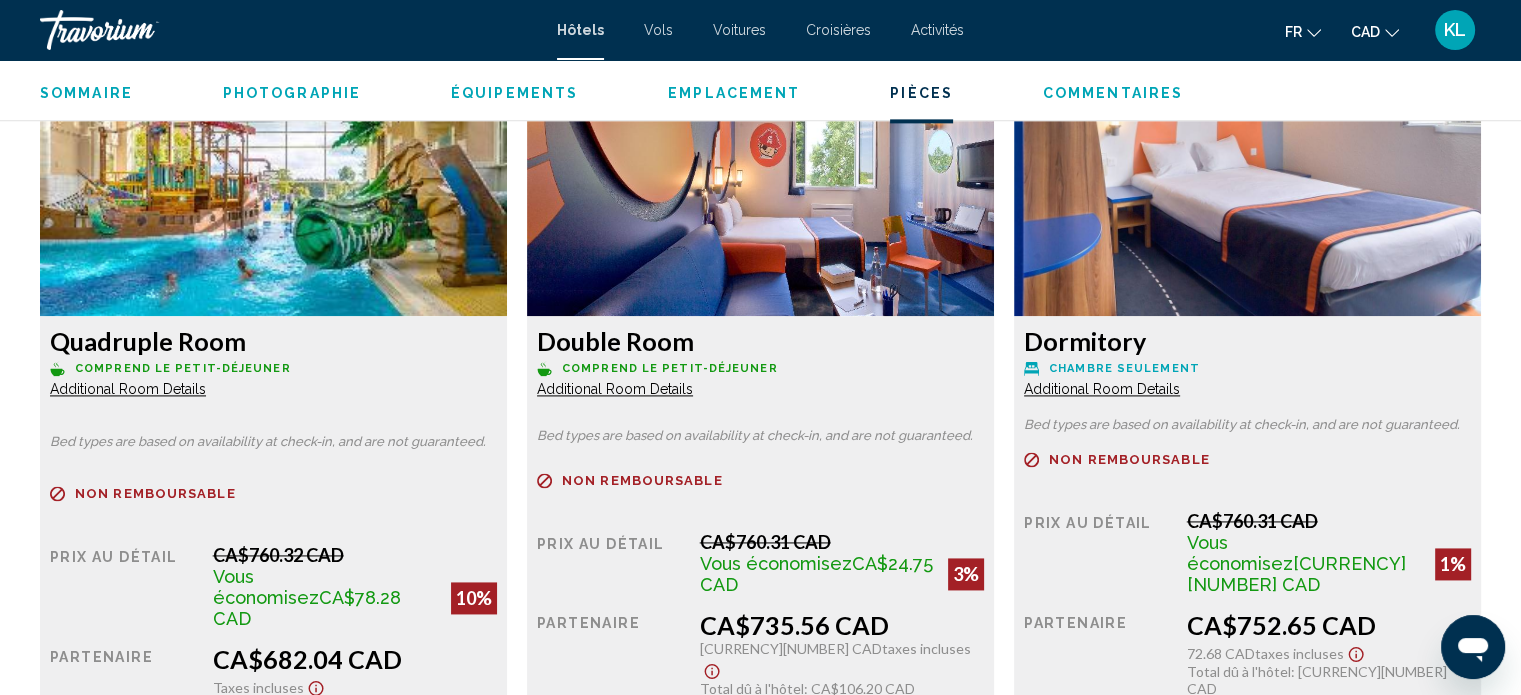 scroll, scrollTop: 2721, scrollLeft: 0, axis: vertical 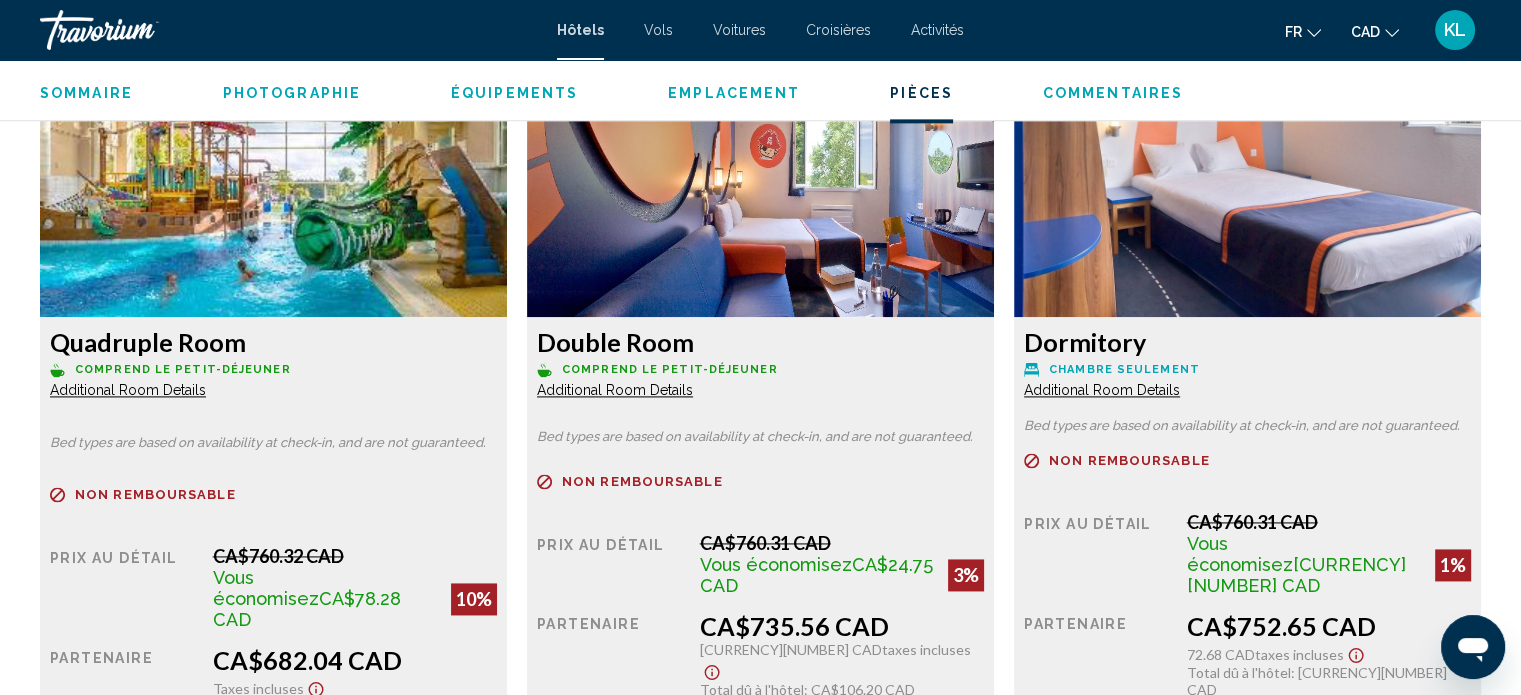 click on "Additional Room Details" at bounding box center (128, 390) 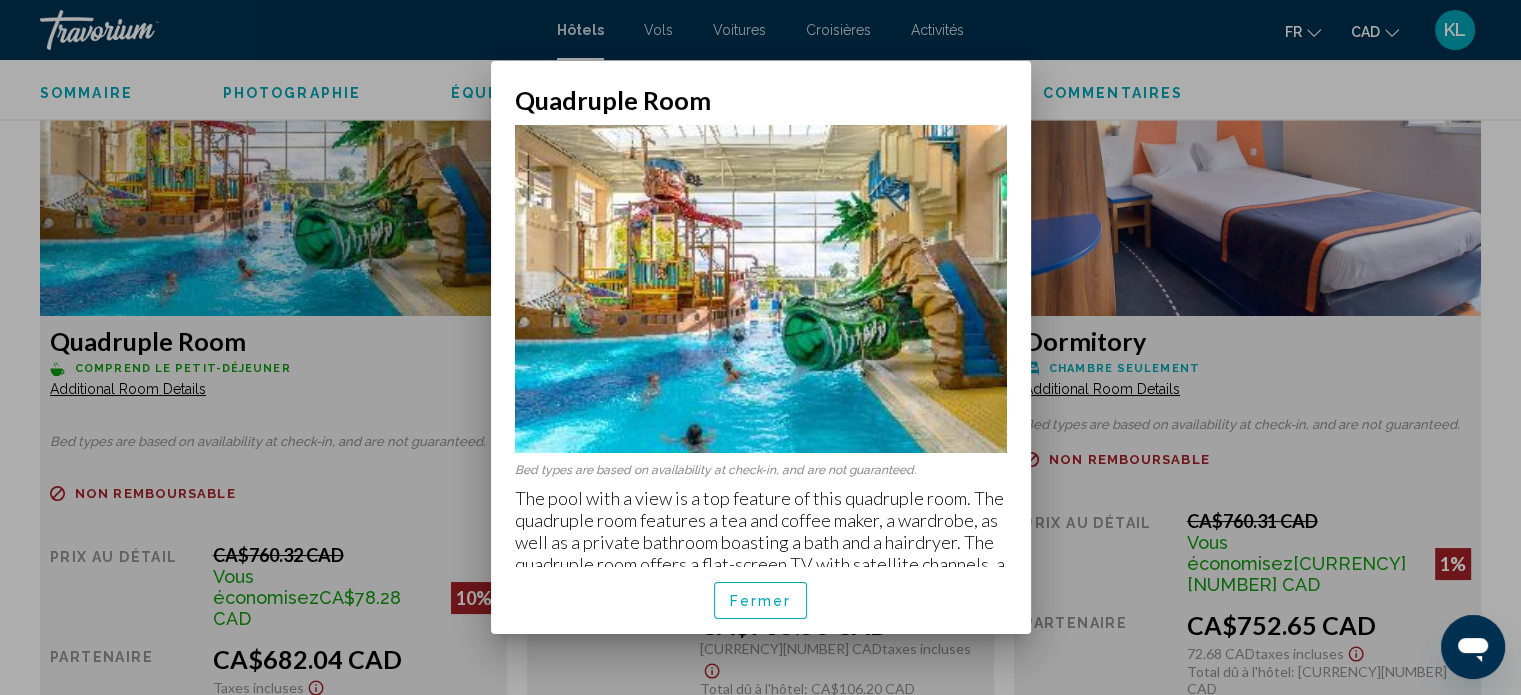 scroll, scrollTop: 41, scrollLeft: 0, axis: vertical 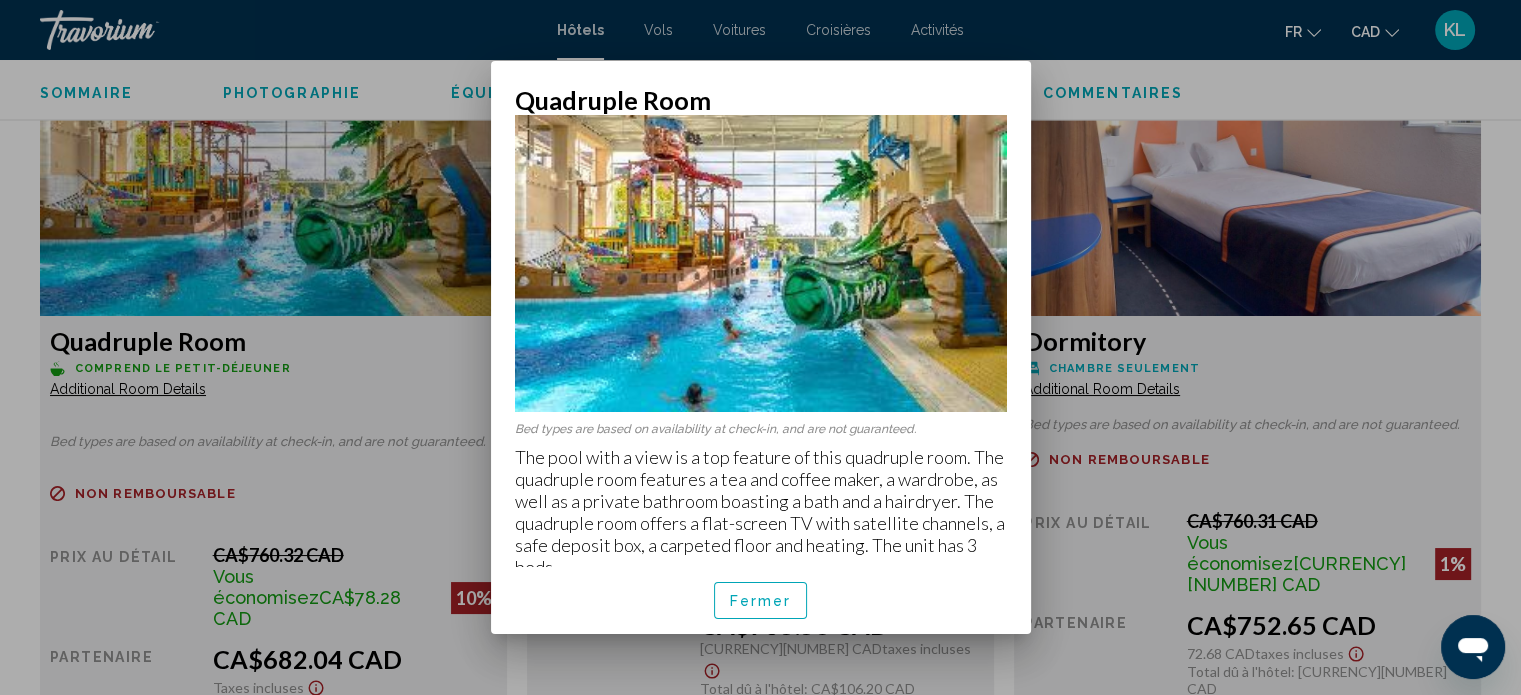 click on "Fermer" at bounding box center [761, 601] 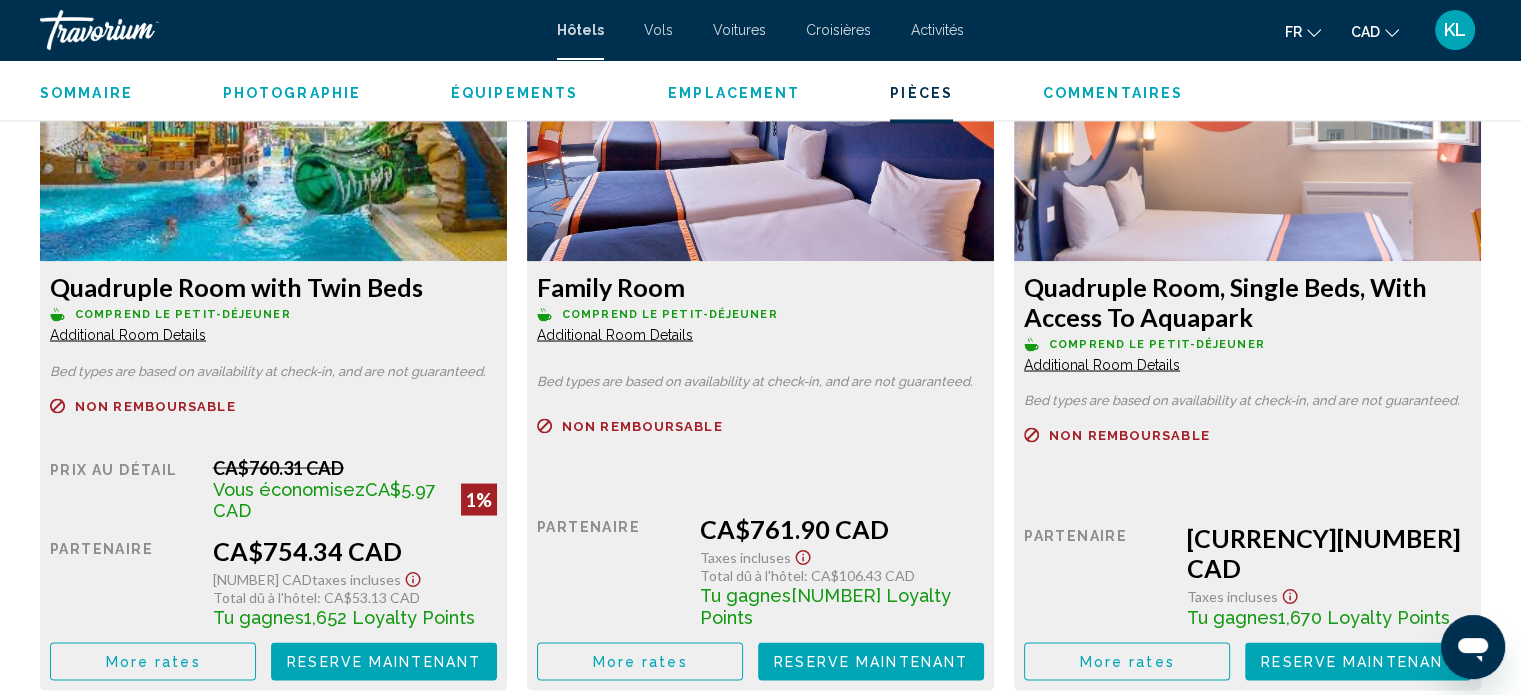 scroll, scrollTop: 3509, scrollLeft: 0, axis: vertical 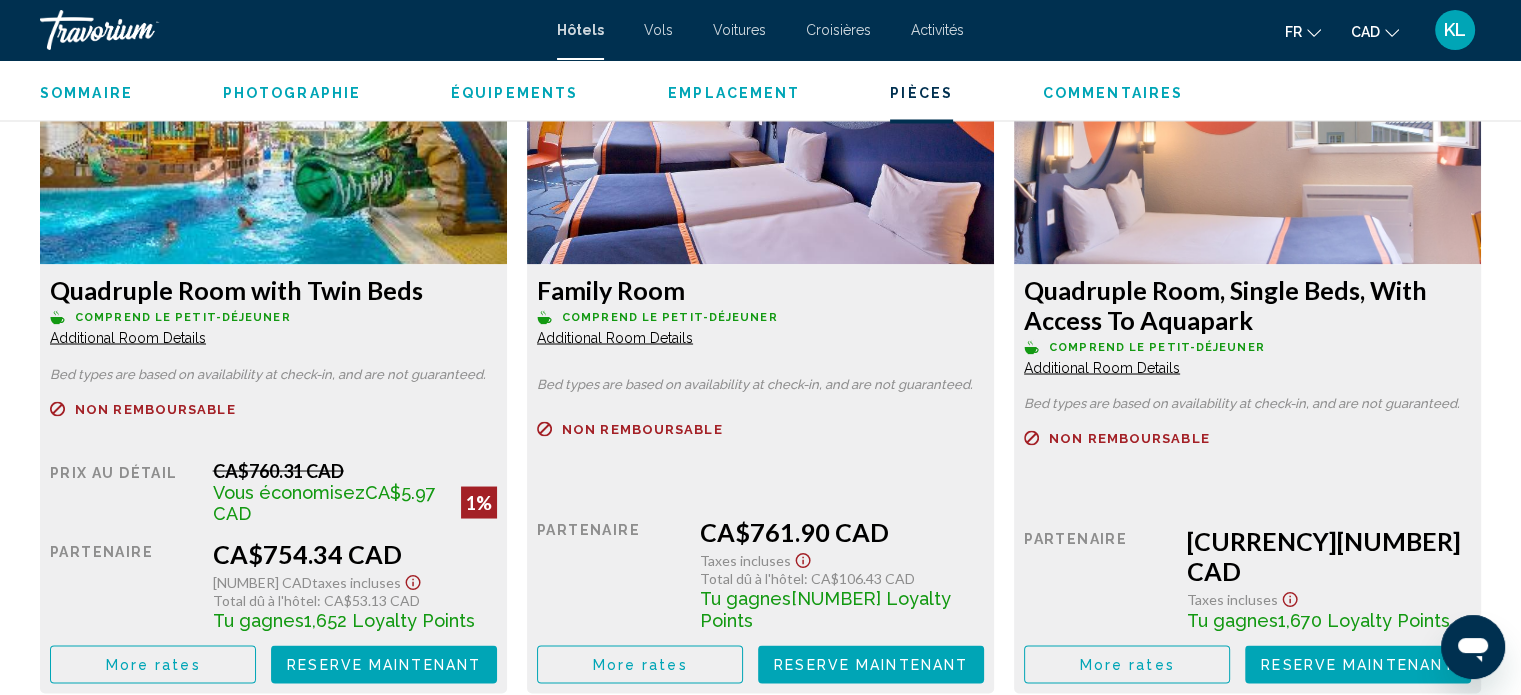 click on "More rates" at bounding box center (153, -35) 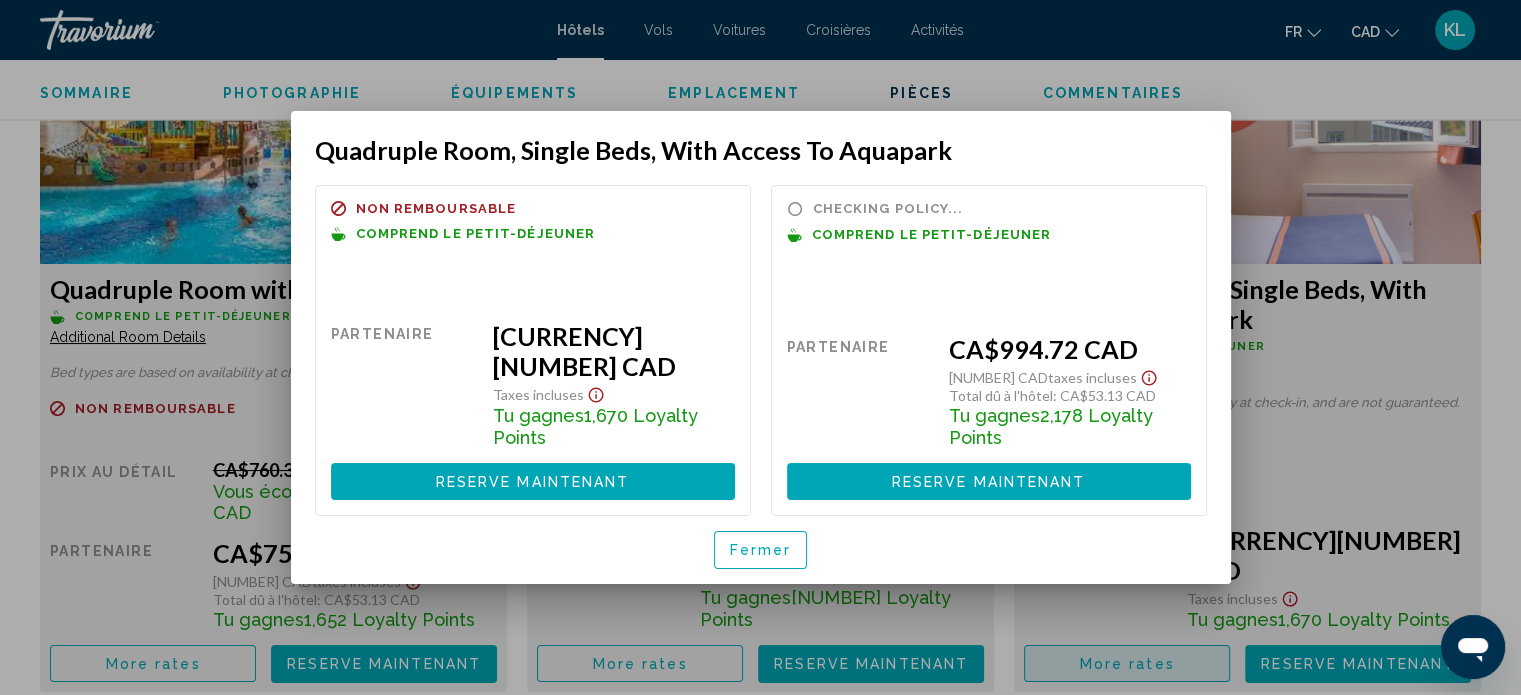 scroll, scrollTop: 0, scrollLeft: 0, axis: both 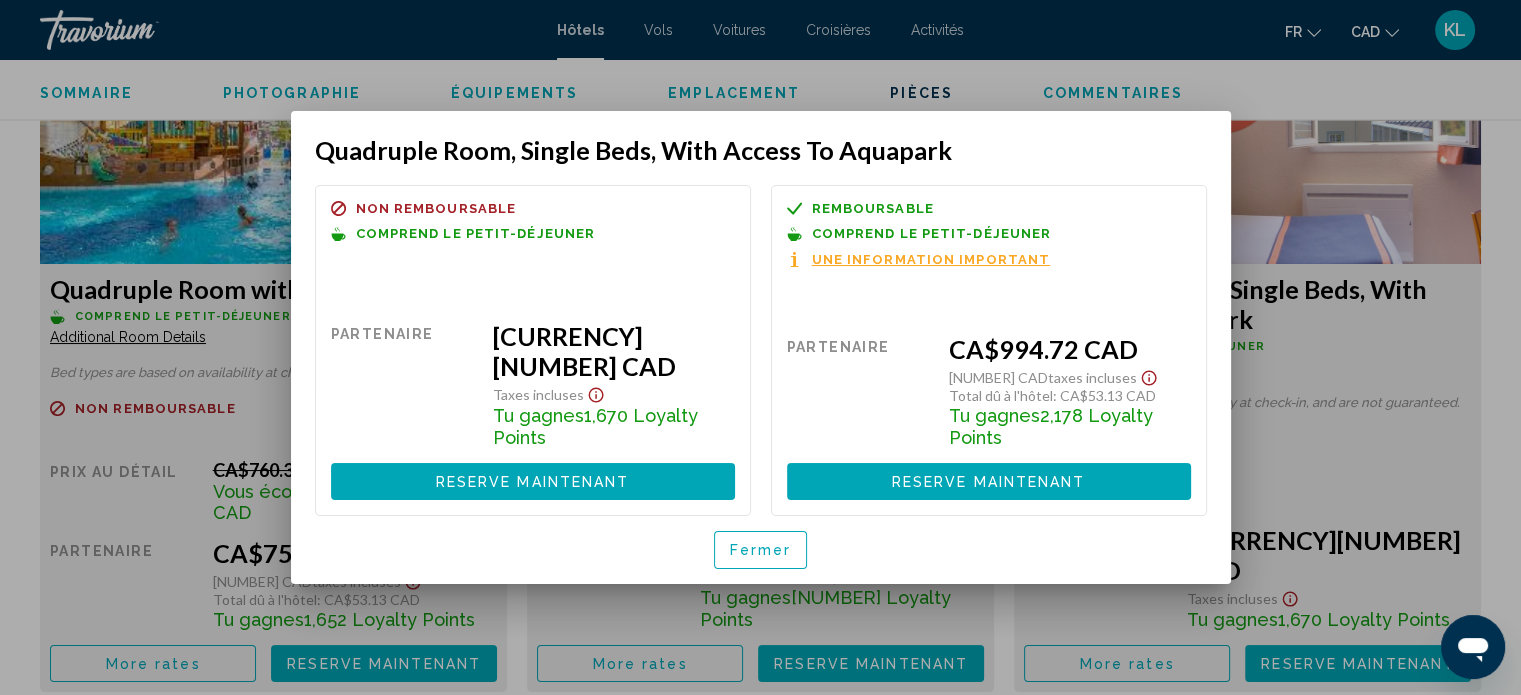 click on "Une information important" at bounding box center [931, 259] 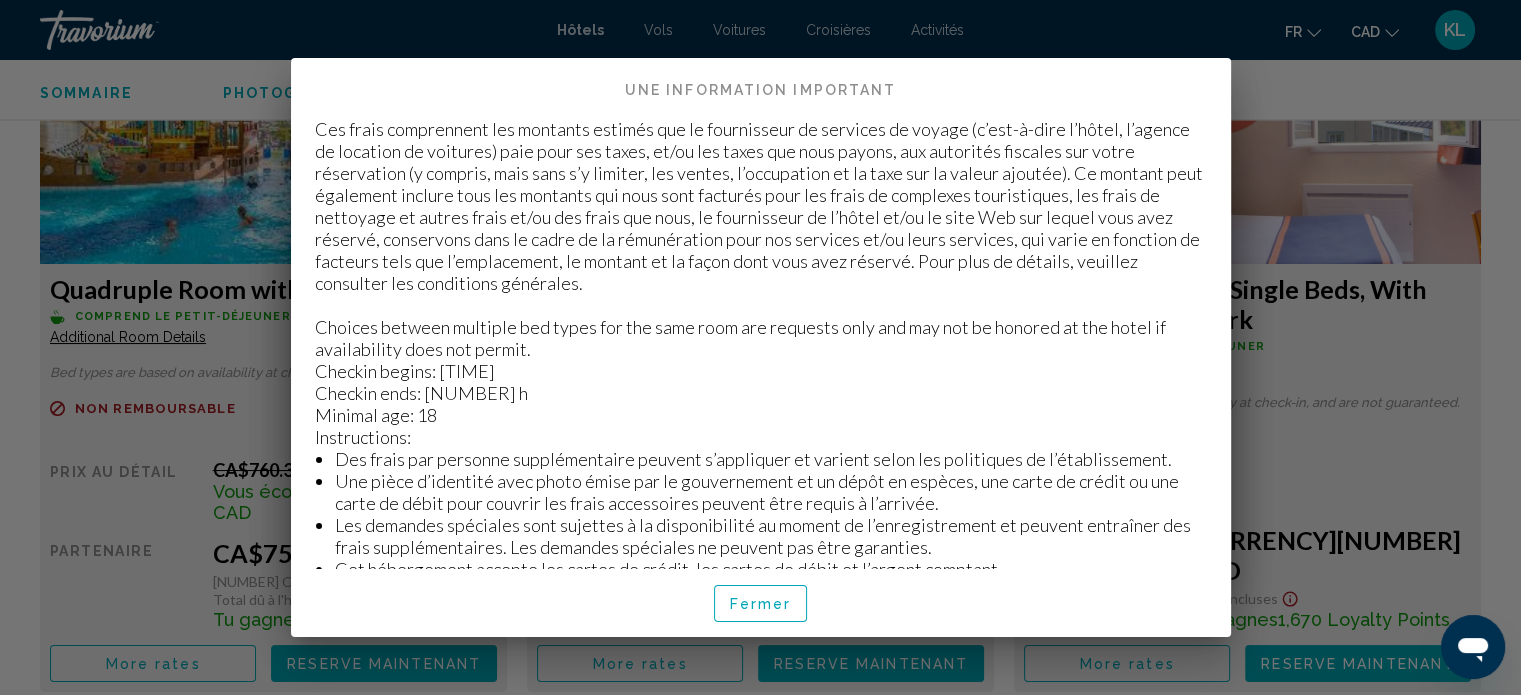 click on "Fermer" at bounding box center (761, 604) 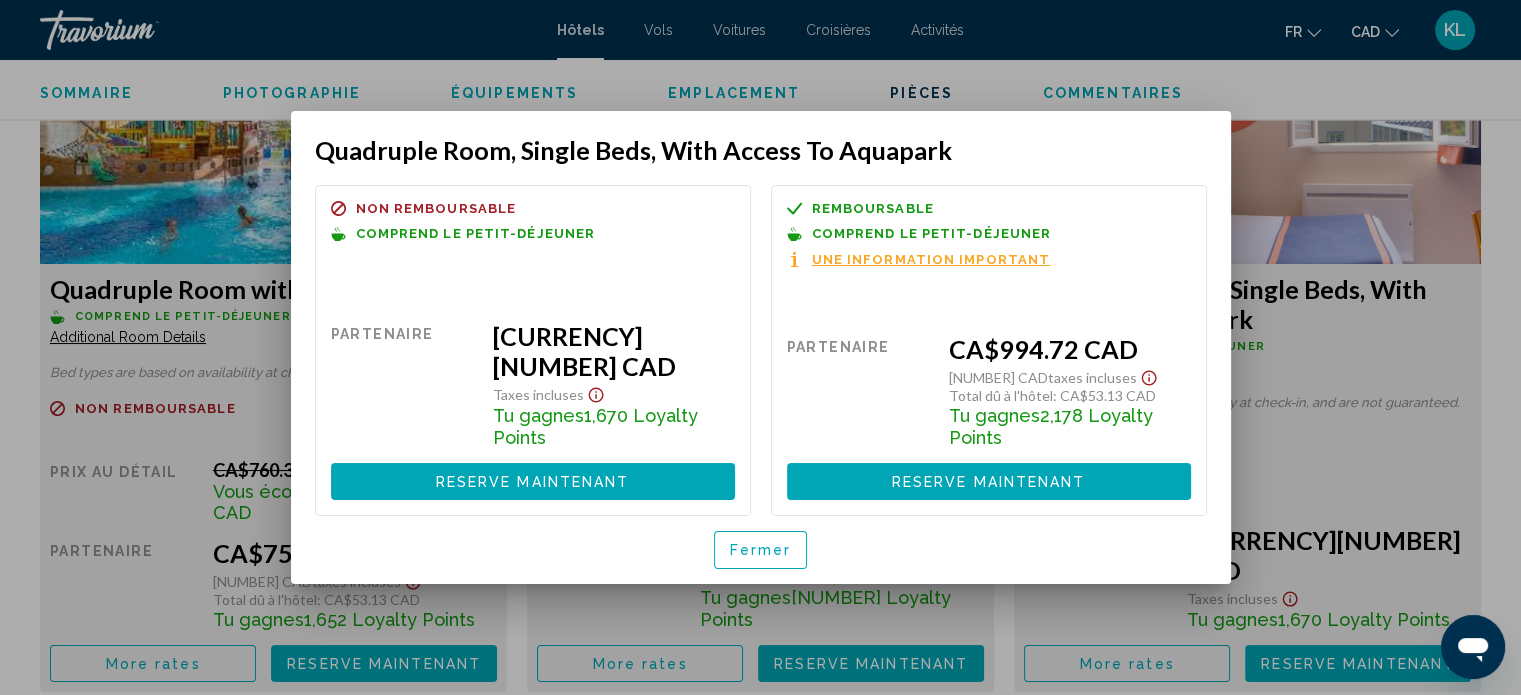 click 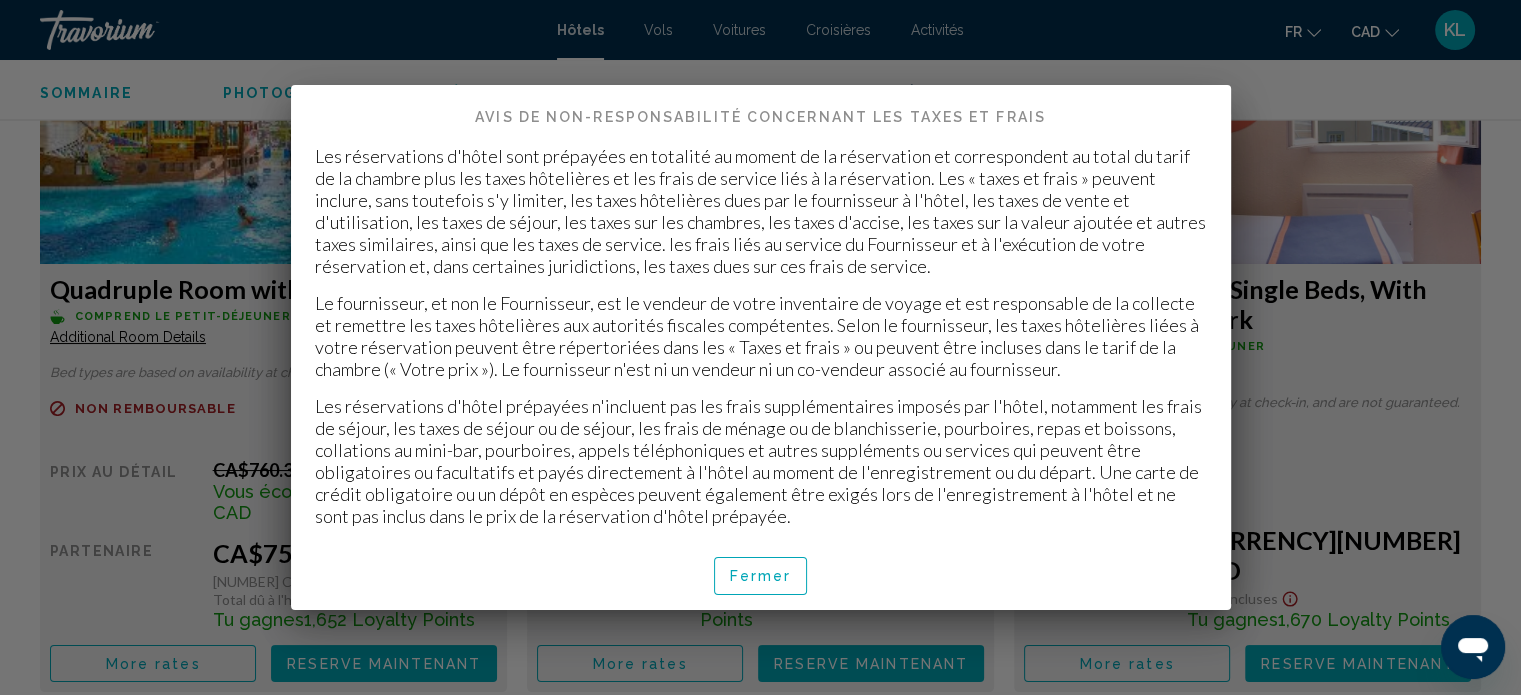 click on "Fermer" at bounding box center [761, 575] 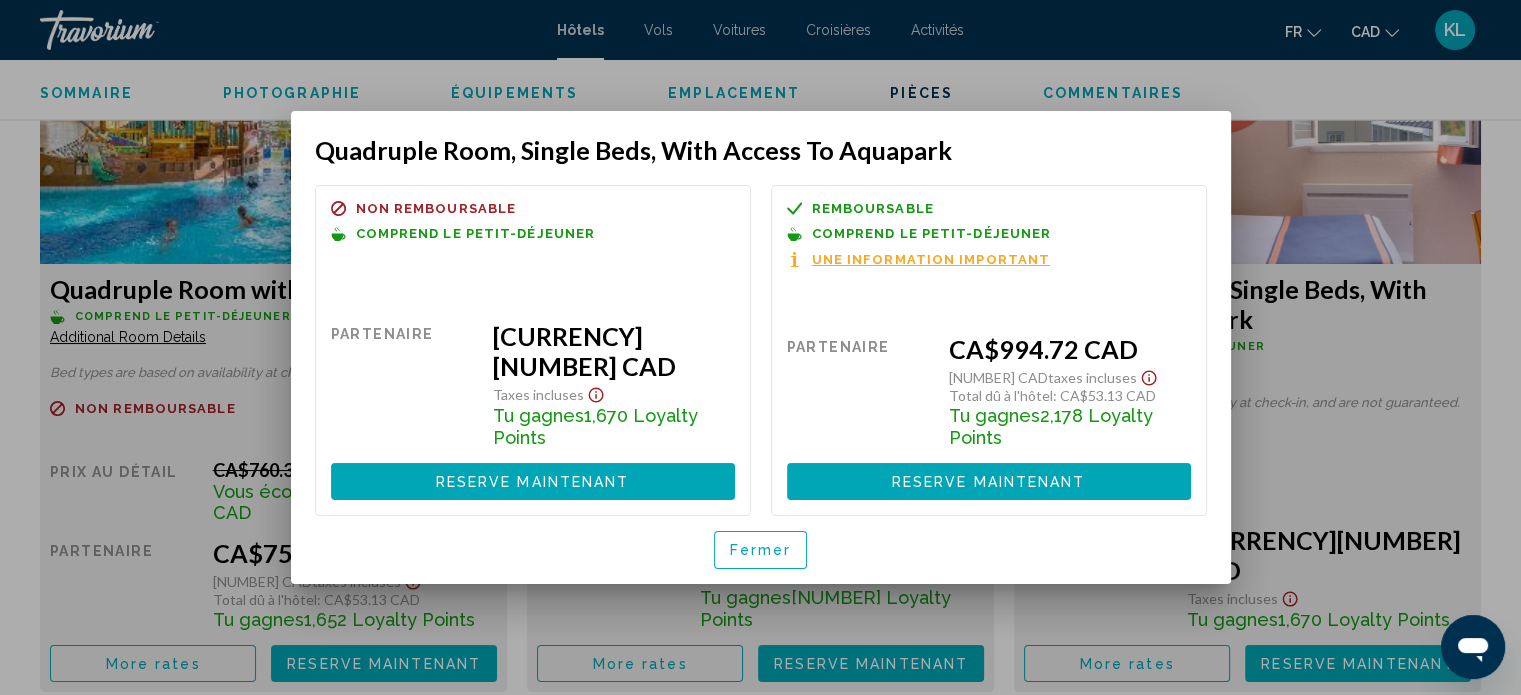 click on "Fermer" at bounding box center (761, 549) 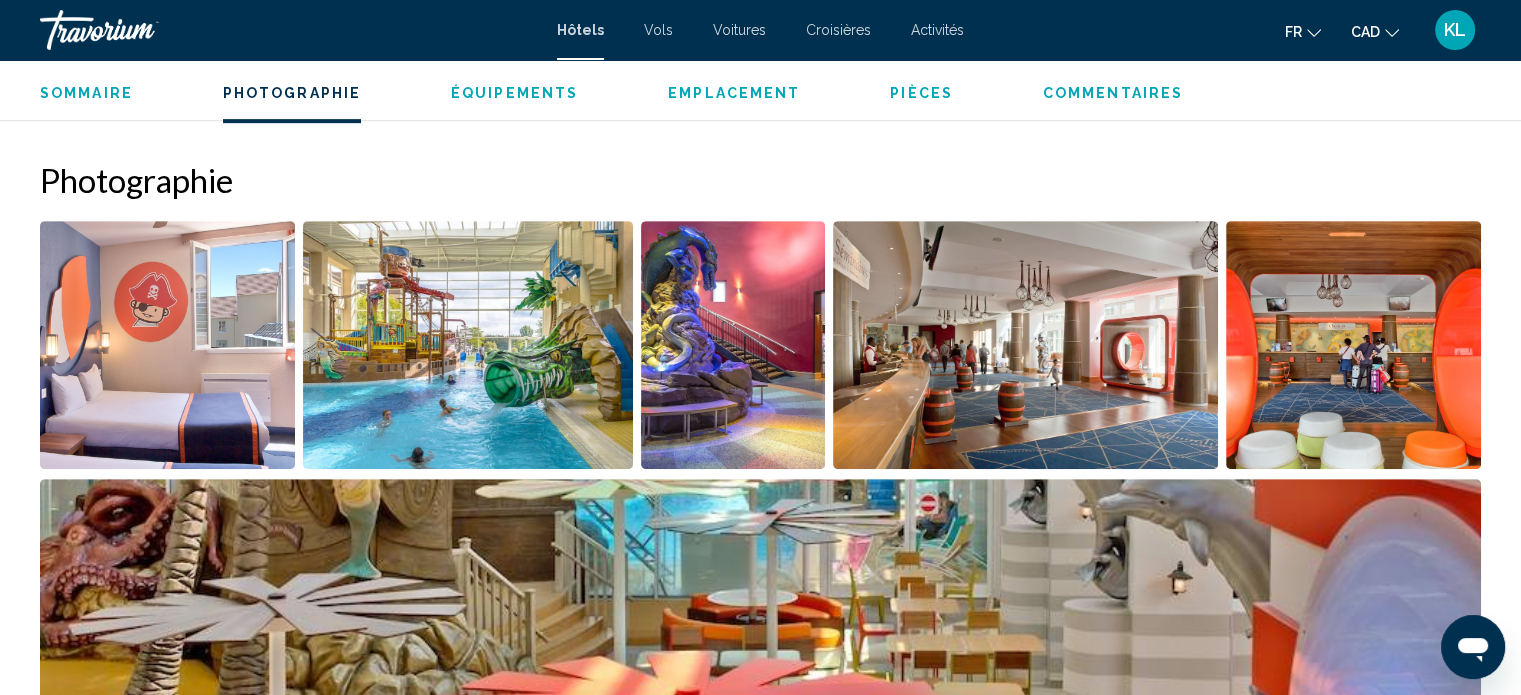 scroll, scrollTop: 953, scrollLeft: 0, axis: vertical 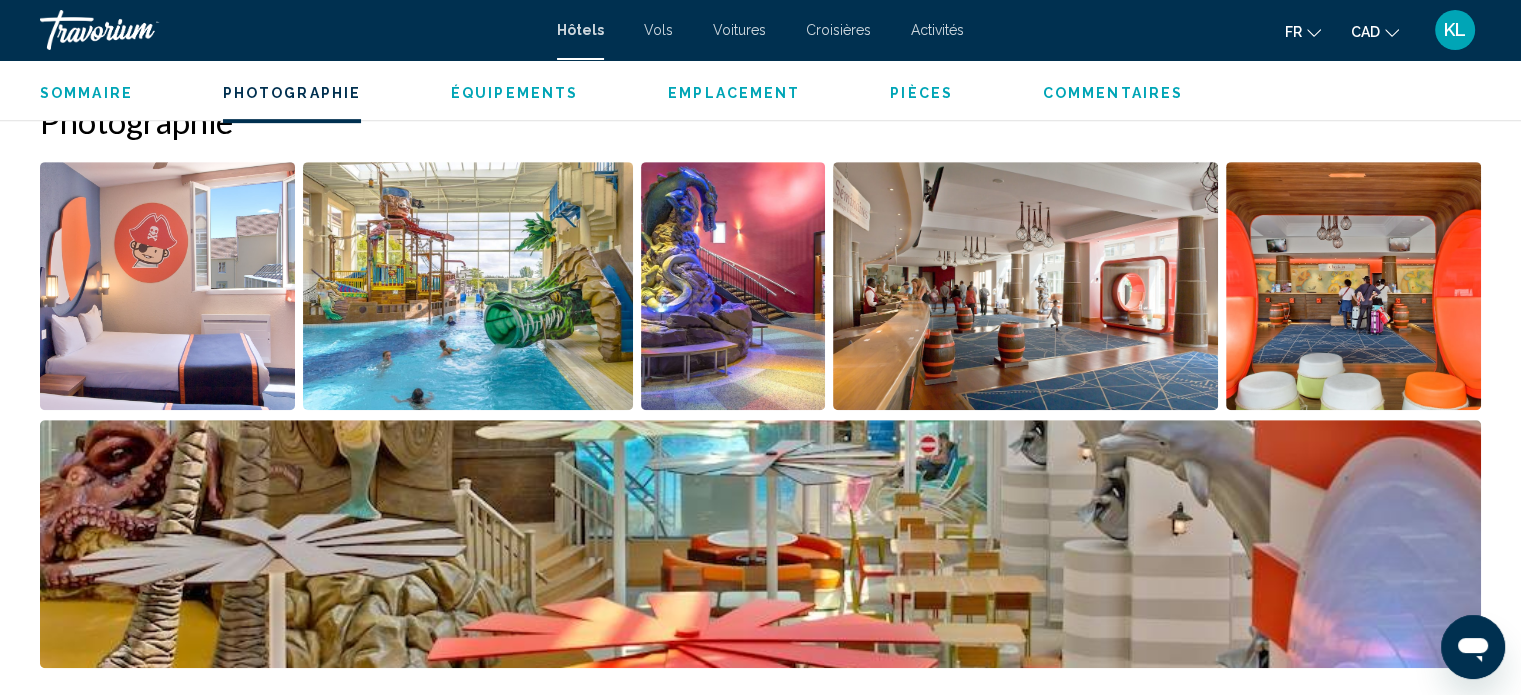 click at bounding box center (760, 544) 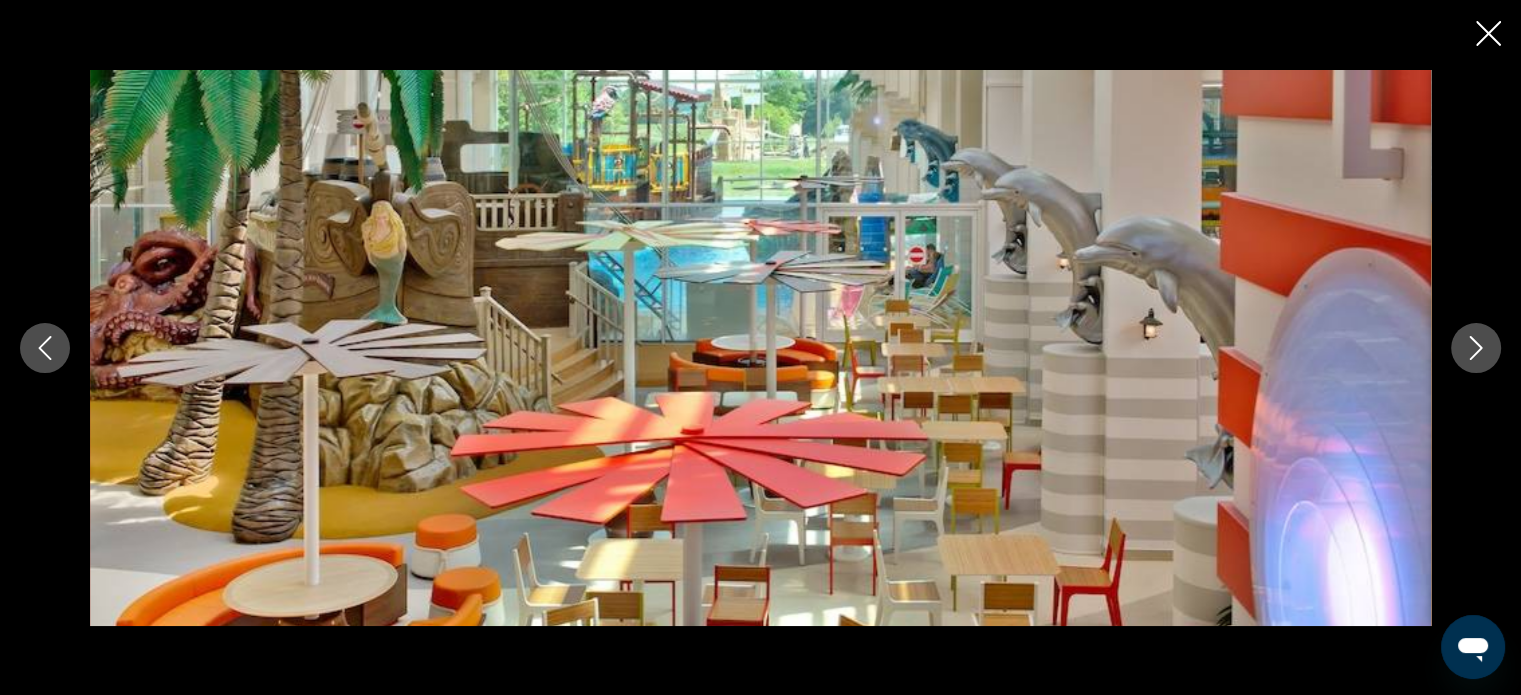 click 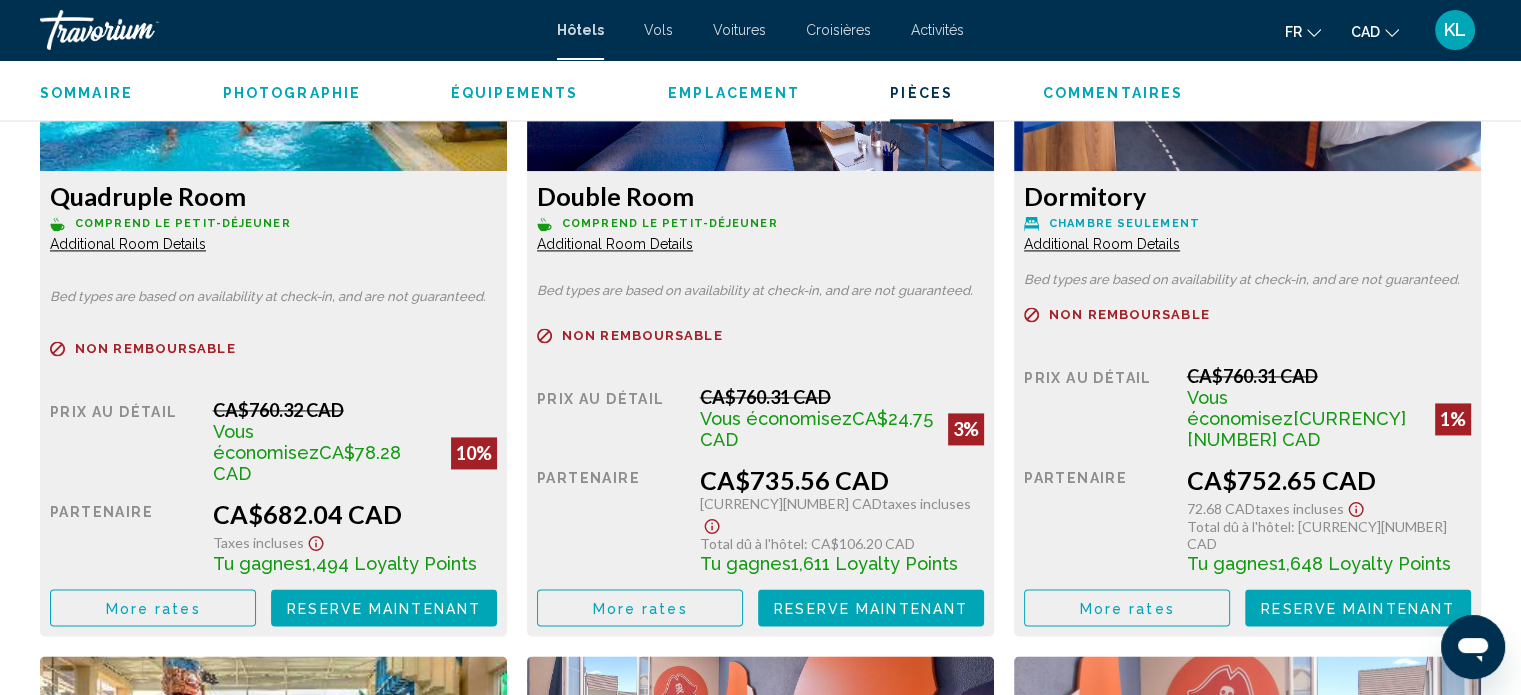 scroll, scrollTop: 2922, scrollLeft: 0, axis: vertical 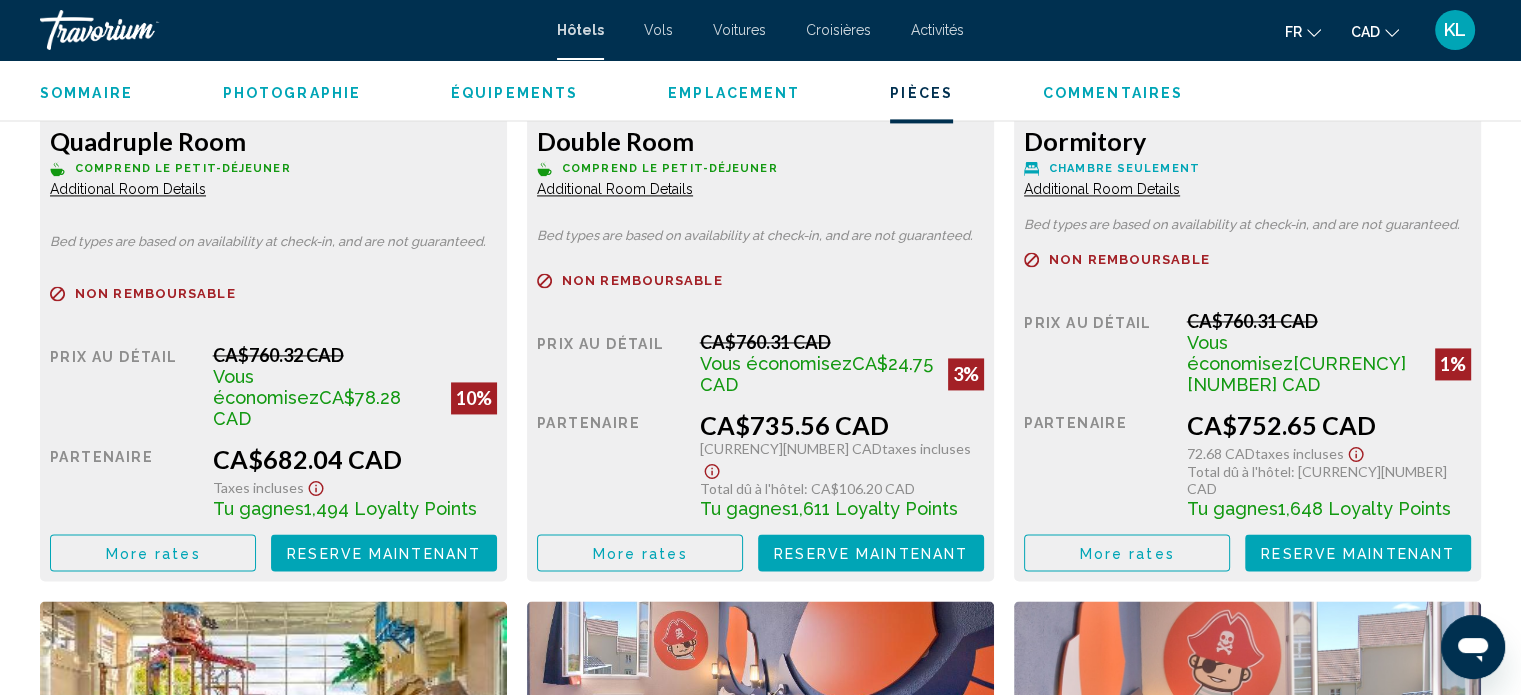 click on "Activités" at bounding box center (937, 30) 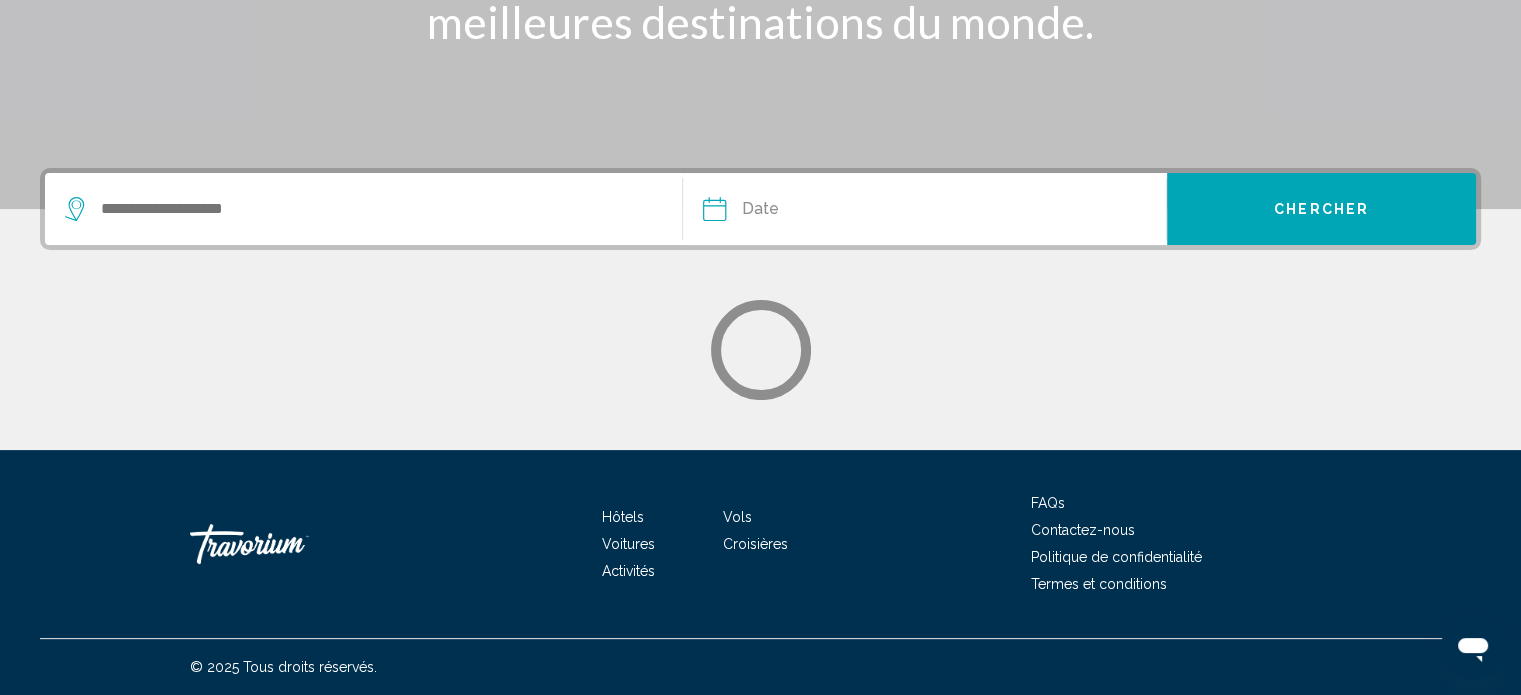scroll, scrollTop: 0, scrollLeft: 0, axis: both 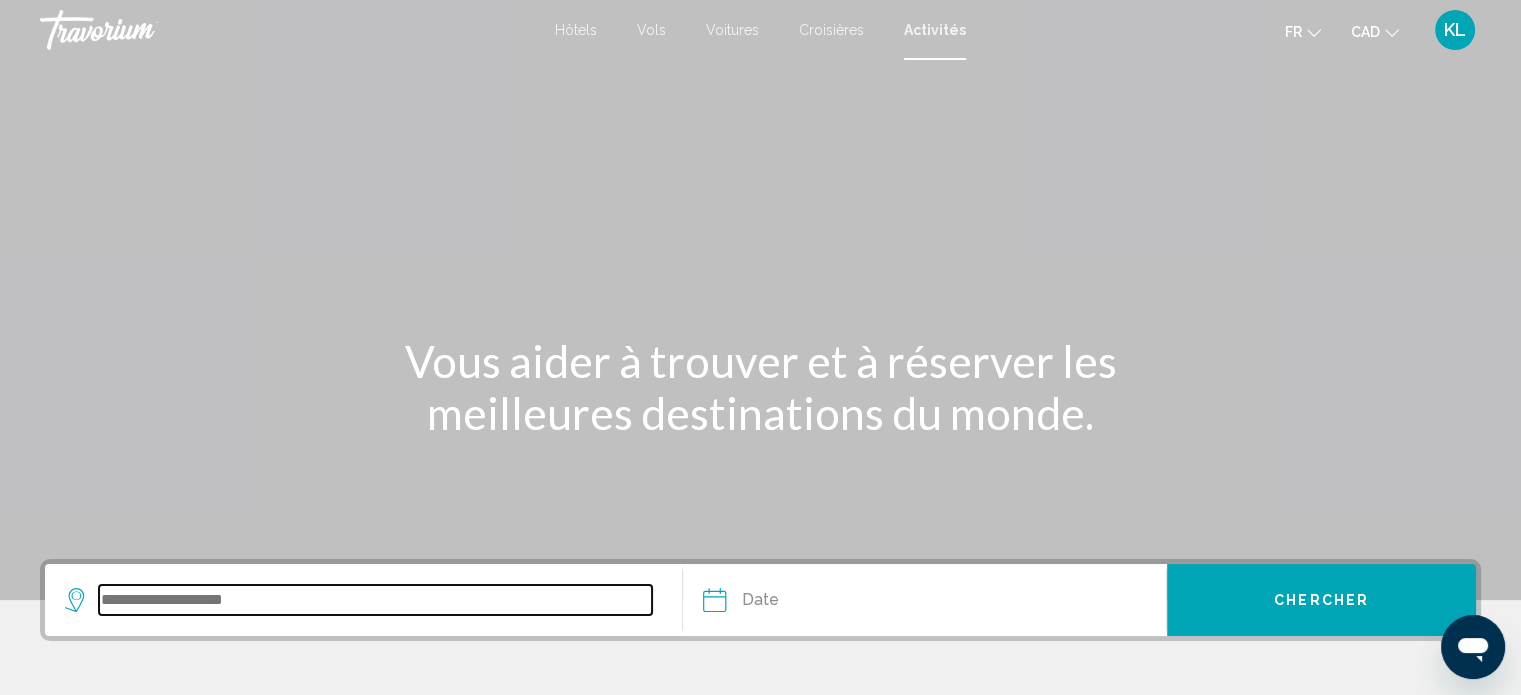 click at bounding box center [375, 600] 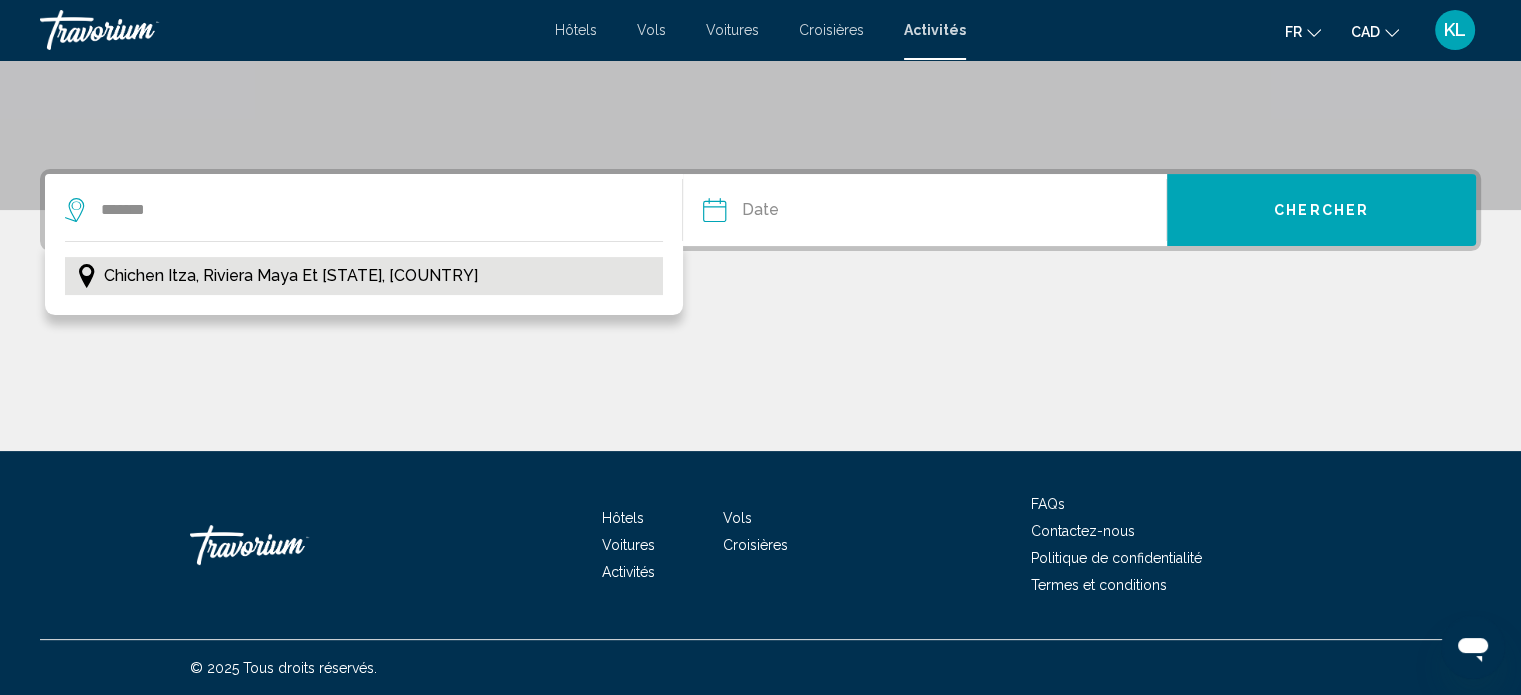 click on "Chichen Itza, Riviera Maya et [STATE], [COUNTRY]" at bounding box center [291, 276] 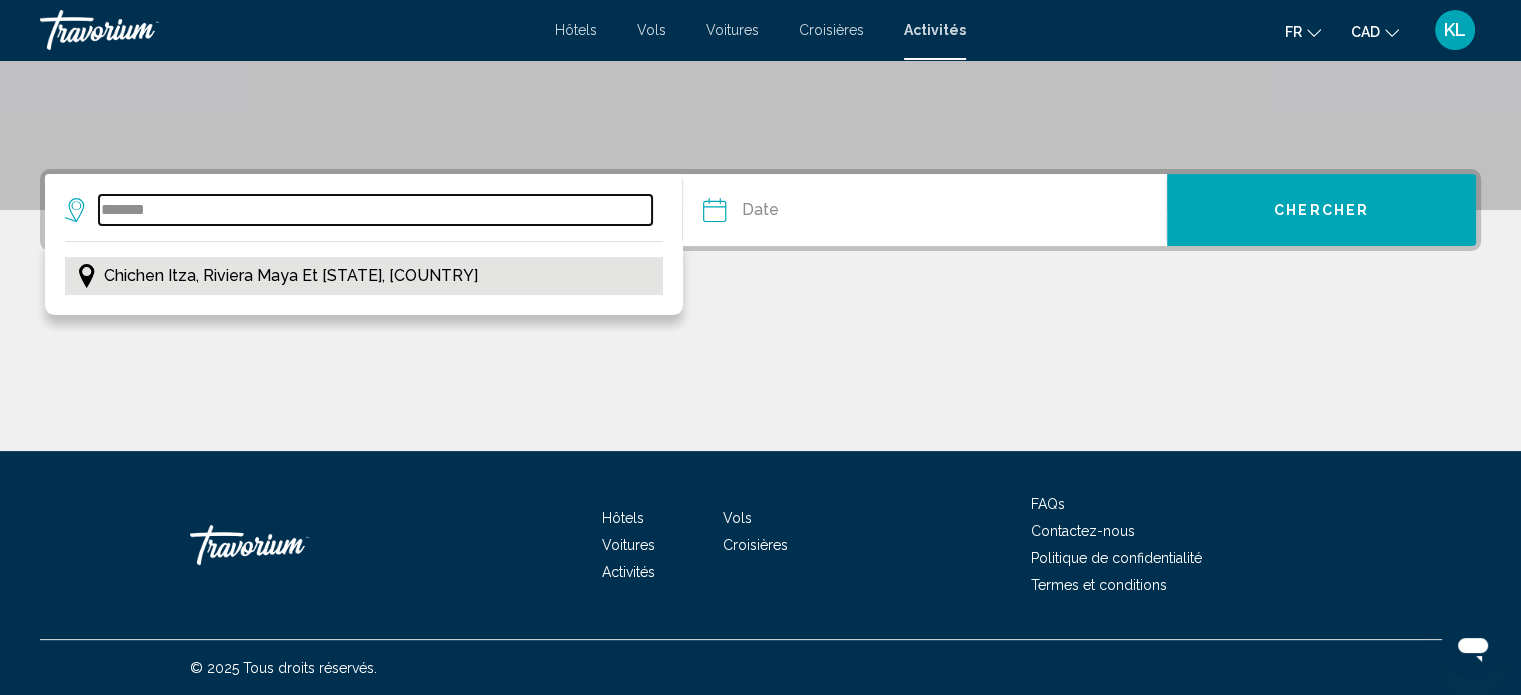 type on "**********" 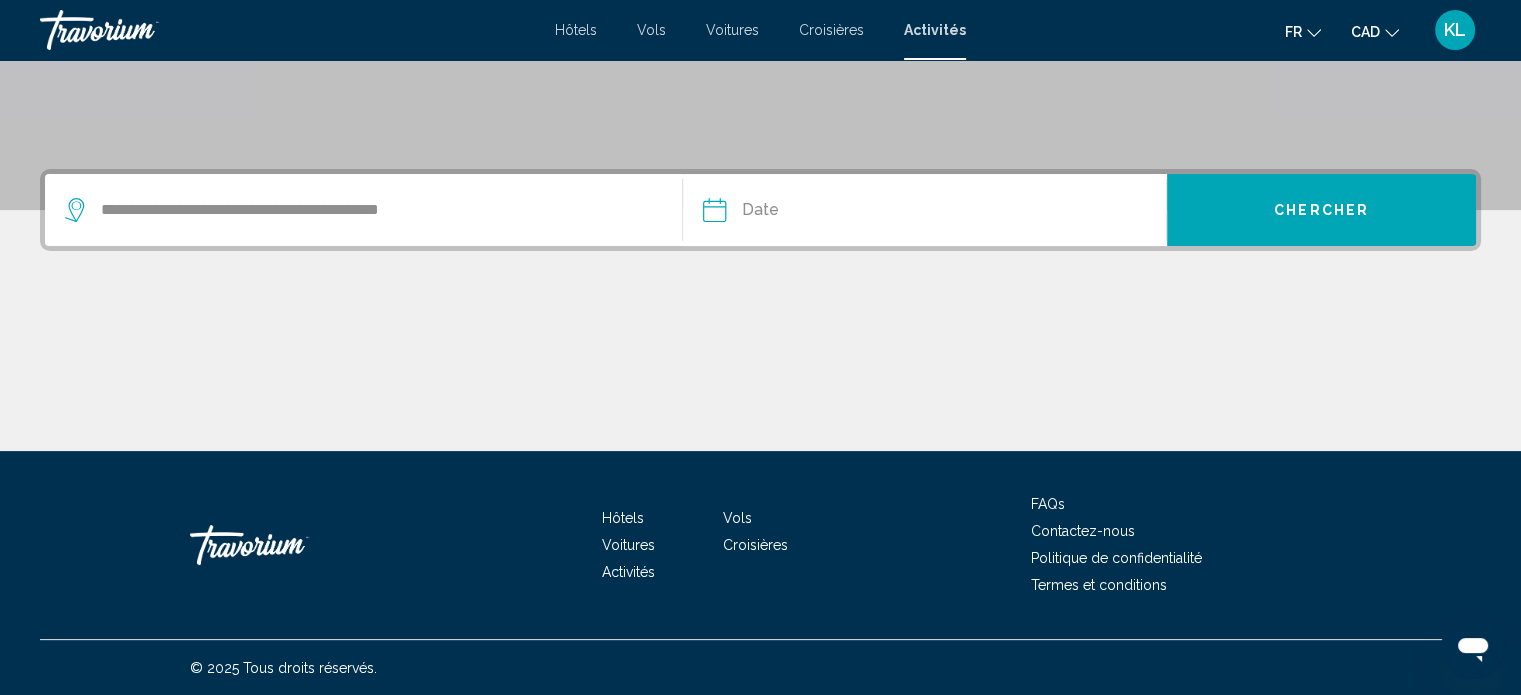 click at bounding box center (817, 213) 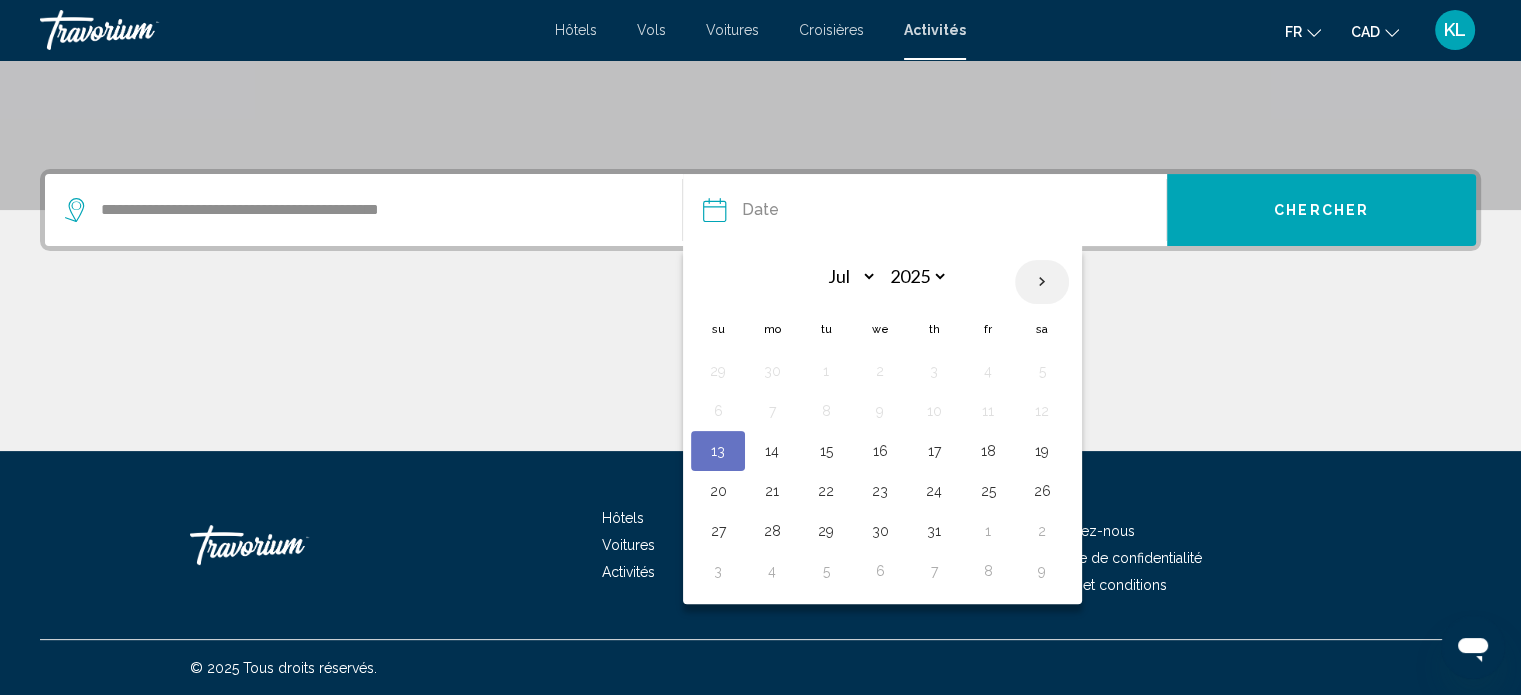 click at bounding box center [1042, 282] 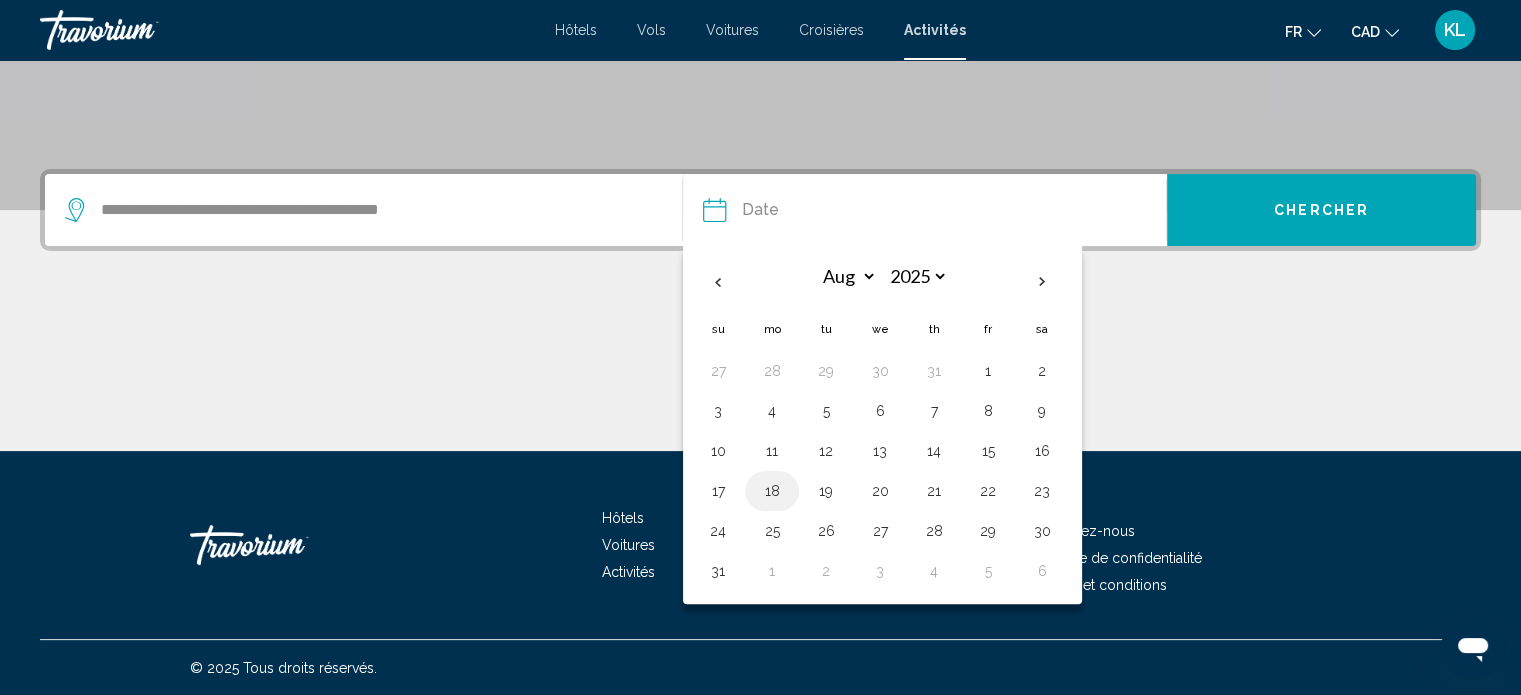 click on "18" at bounding box center (772, 491) 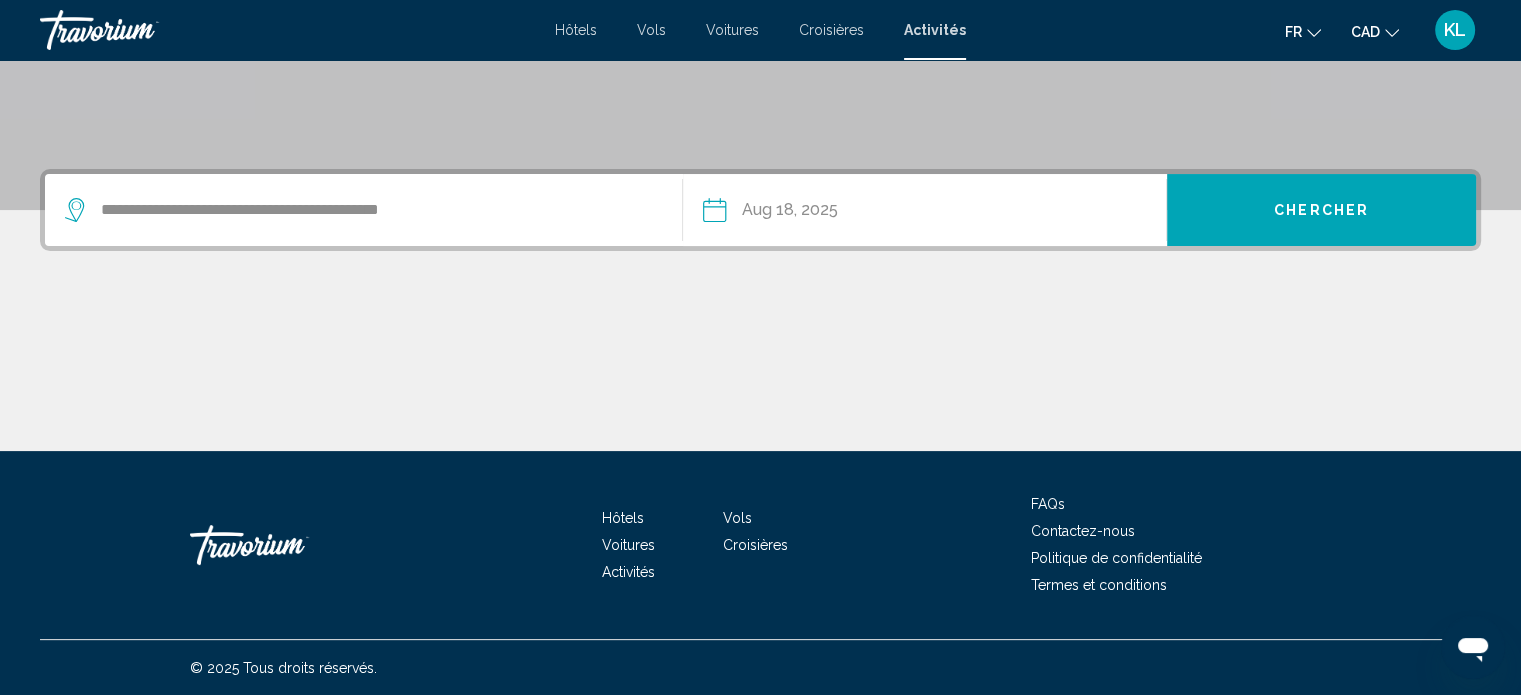click on "Chercher" at bounding box center [1321, 210] 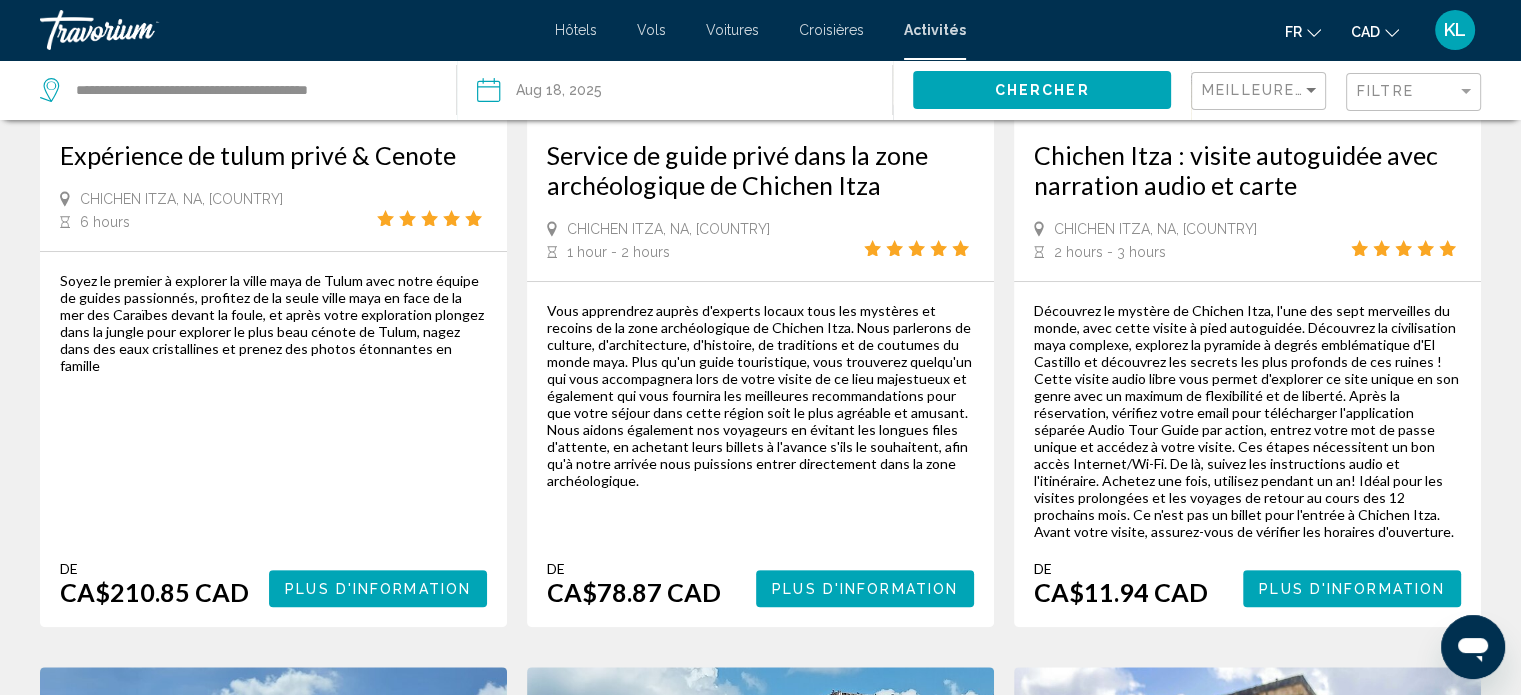 scroll, scrollTop: 0, scrollLeft: 0, axis: both 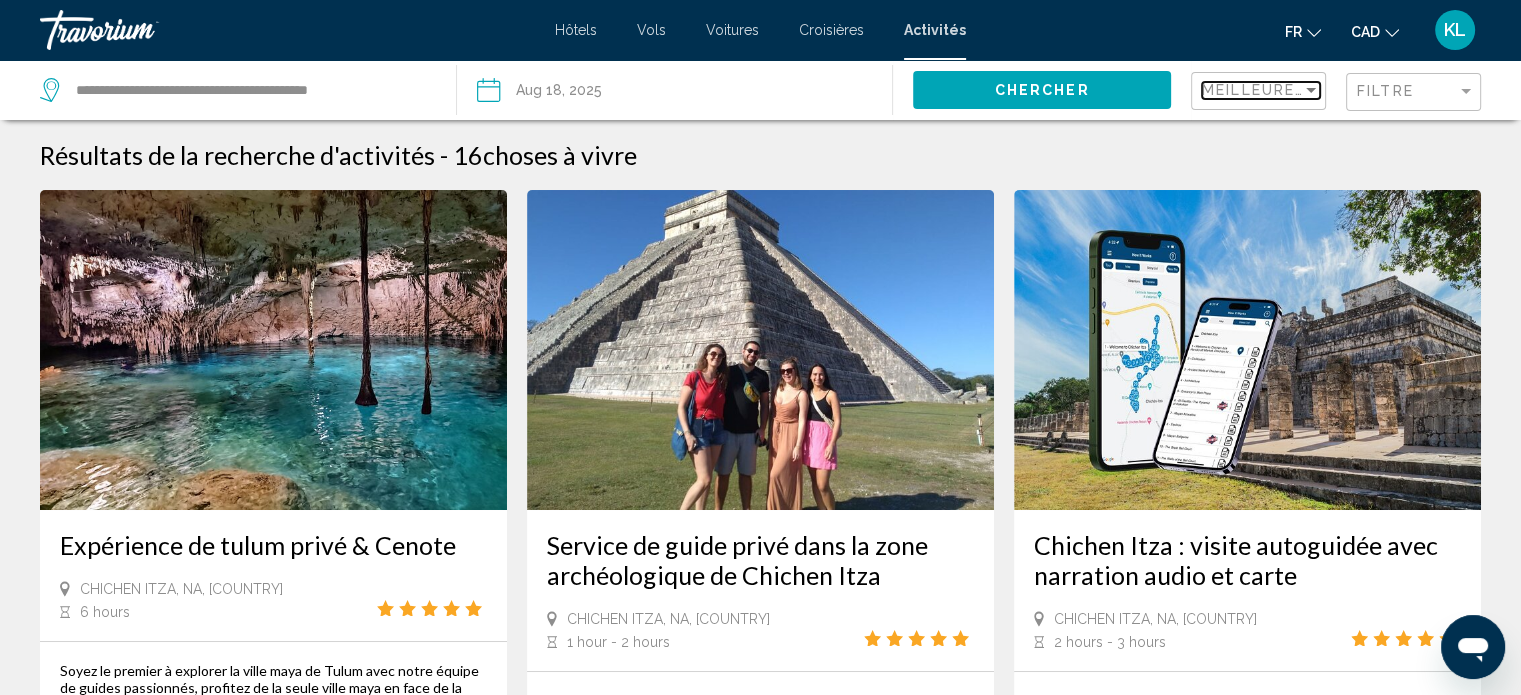 click on "Meilleures ventes" at bounding box center [1291, 90] 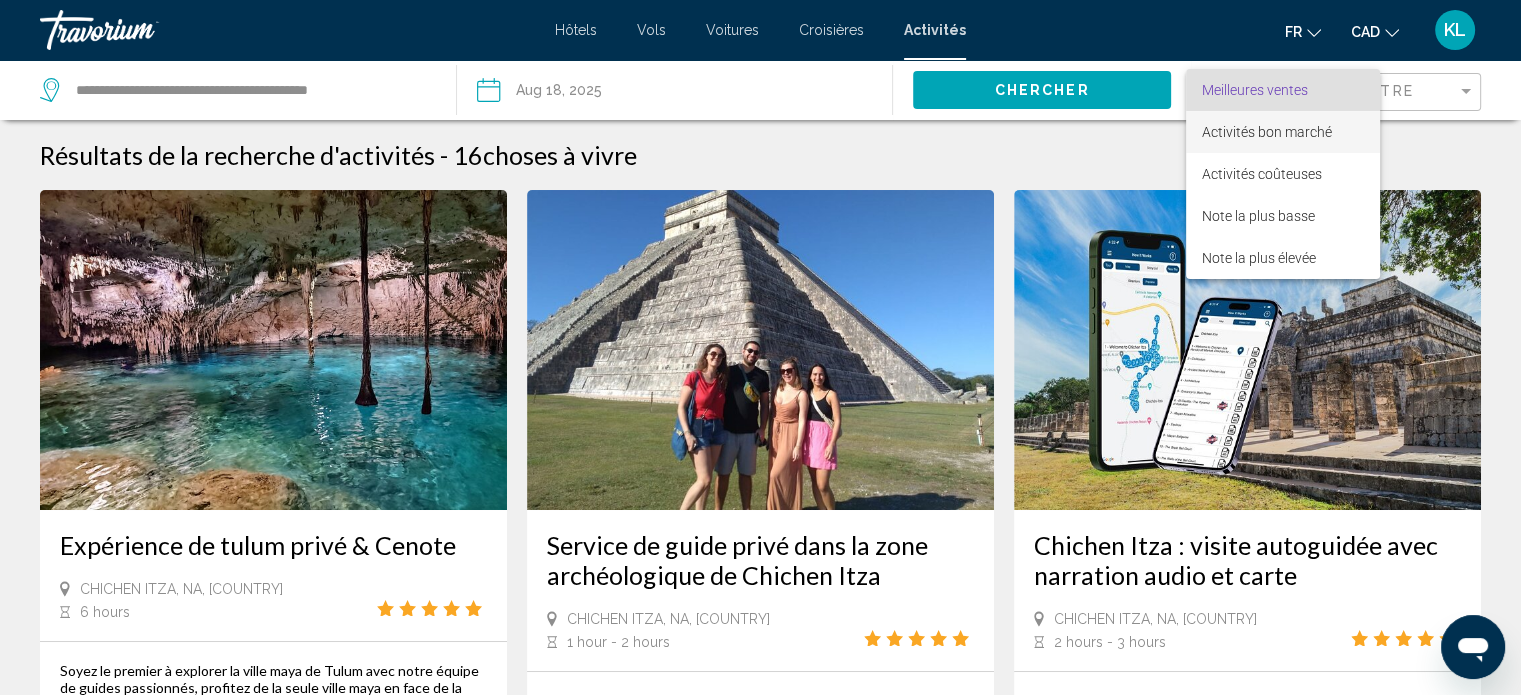 click on "Activités bon marché" at bounding box center (1267, 132) 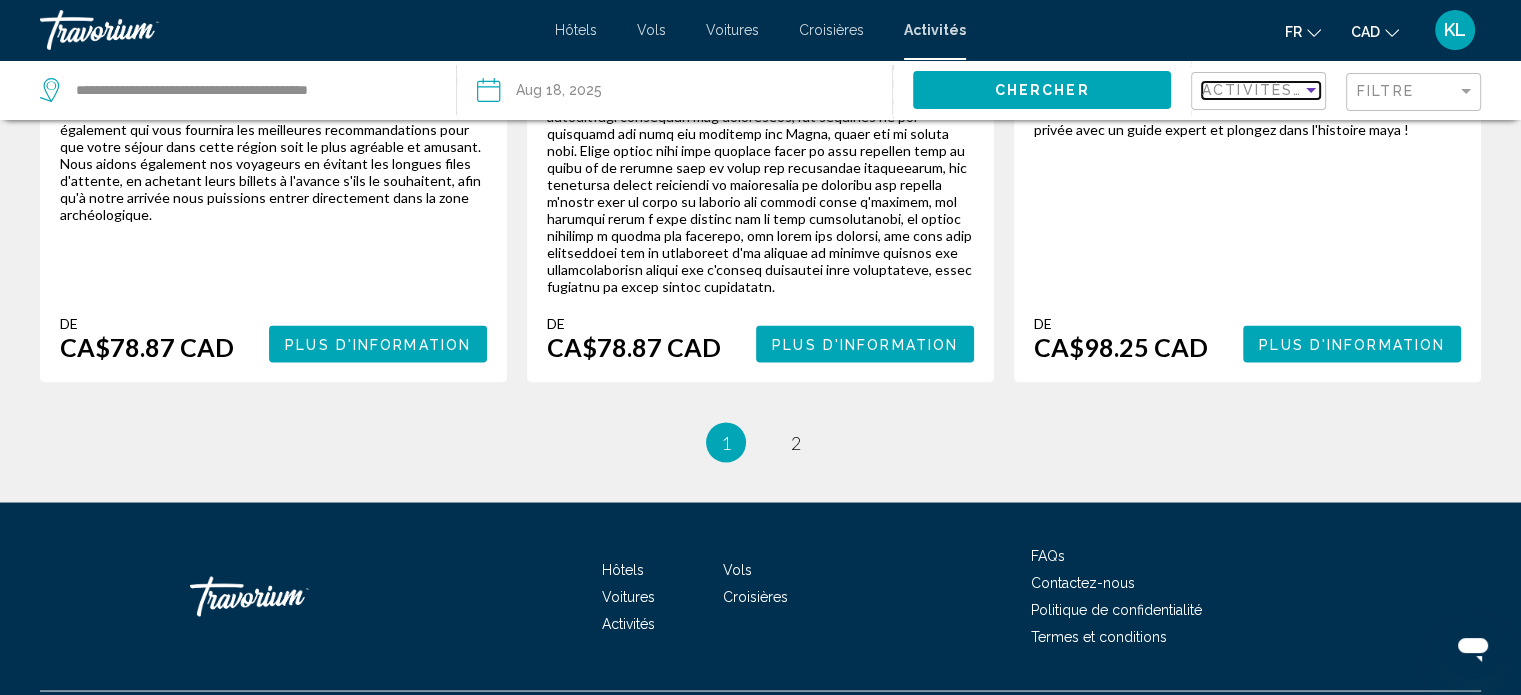 scroll, scrollTop: 3439, scrollLeft: 0, axis: vertical 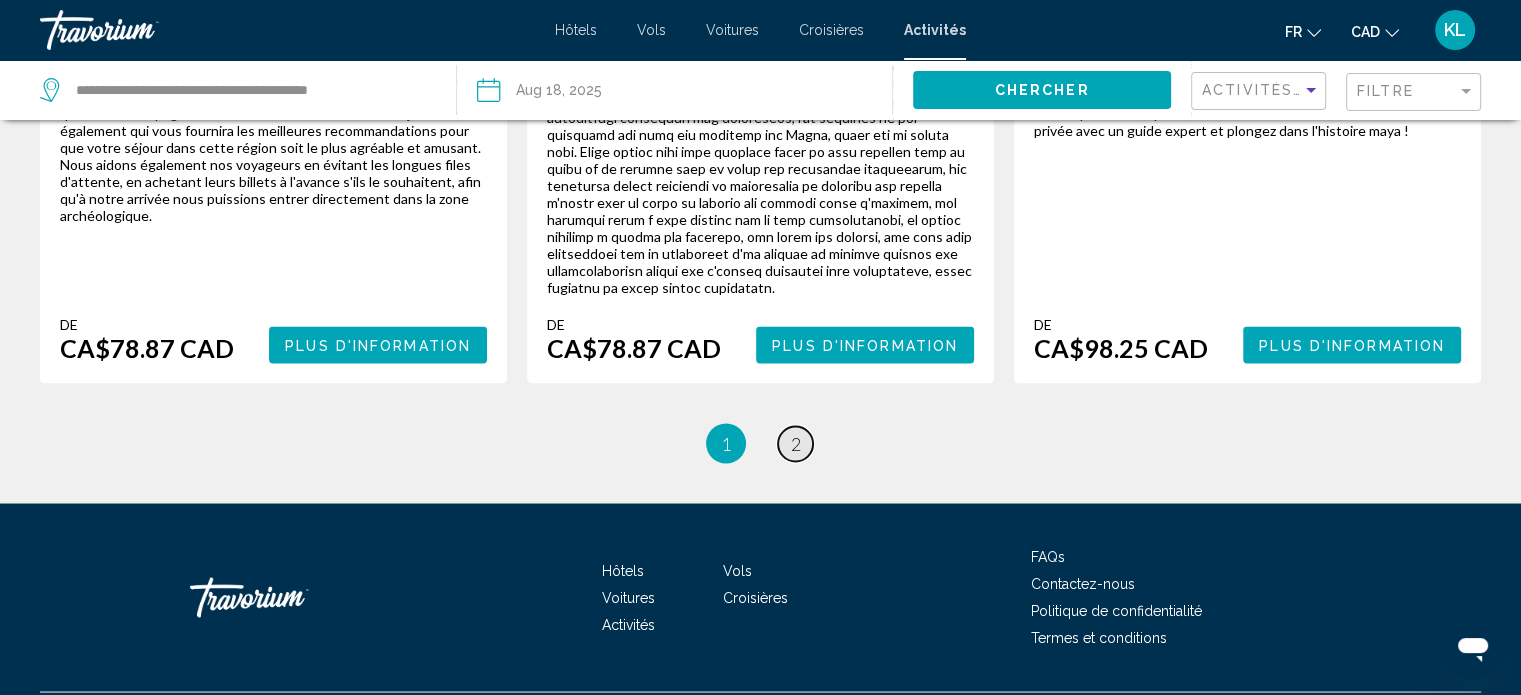 click on "2" at bounding box center [796, 443] 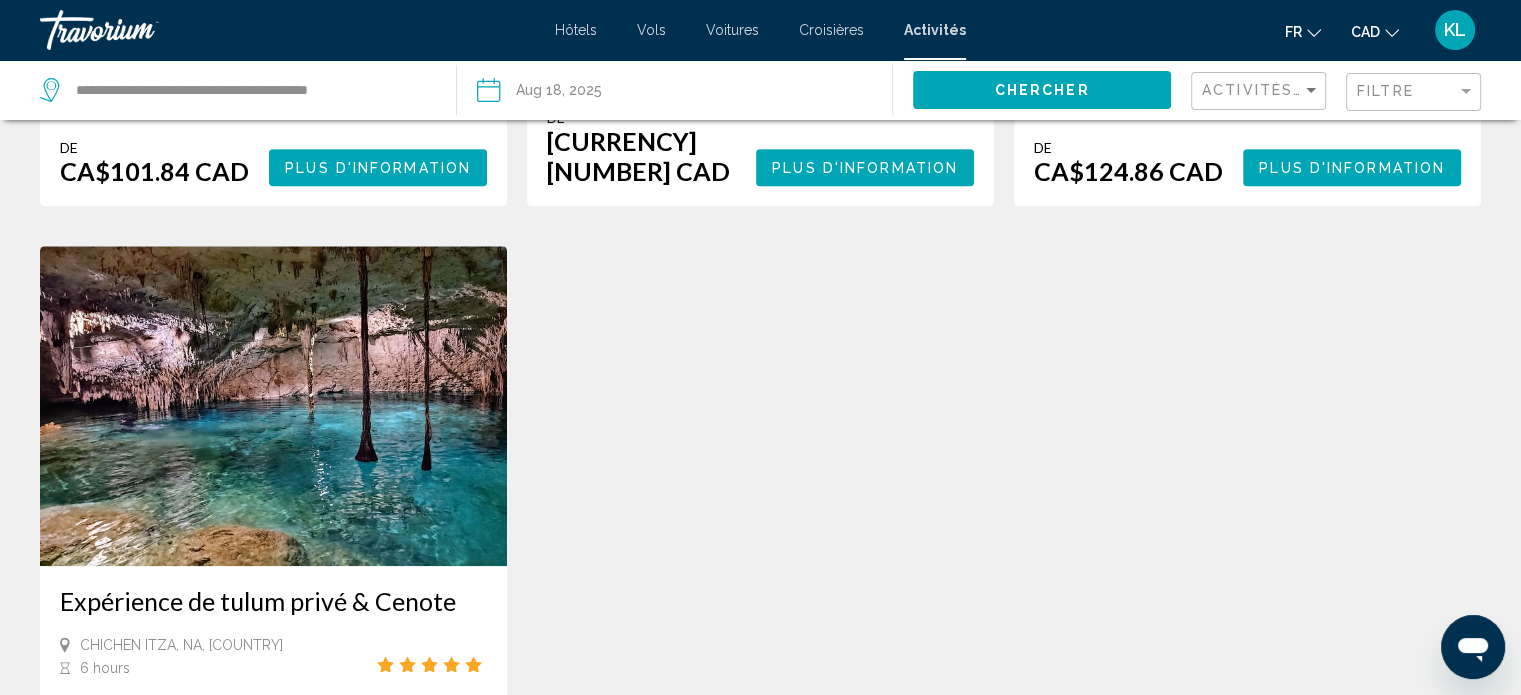 scroll, scrollTop: 1039, scrollLeft: 0, axis: vertical 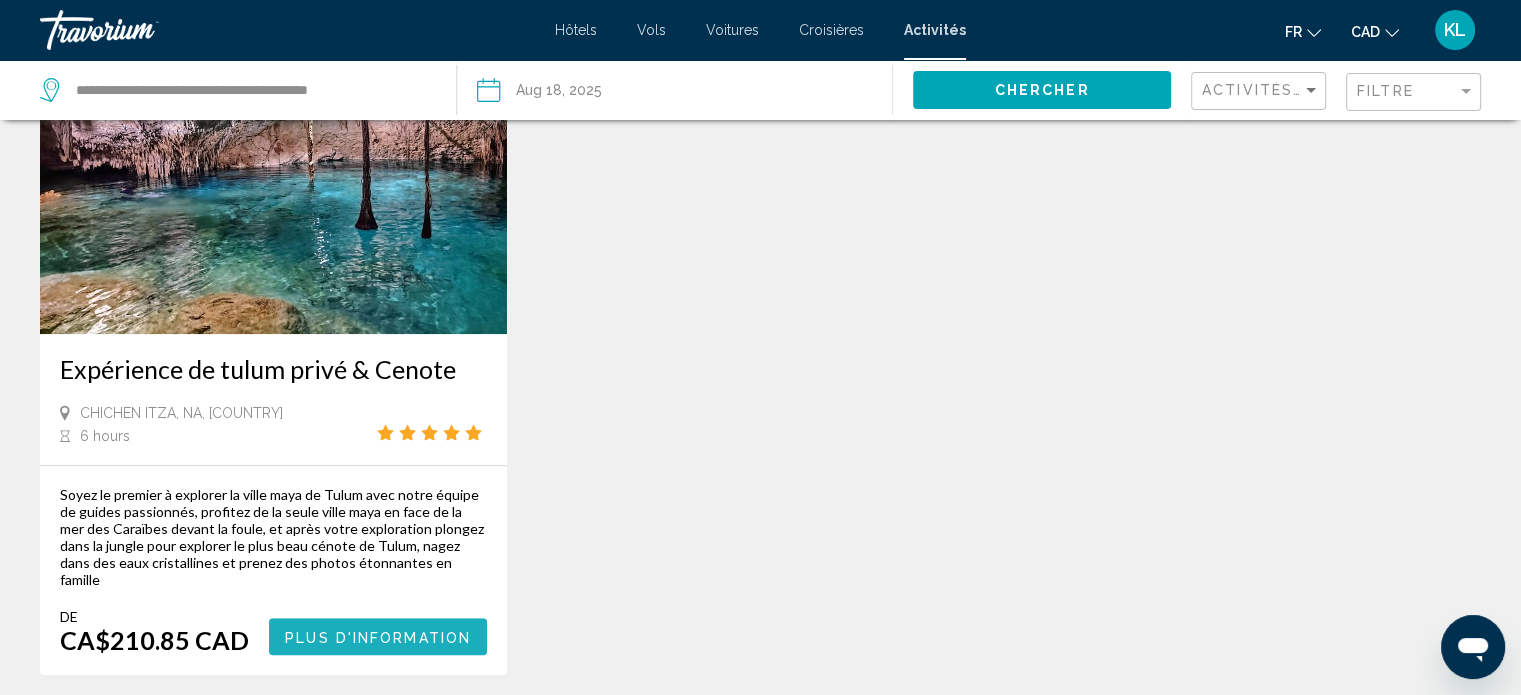 click on "Plus d'information" at bounding box center (378, 637) 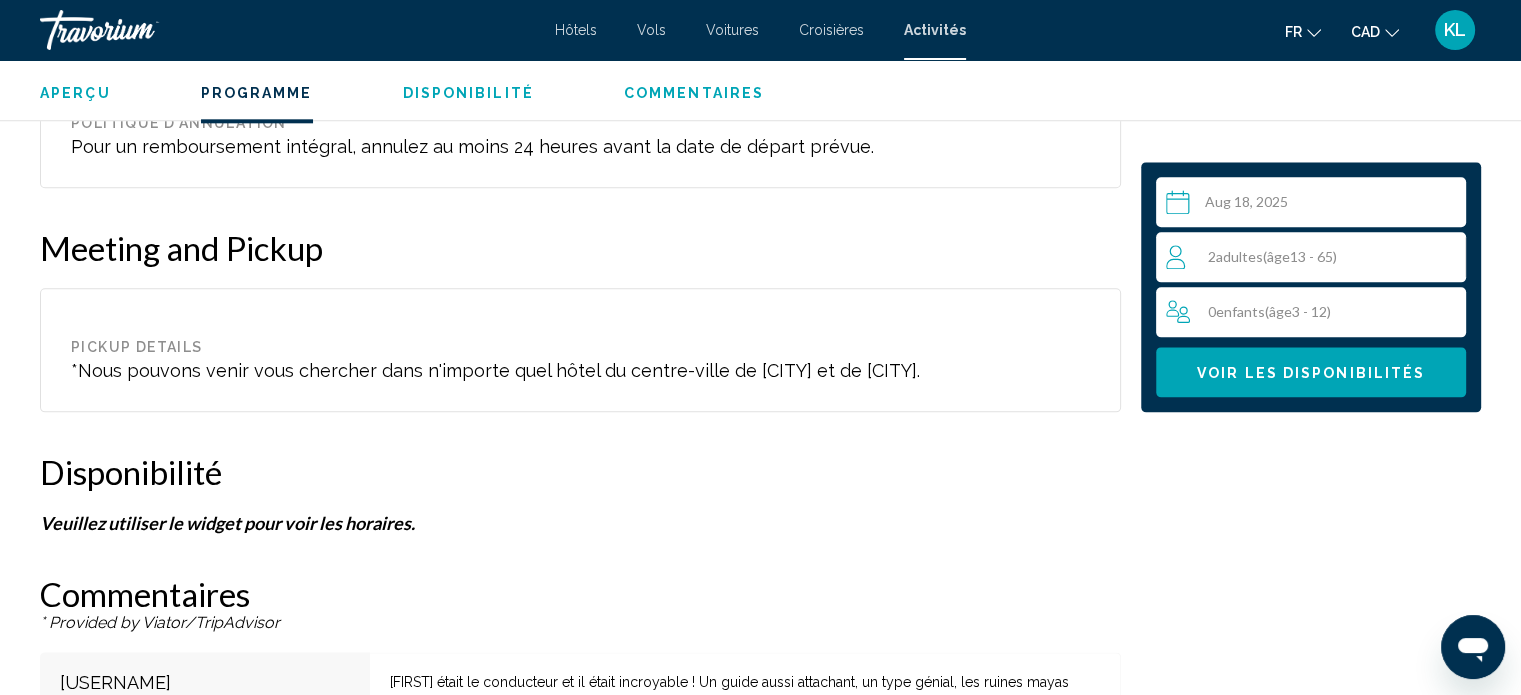 scroll, scrollTop: 2312, scrollLeft: 0, axis: vertical 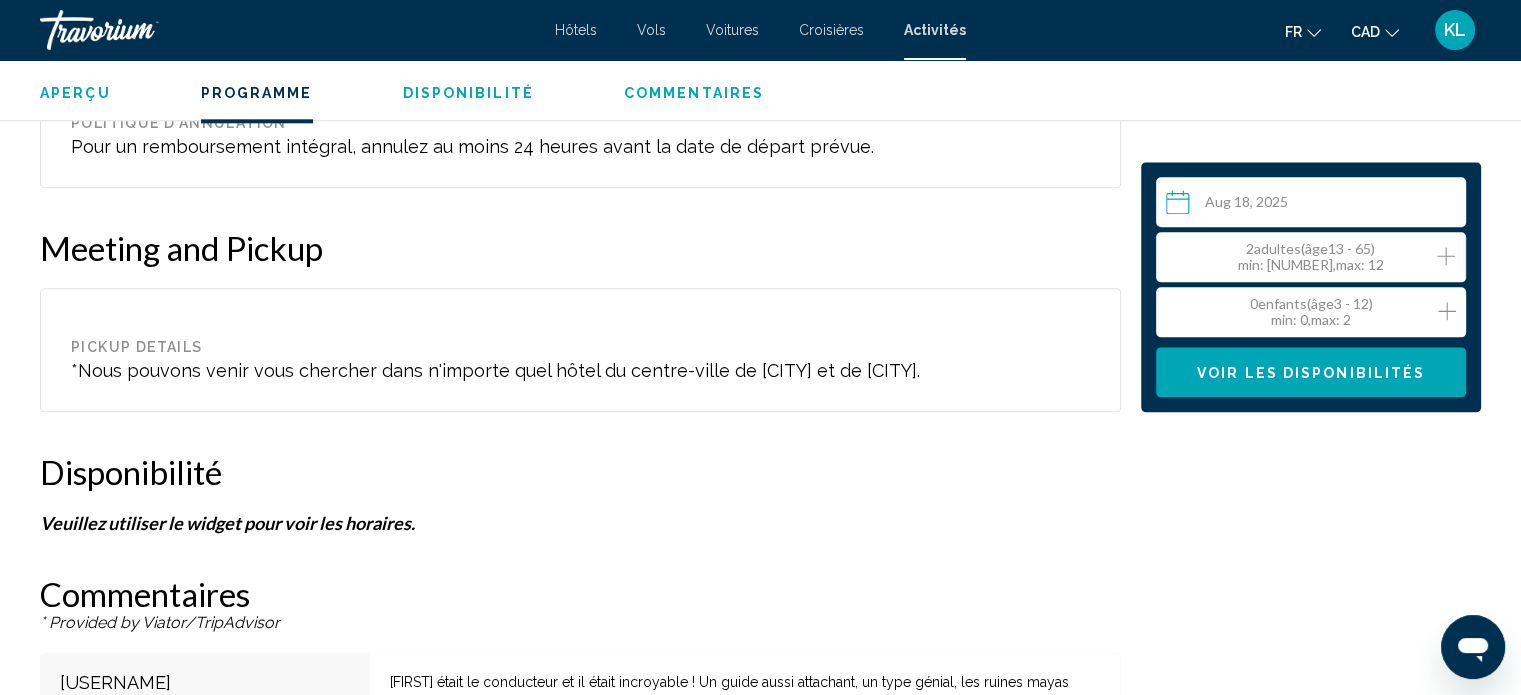 click 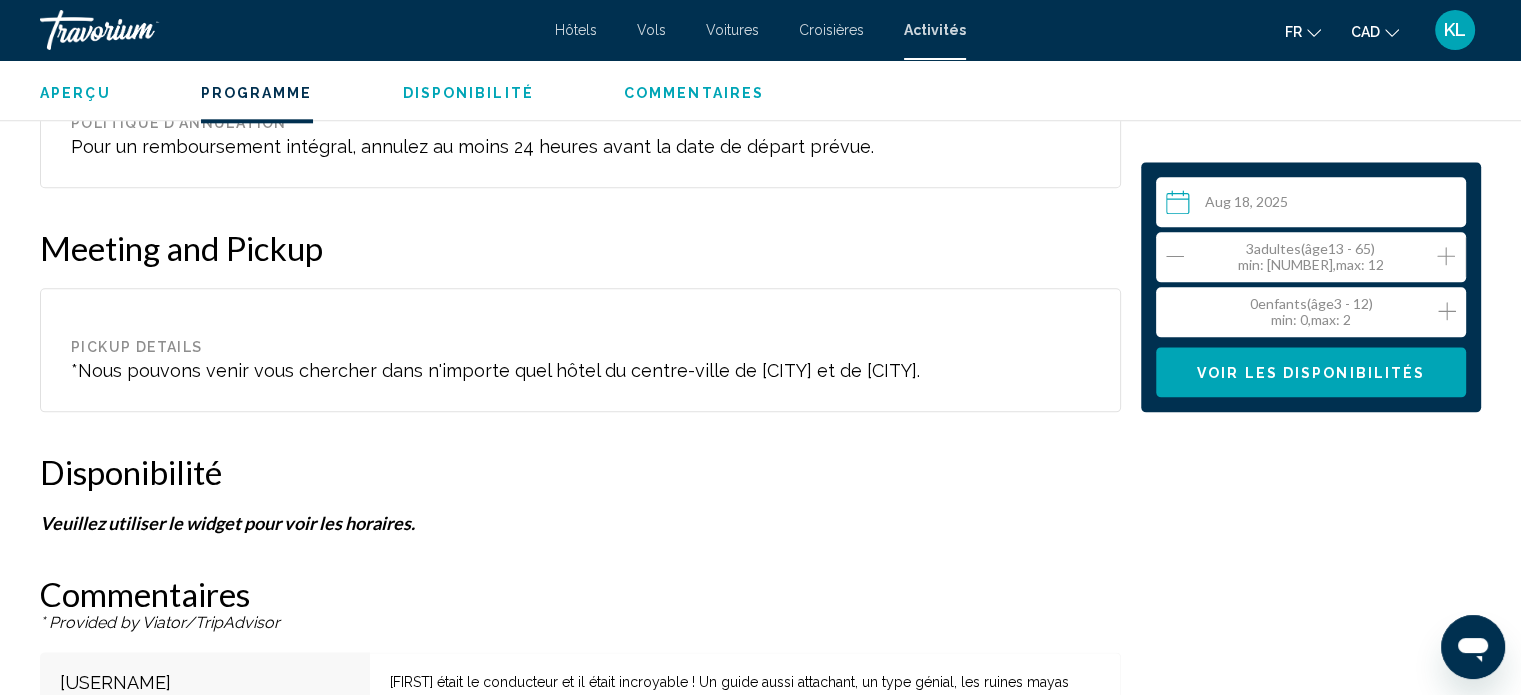 click 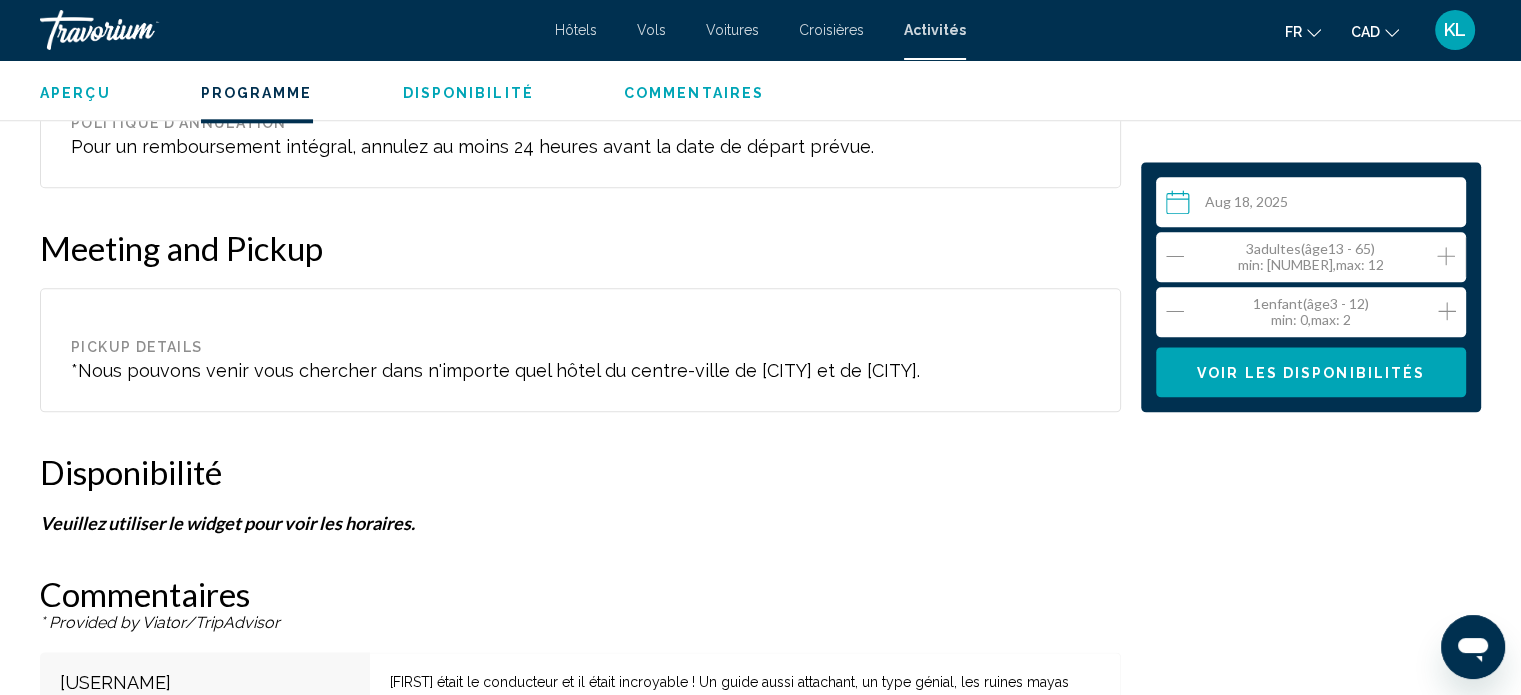 click 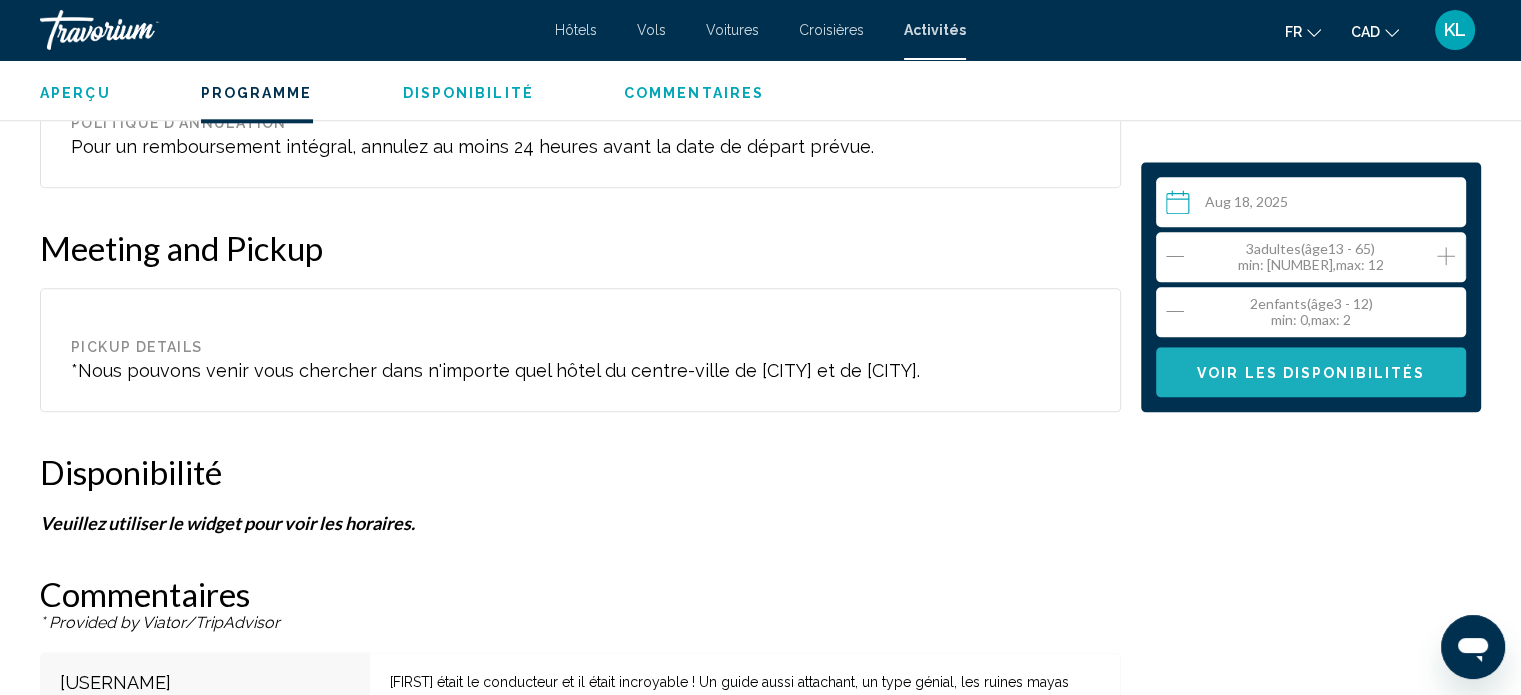 click on "Voir les disponibilités" at bounding box center [1311, 373] 